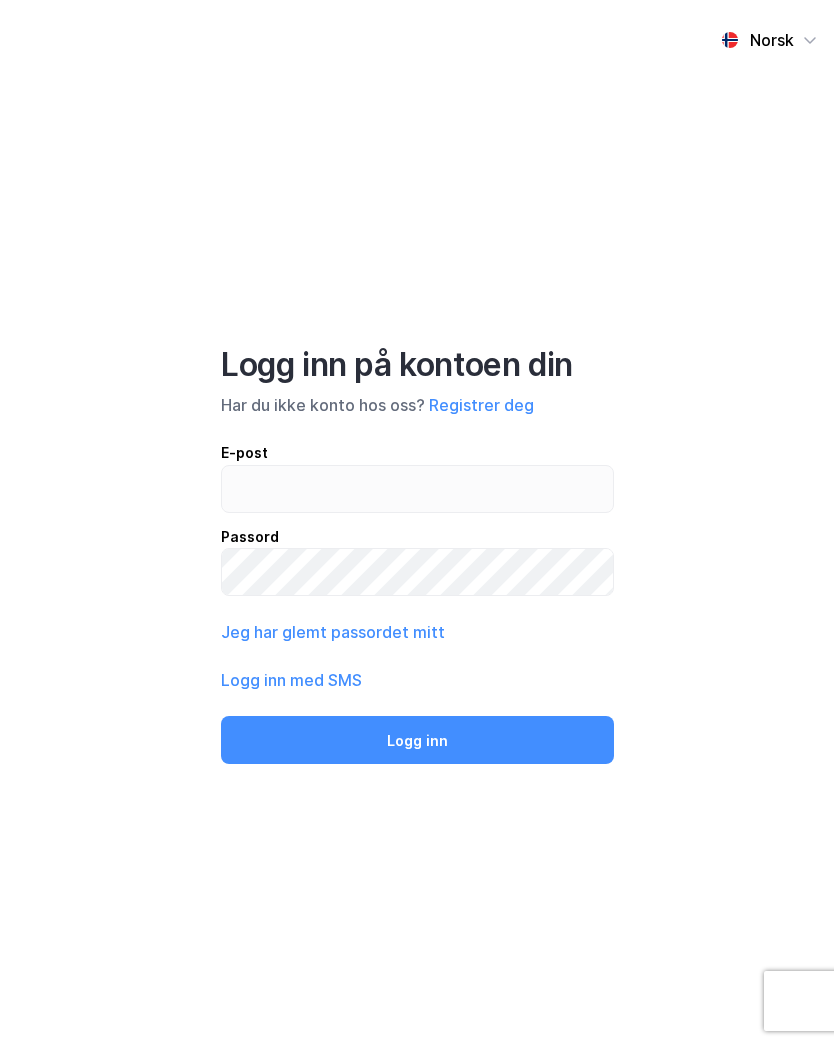 scroll, scrollTop: 0, scrollLeft: 0, axis: both 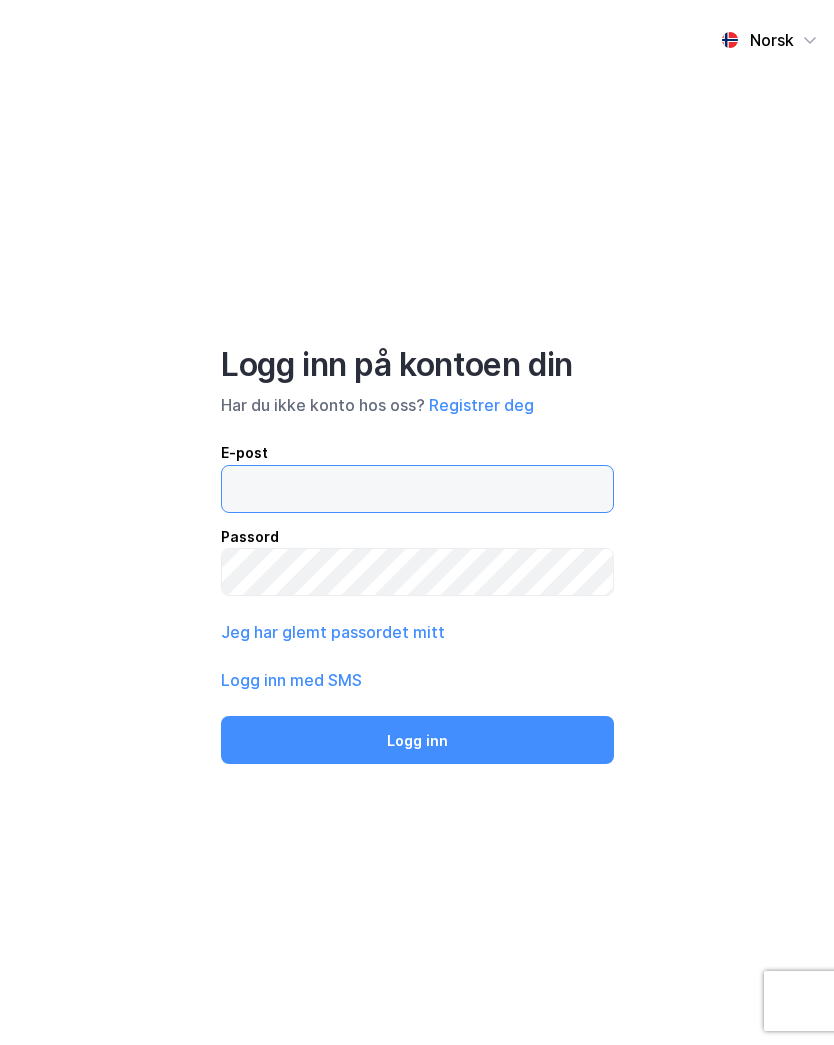 type on "[EMAIL]" 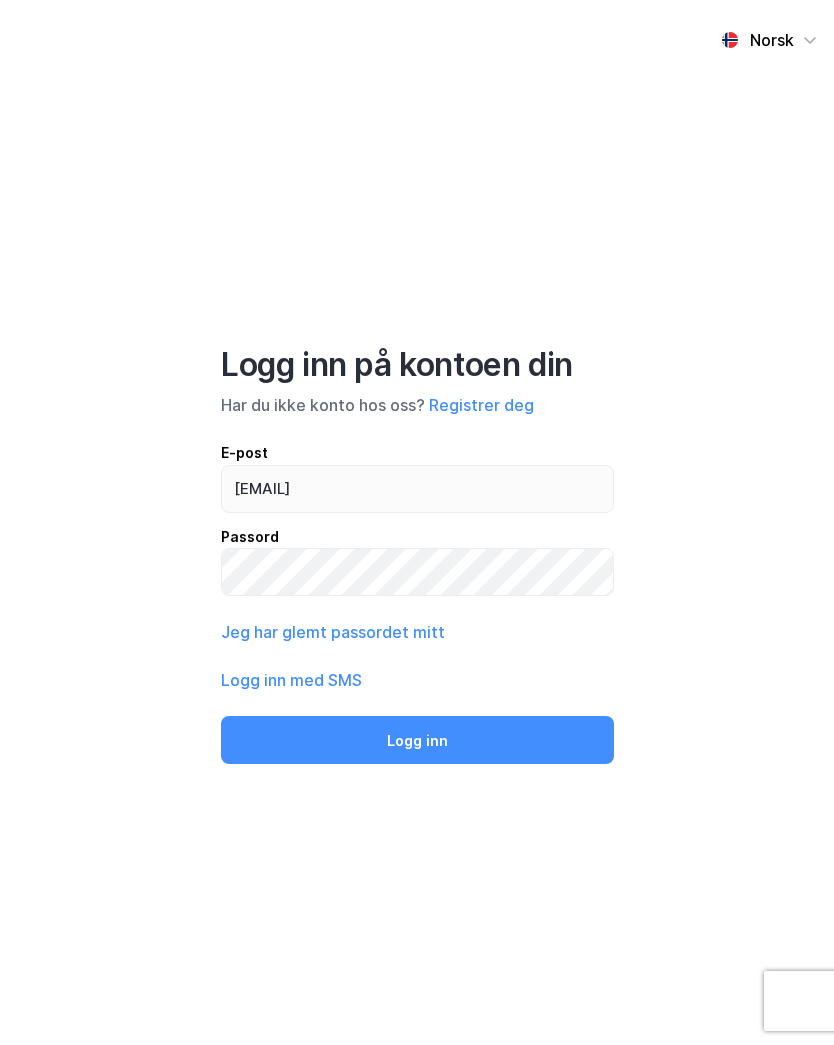 click on "Logg inn" at bounding box center [417, 740] 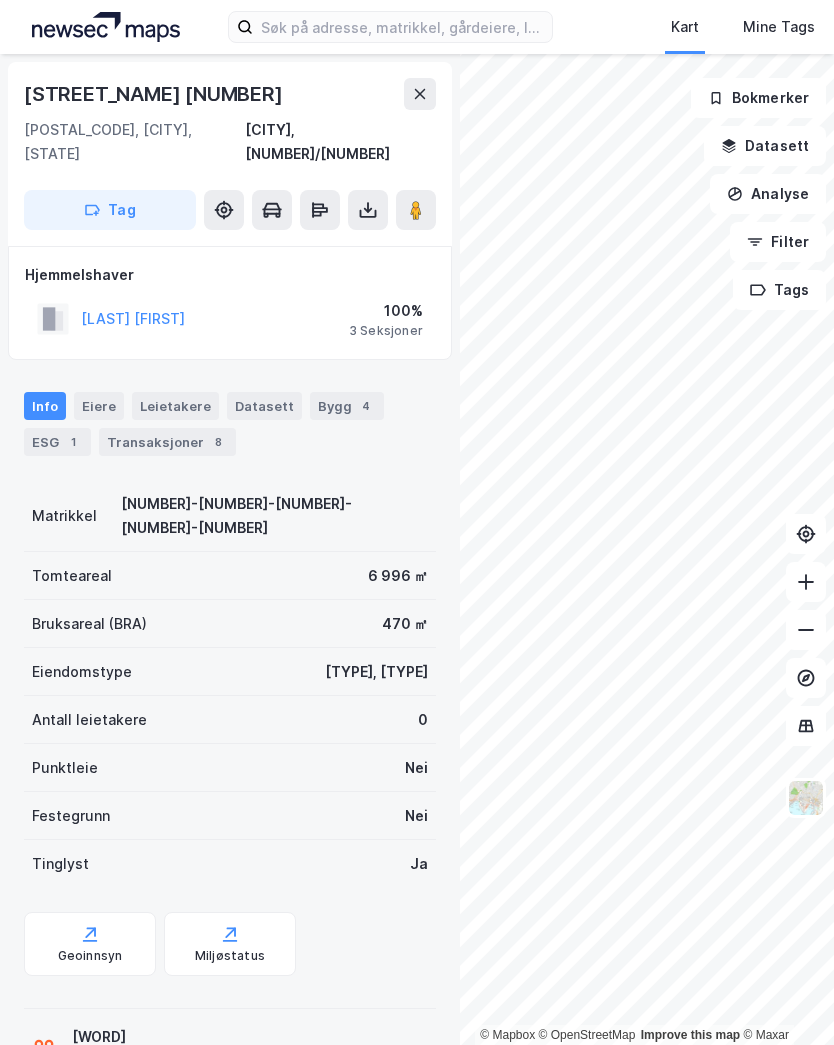 click on "Transaksjoner 8" at bounding box center [167, 442] 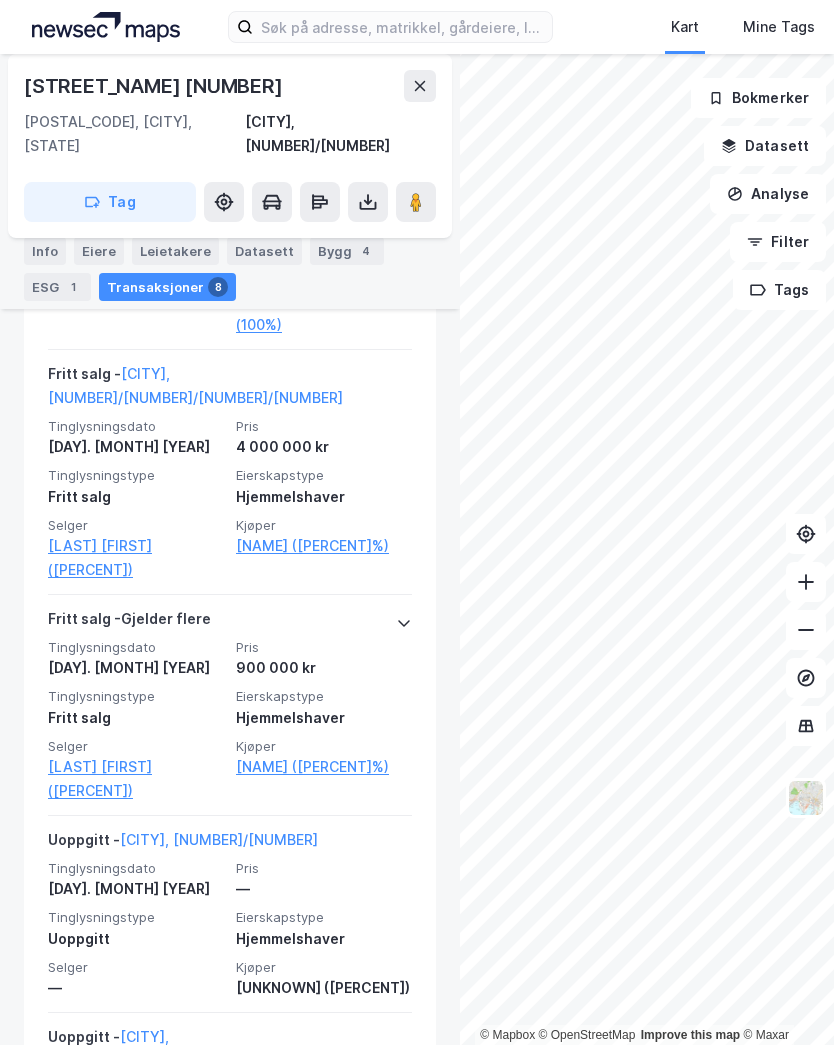 scroll, scrollTop: 899, scrollLeft: 0, axis: vertical 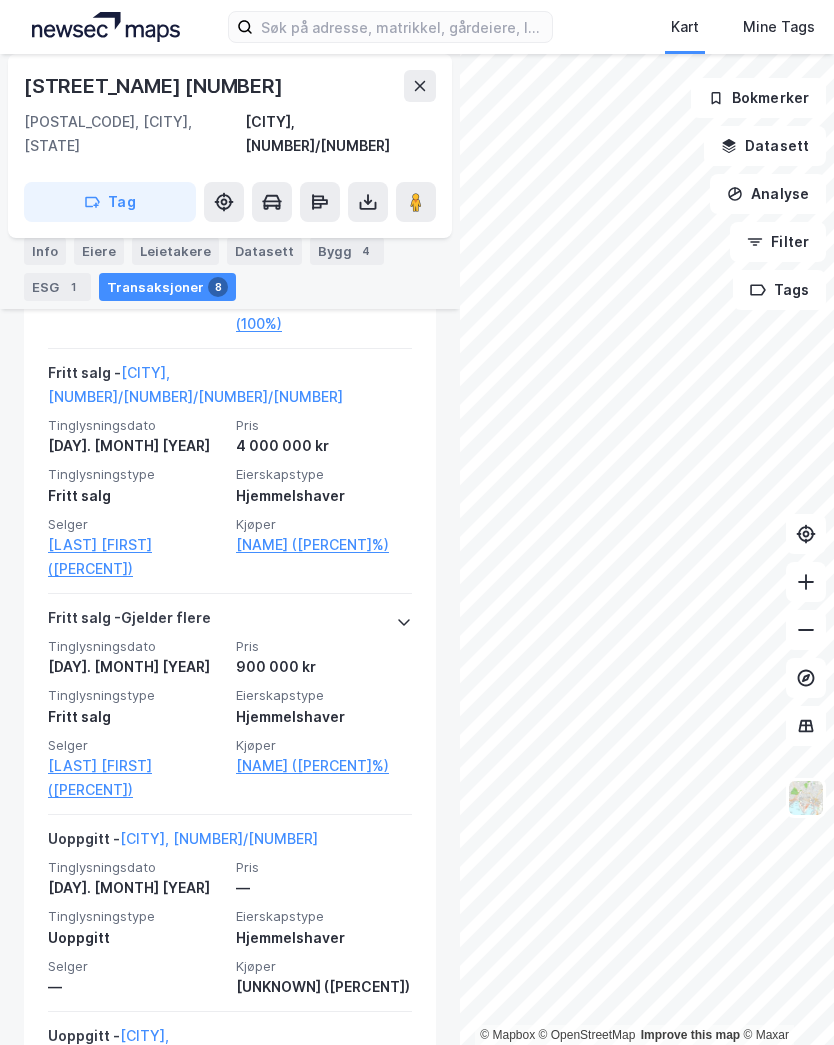 click on "[LAST] [FIRST] ([PERCENT])" at bounding box center (136, 778) 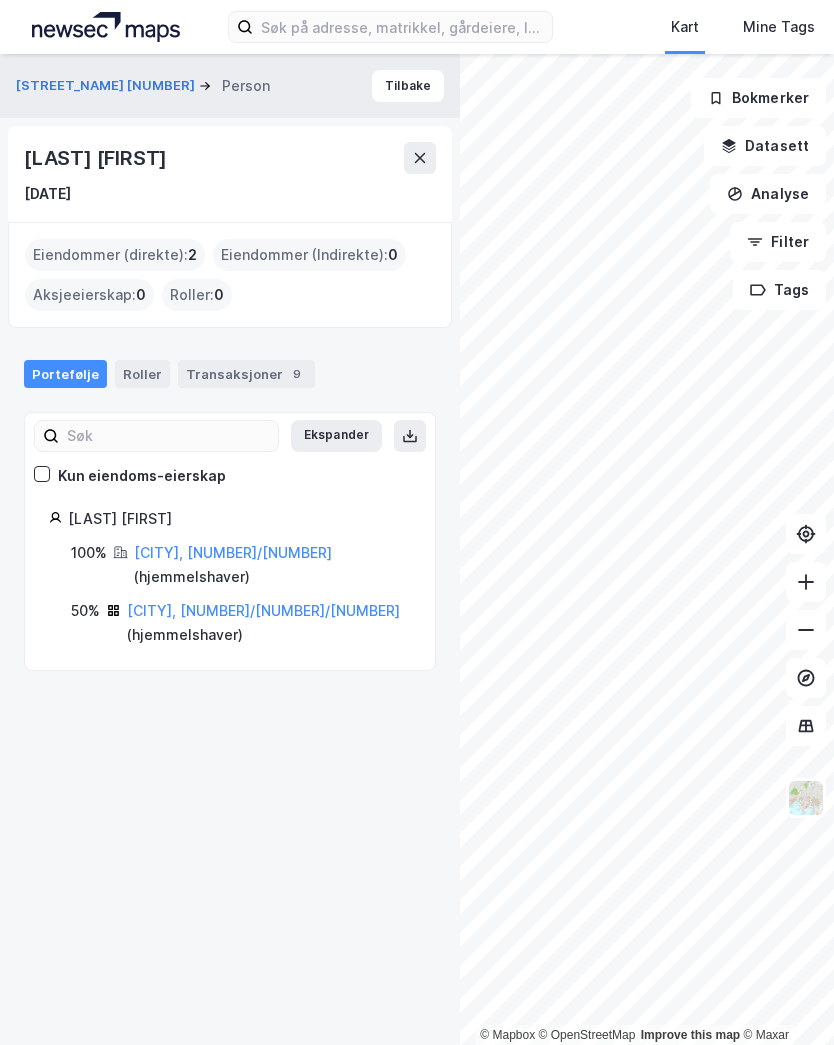 click on "Transaksjoner 9" at bounding box center (246, 374) 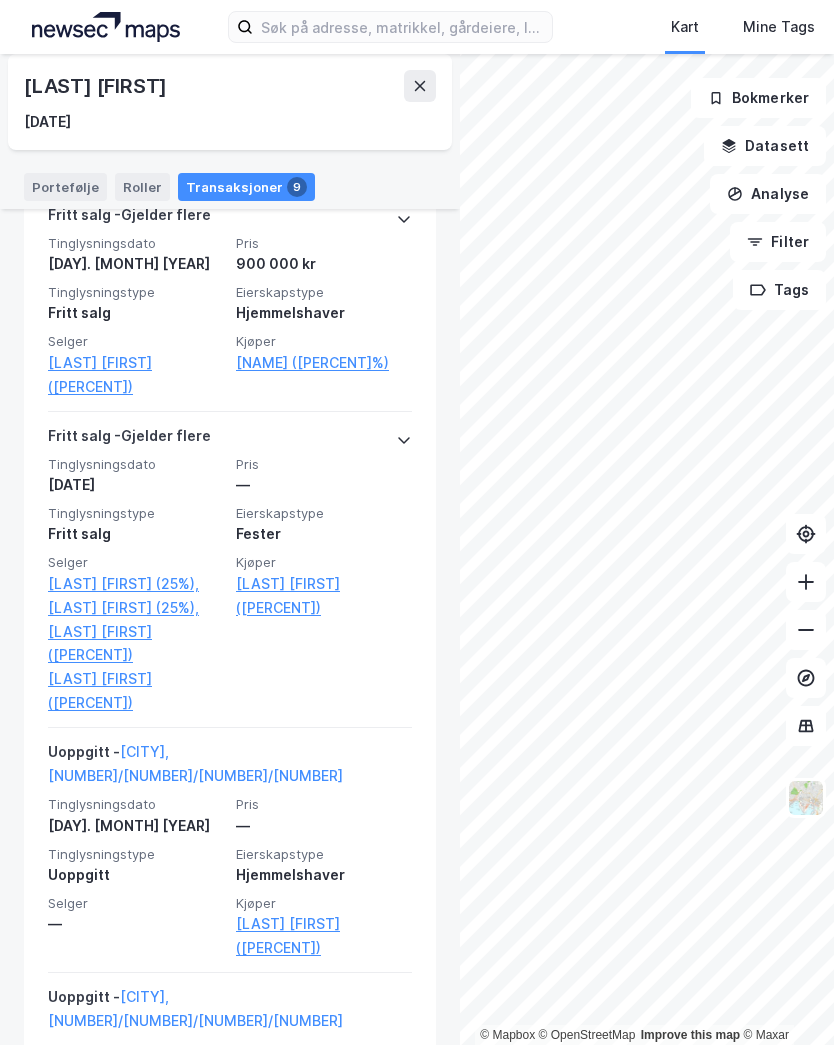 scroll, scrollTop: 1488, scrollLeft: 0, axis: vertical 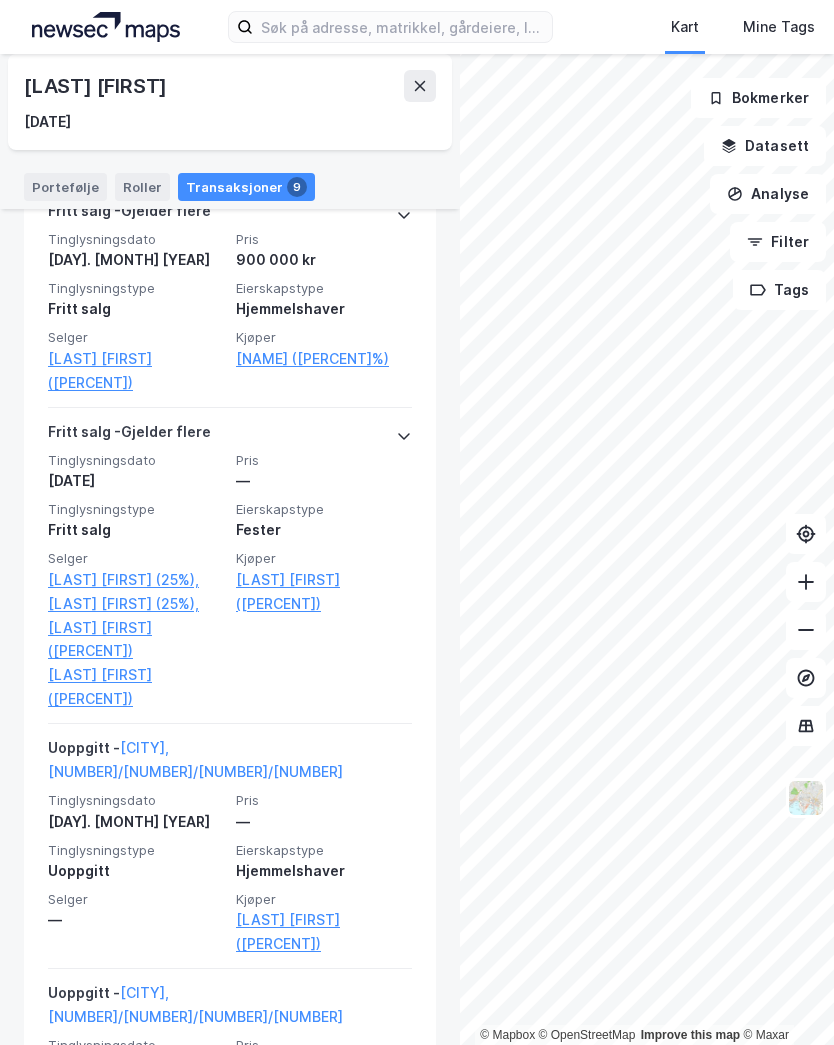 click on "[CITY], [NUMBER]/[NUMBER]/[NUMBER]/[NUMBER]" at bounding box center (195, 759) 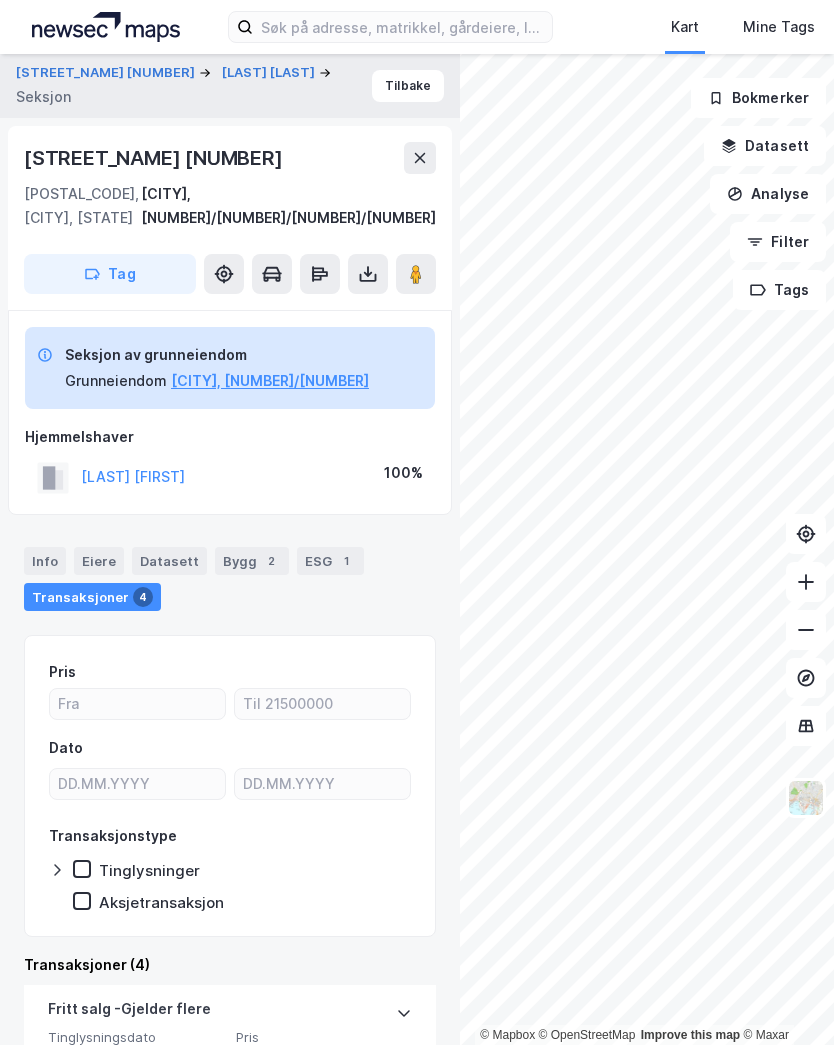 scroll, scrollTop: 0, scrollLeft: 0, axis: both 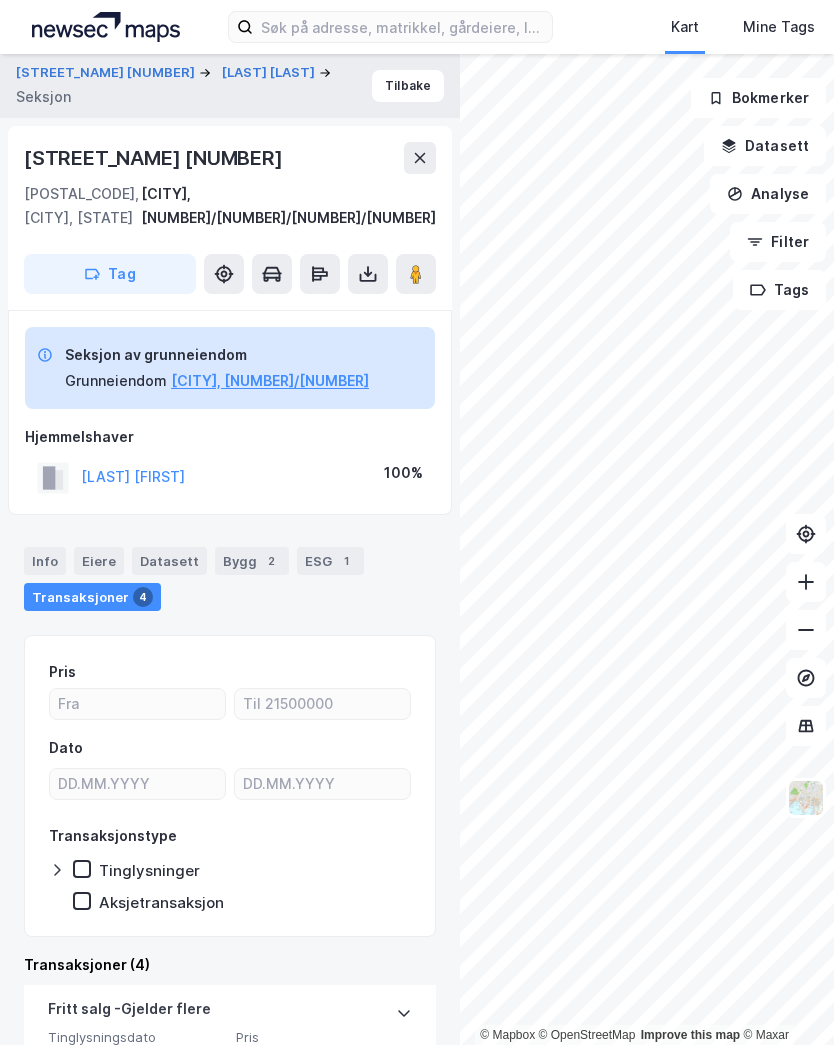 click on "Tilbake" at bounding box center (408, 86) 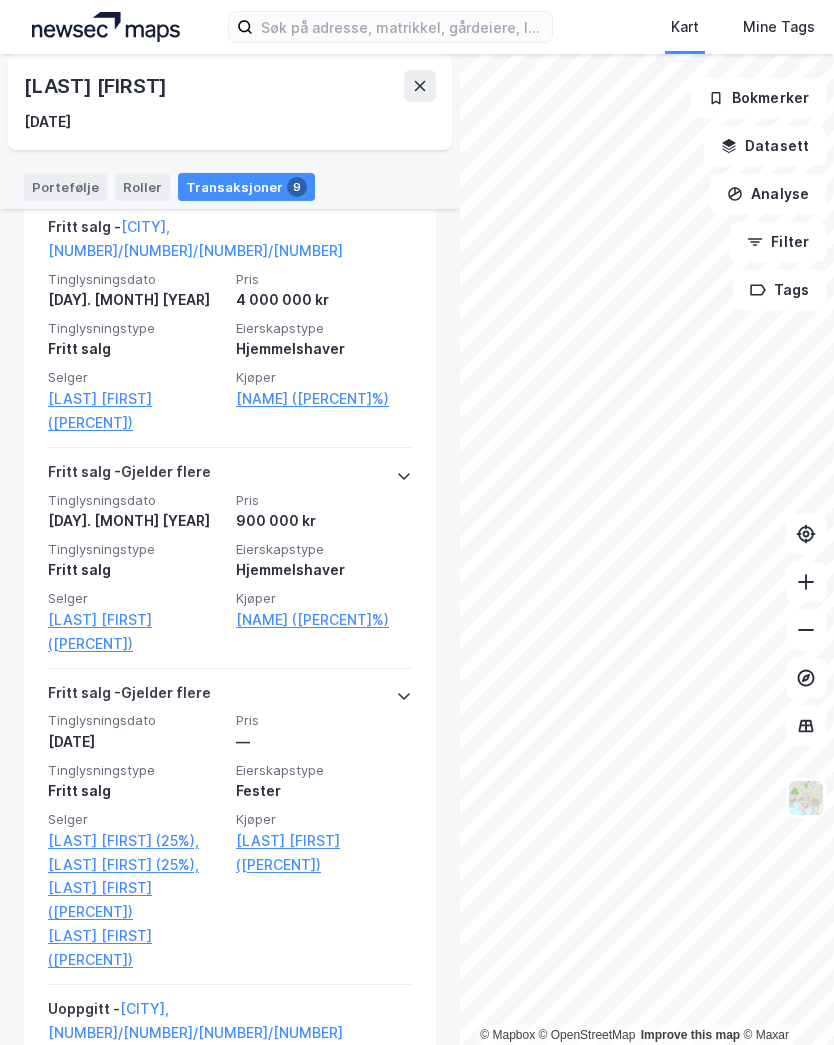 scroll, scrollTop: 1235, scrollLeft: 0, axis: vertical 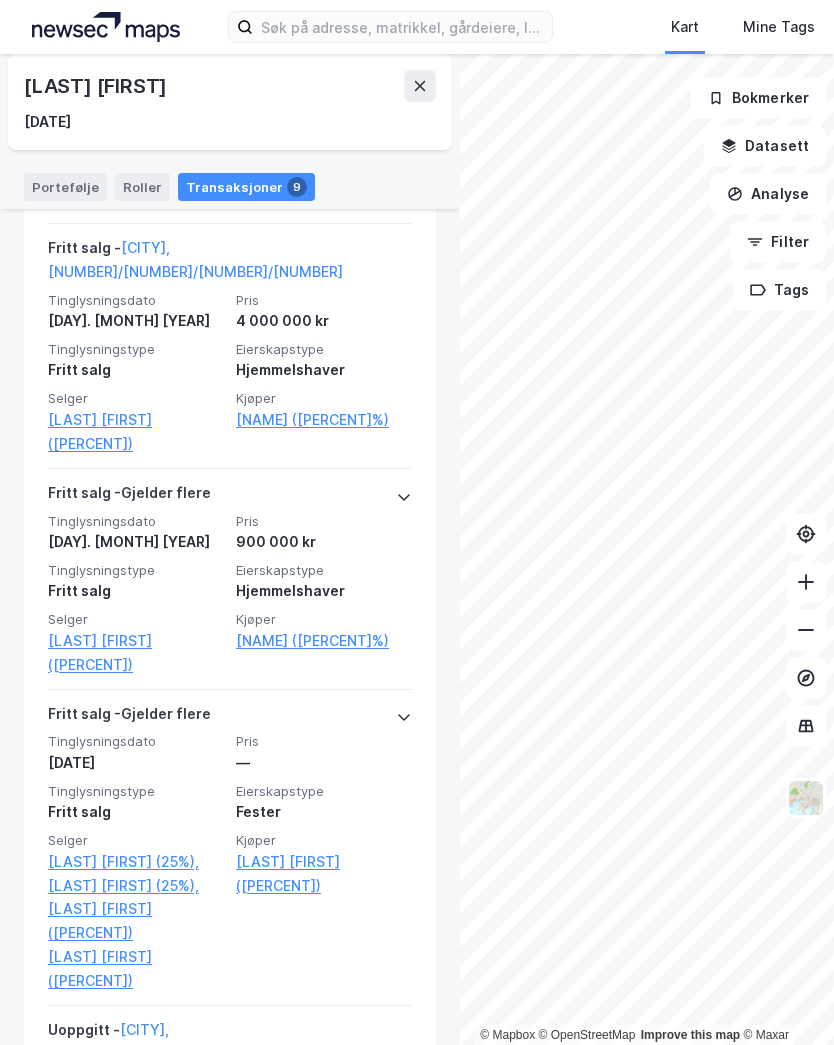 click on "Fritt salg -  Gjelder flere" at bounding box center [129, 718] 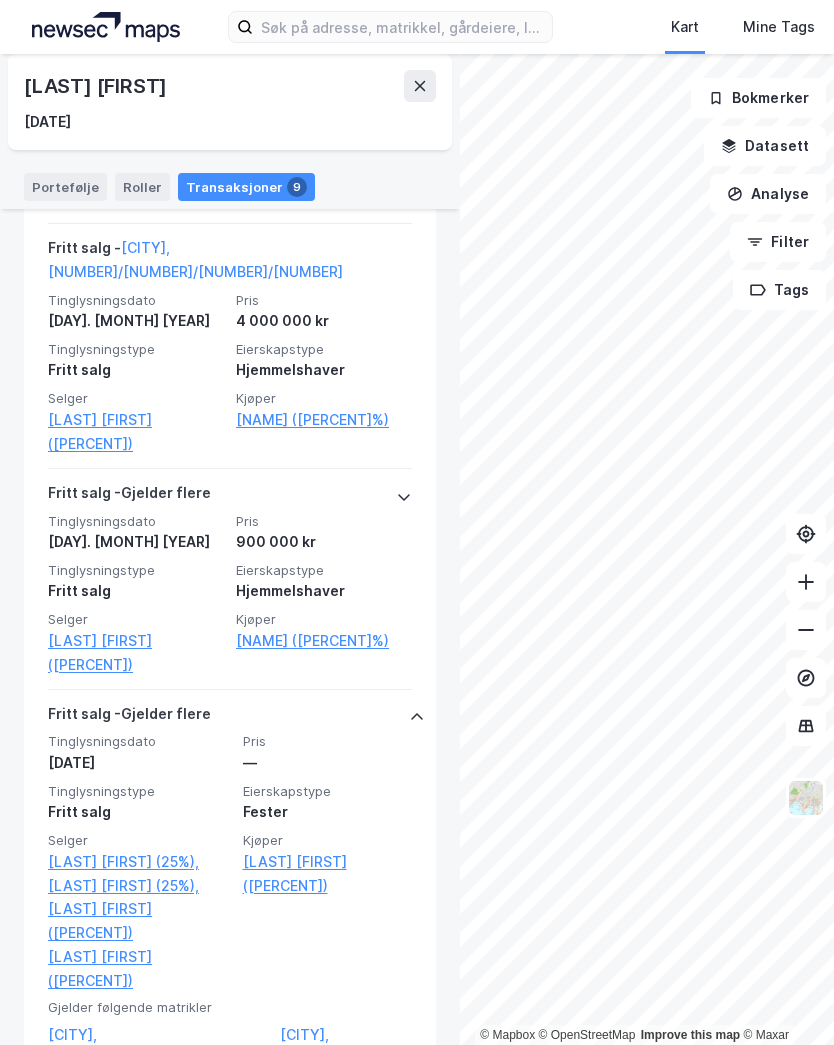 click on "[CITY], [NUMBER]/[NUMBER]/[NUMBER]" at bounding box center (158, 1047) 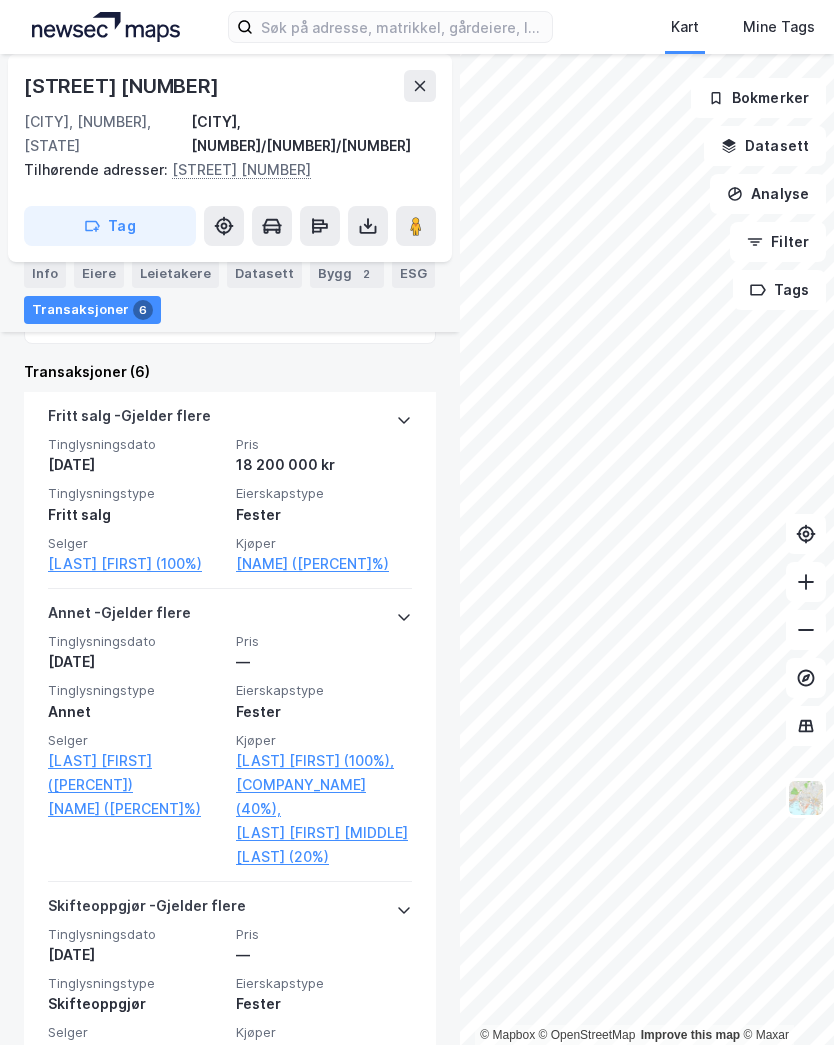 scroll, scrollTop: 609, scrollLeft: 0, axis: vertical 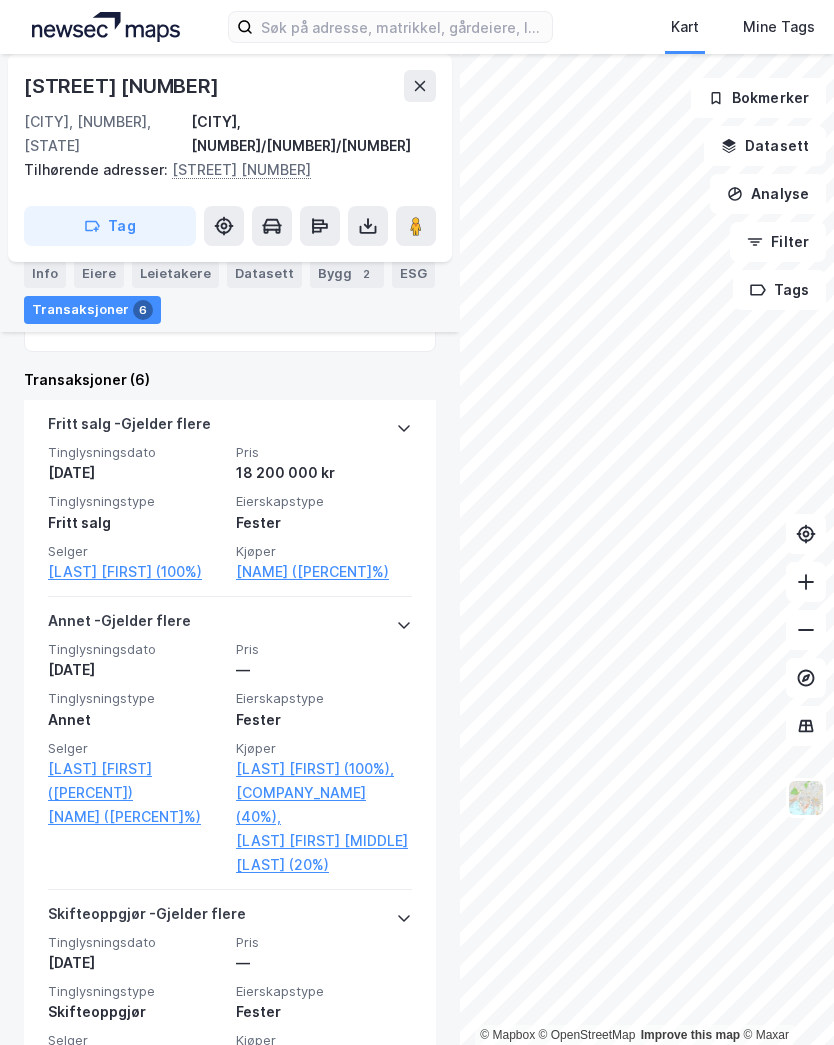 click on "[LAST] [FIRST] (100%)" at bounding box center [136, 572] 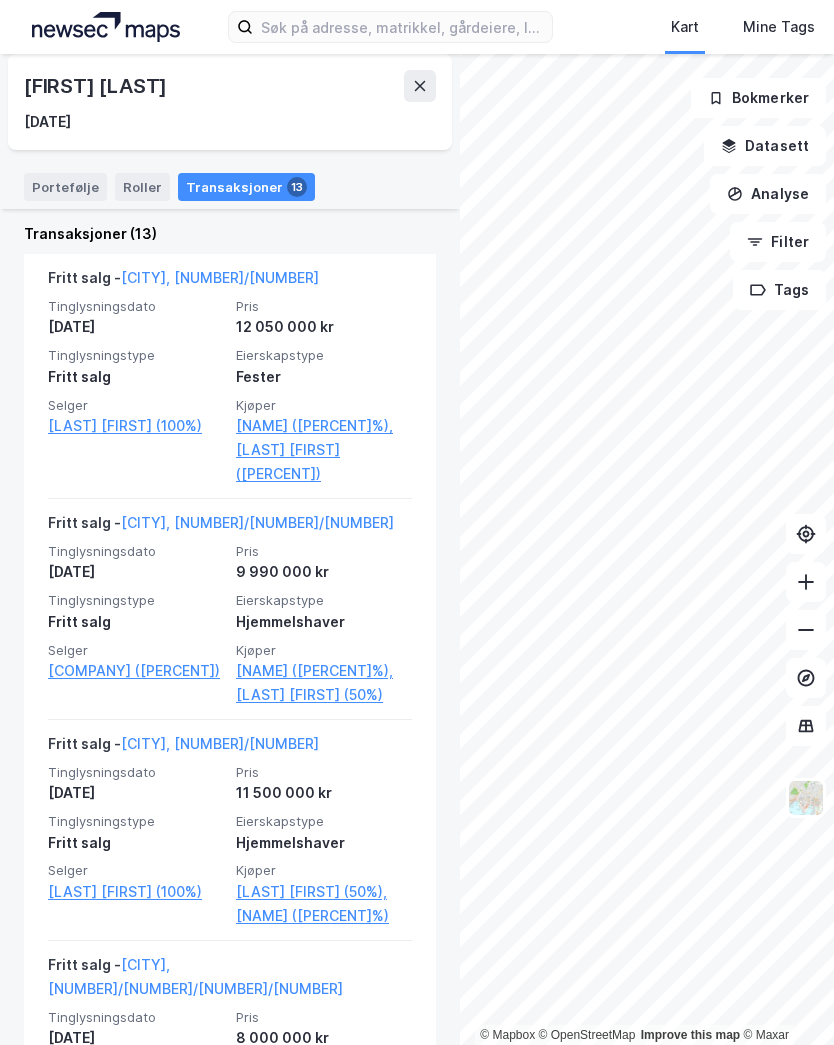 scroll, scrollTop: 478, scrollLeft: 0, axis: vertical 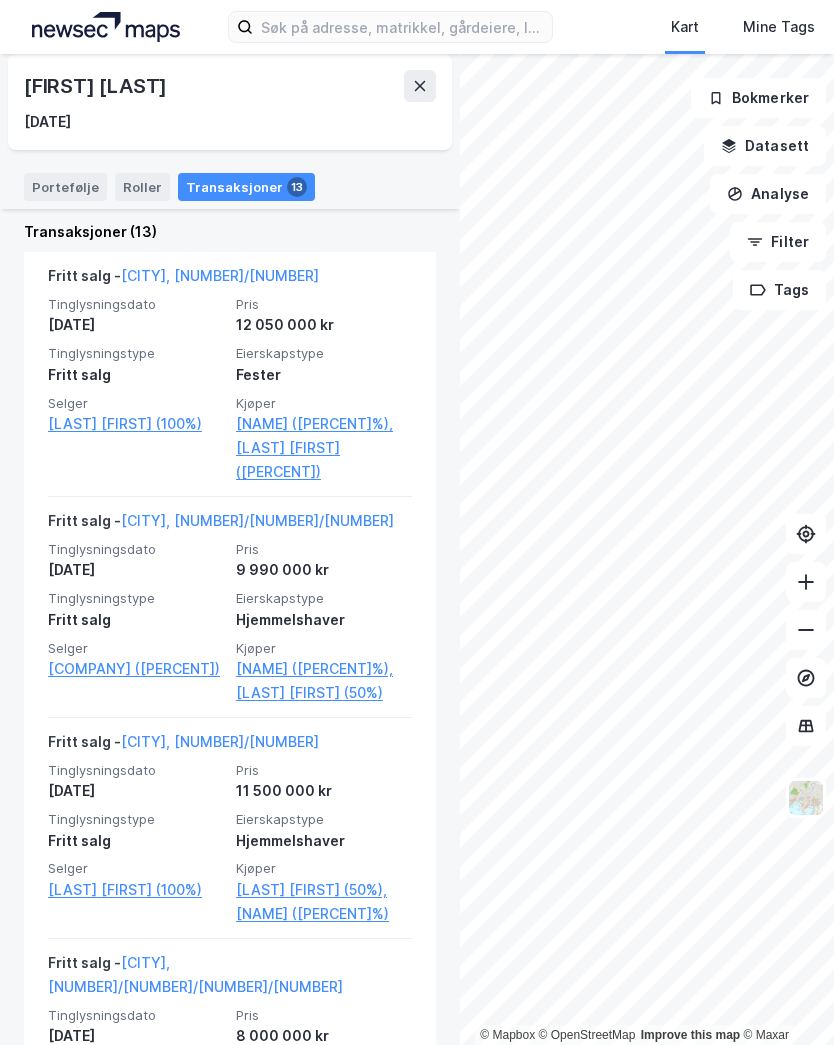 click on "[CITY], [NUMBER]/[NUMBER]" at bounding box center [220, 275] 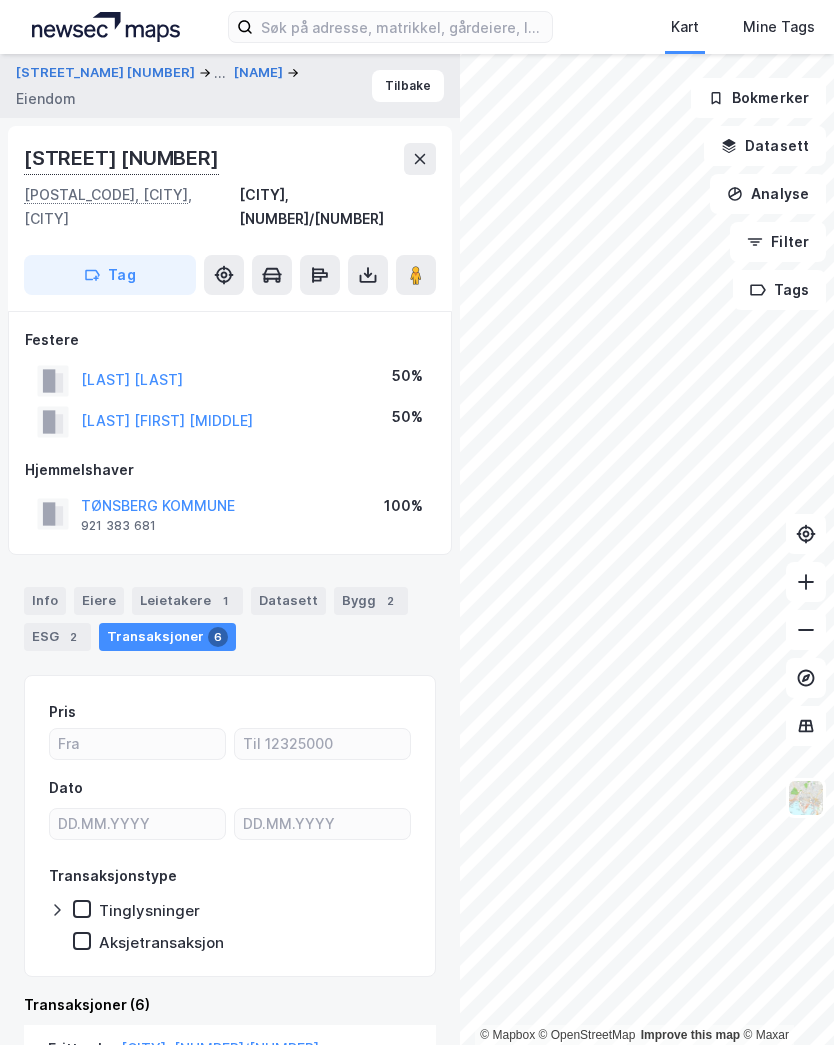 scroll, scrollTop: 0, scrollLeft: 0, axis: both 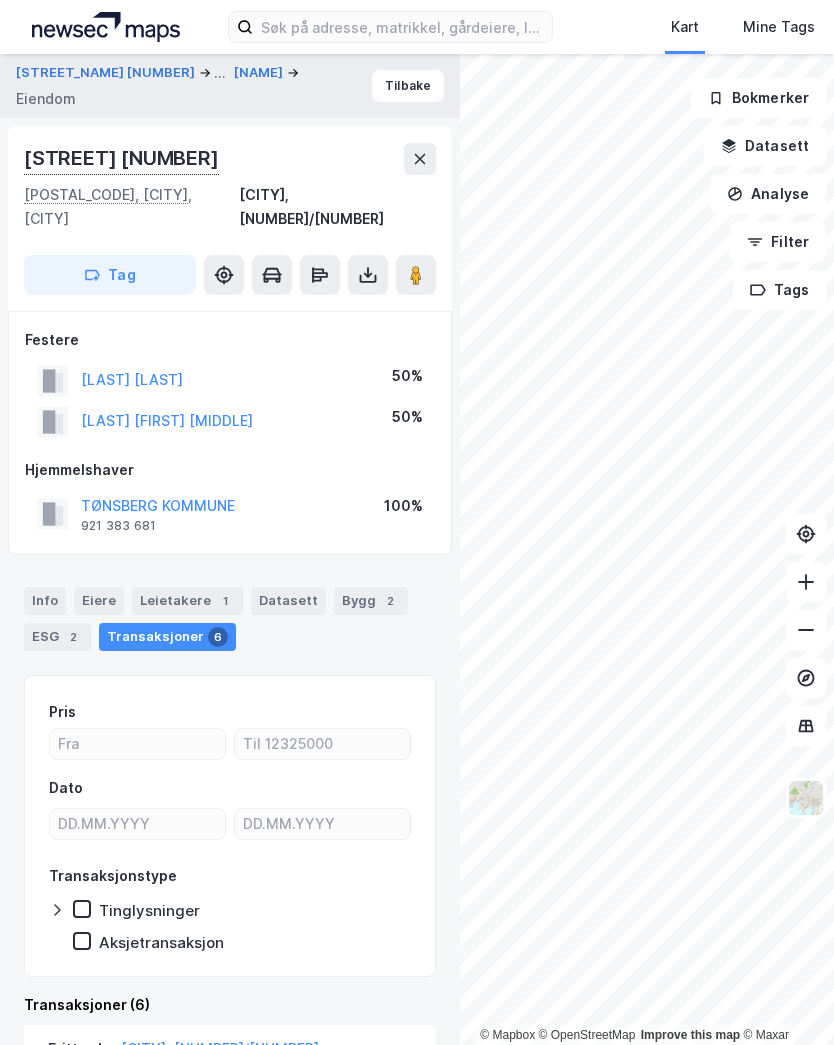 click on "Tilbake" at bounding box center (408, 86) 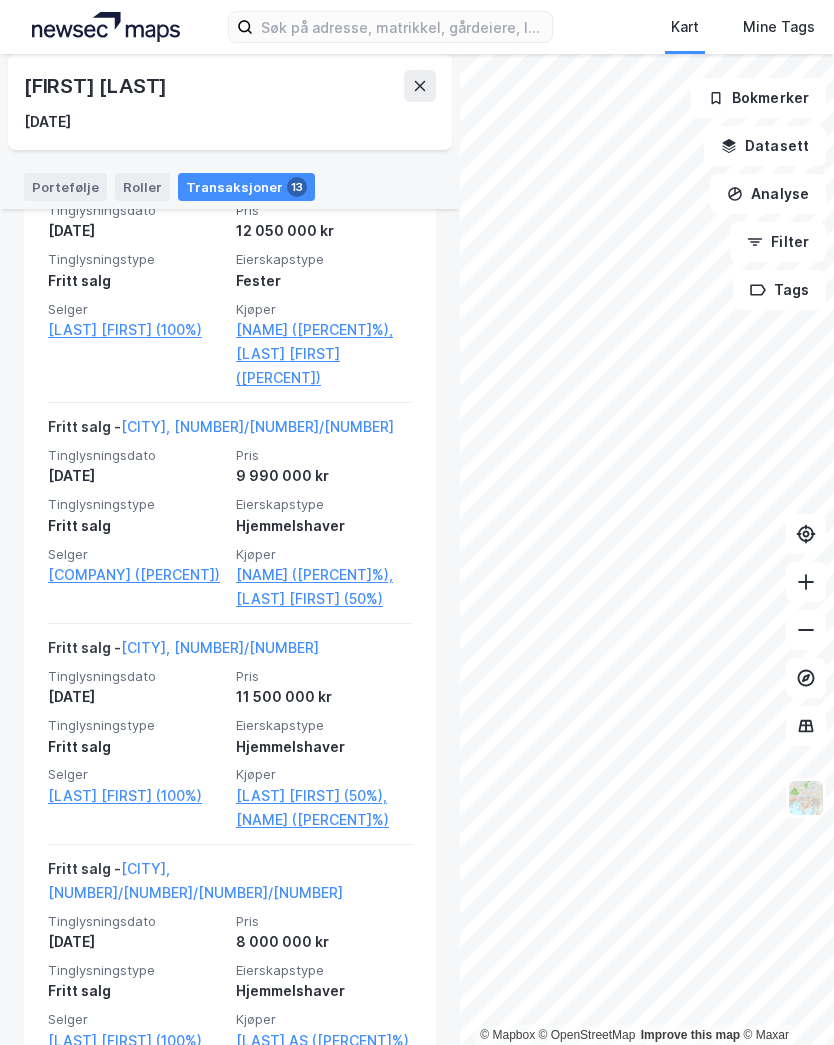 scroll, scrollTop: 578, scrollLeft: 0, axis: vertical 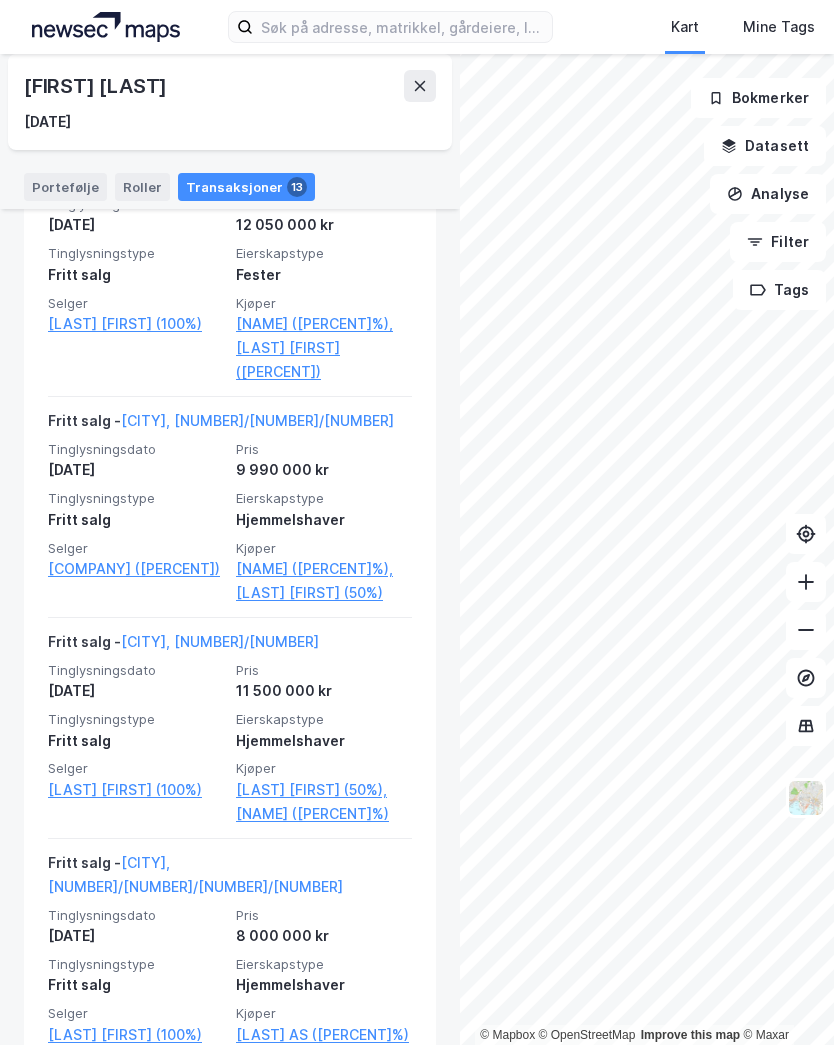 click on "[CITY], [NUMBER]/[NUMBER]" at bounding box center (220, 641) 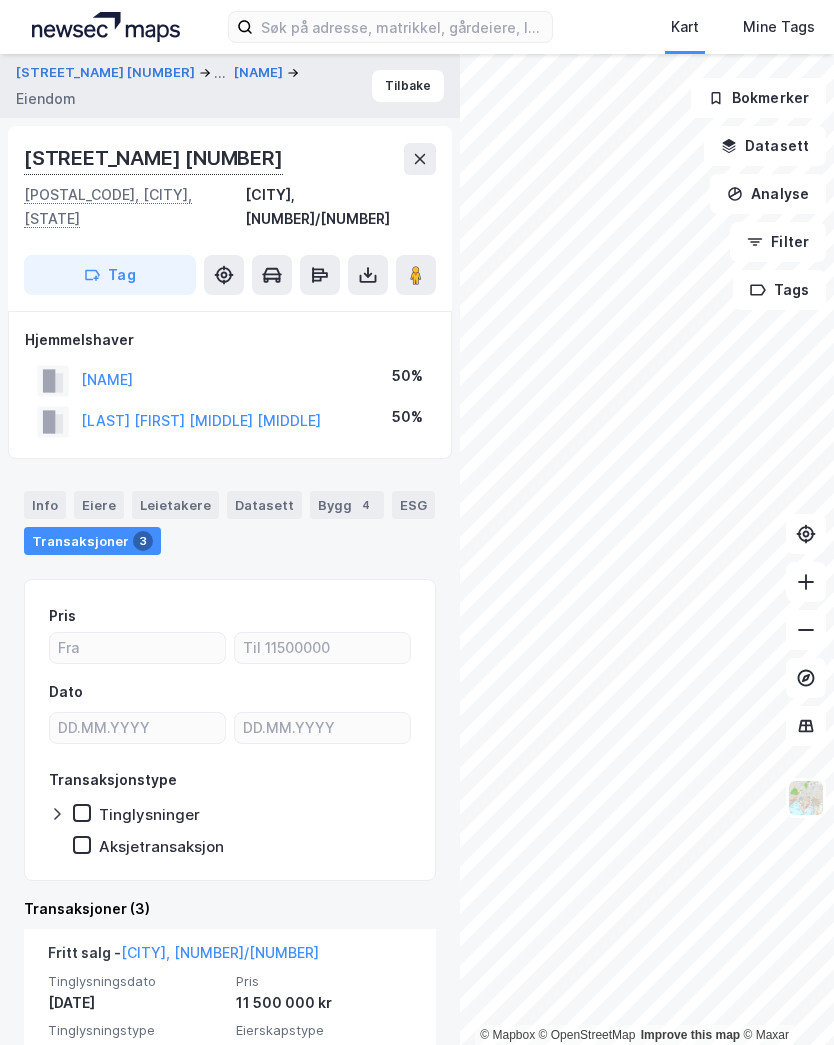 scroll, scrollTop: 0, scrollLeft: 0, axis: both 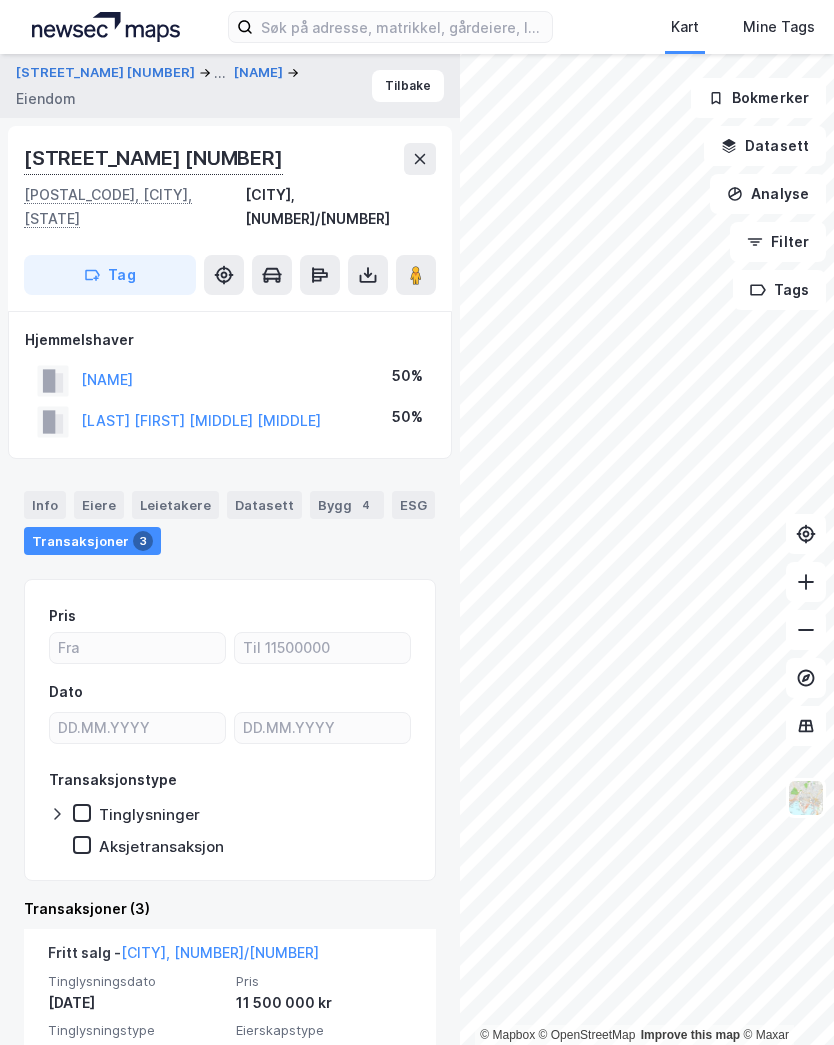 click on "Tilbake" at bounding box center (408, 86) 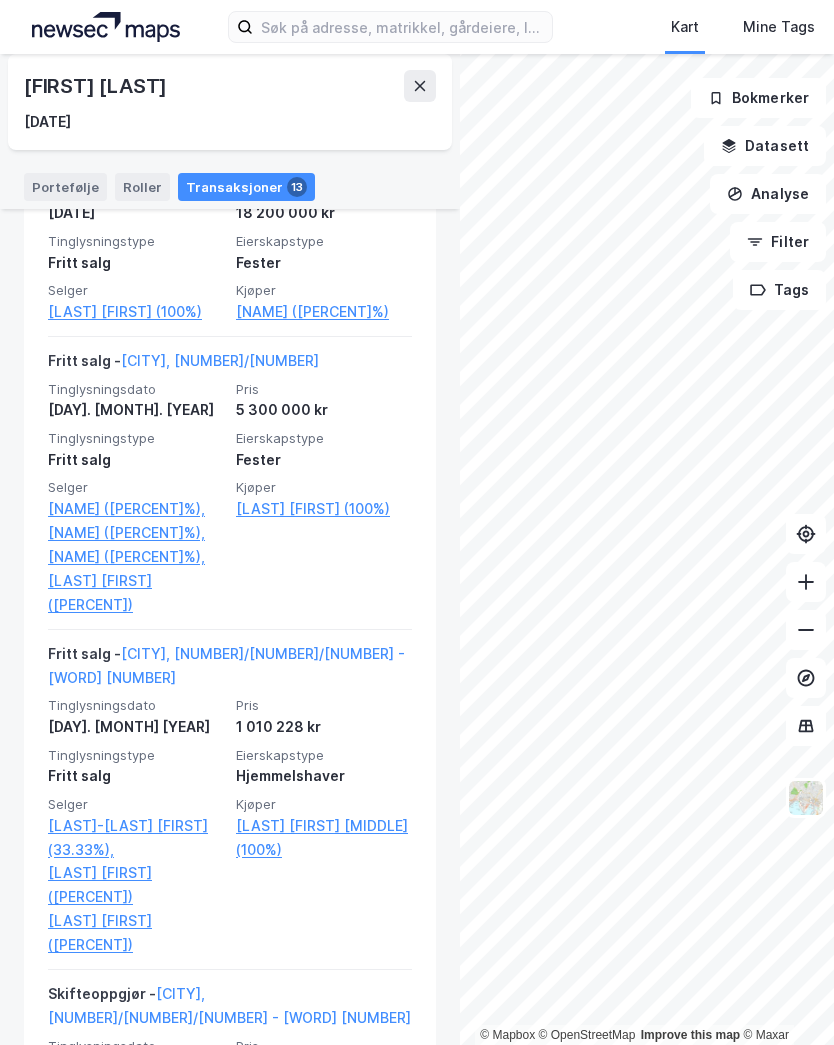 scroll, scrollTop: 1488, scrollLeft: 0, axis: vertical 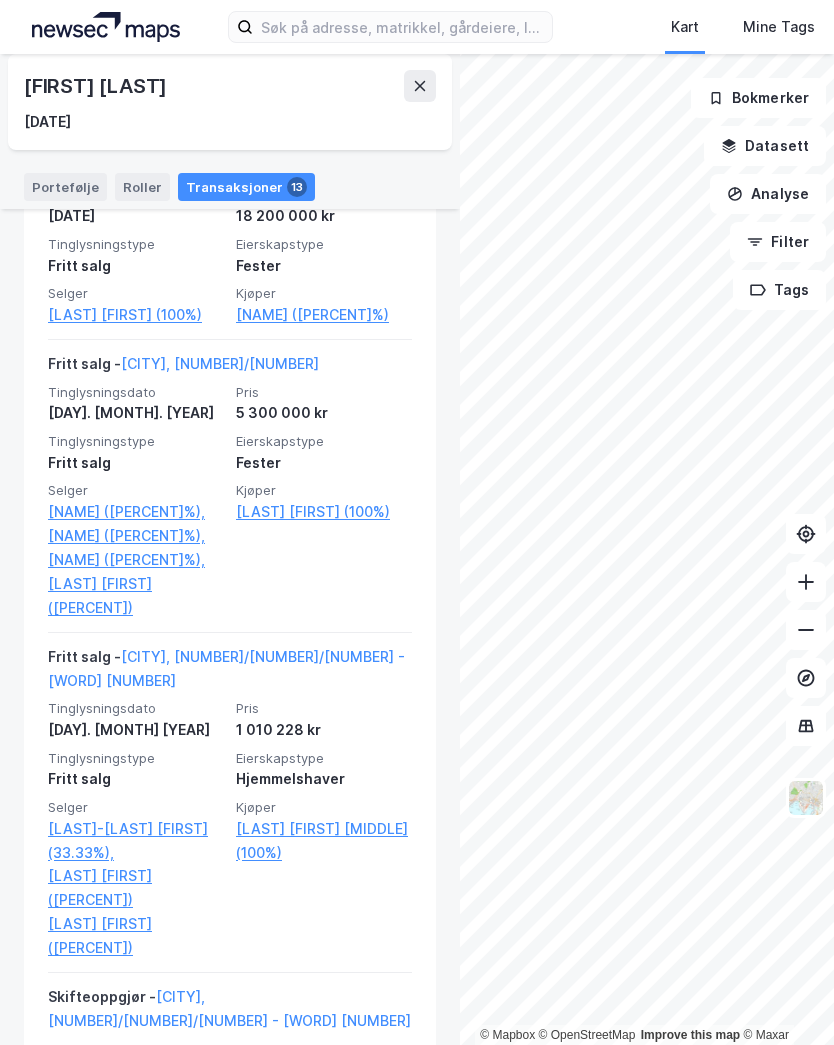 click on "[CITY], [NUMBER]/[NUMBER]" at bounding box center [220, 363] 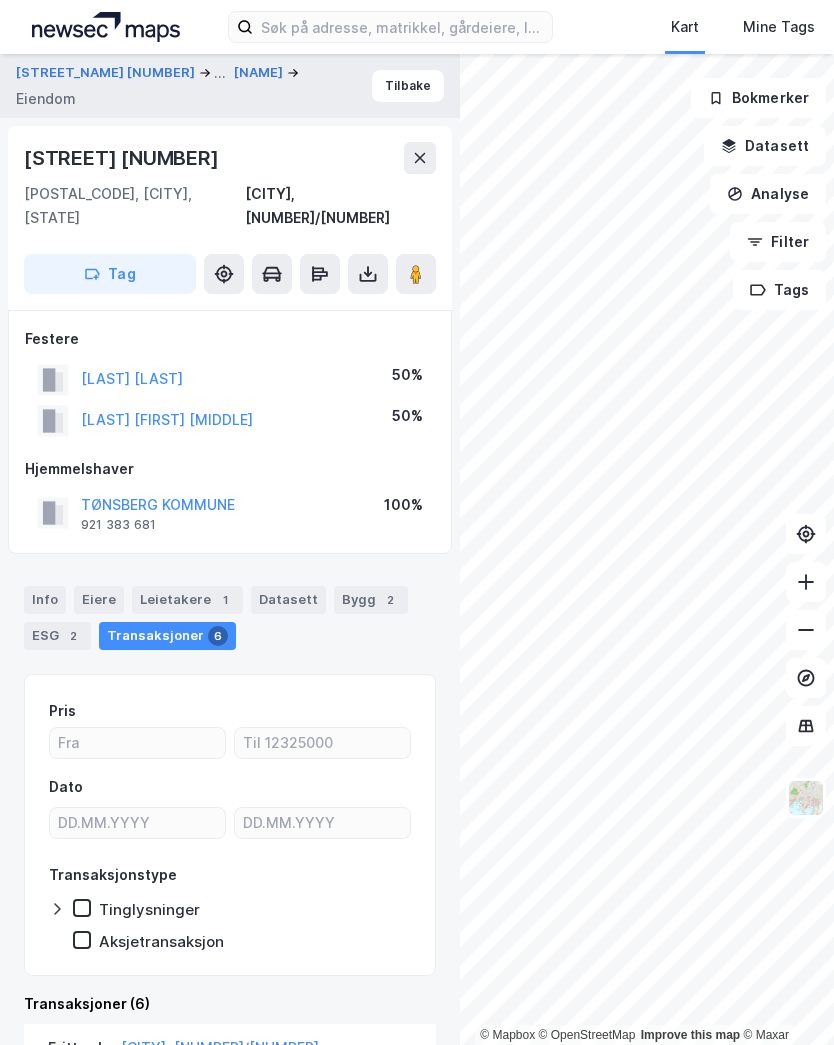 click on "[STREET] [NUMBER] ... [LAST] [LAST]" at bounding box center (230, 86) 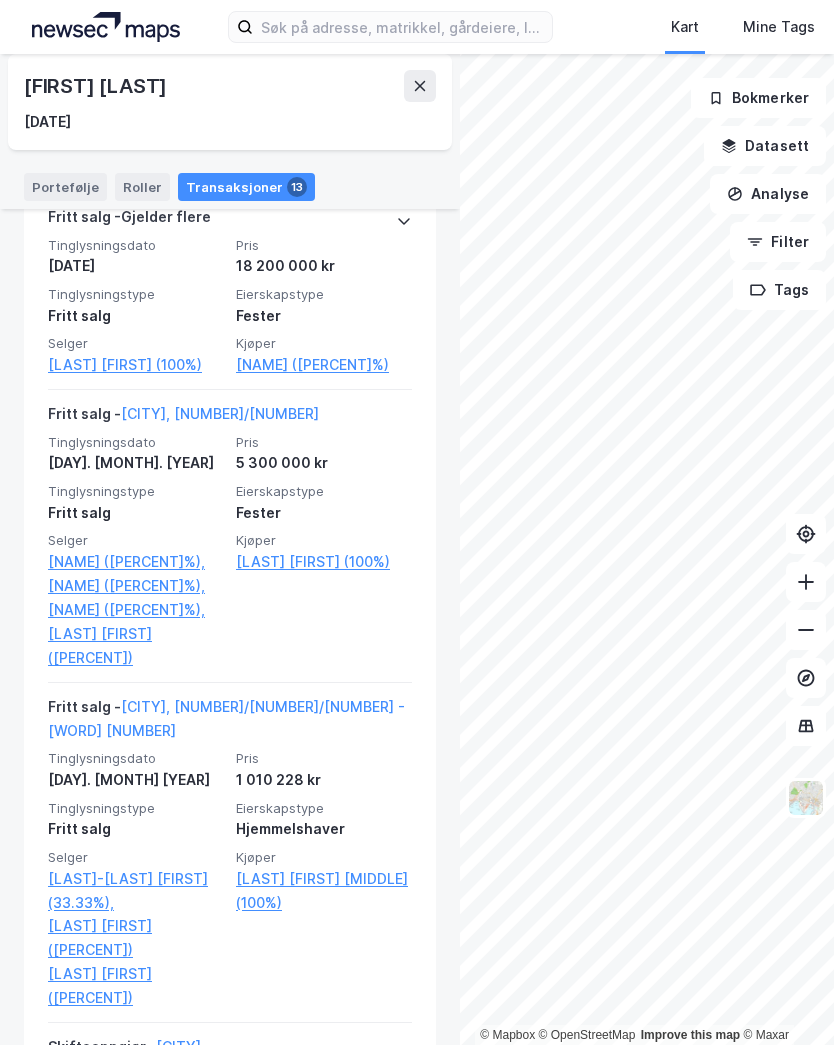 scroll, scrollTop: 1448, scrollLeft: 0, axis: vertical 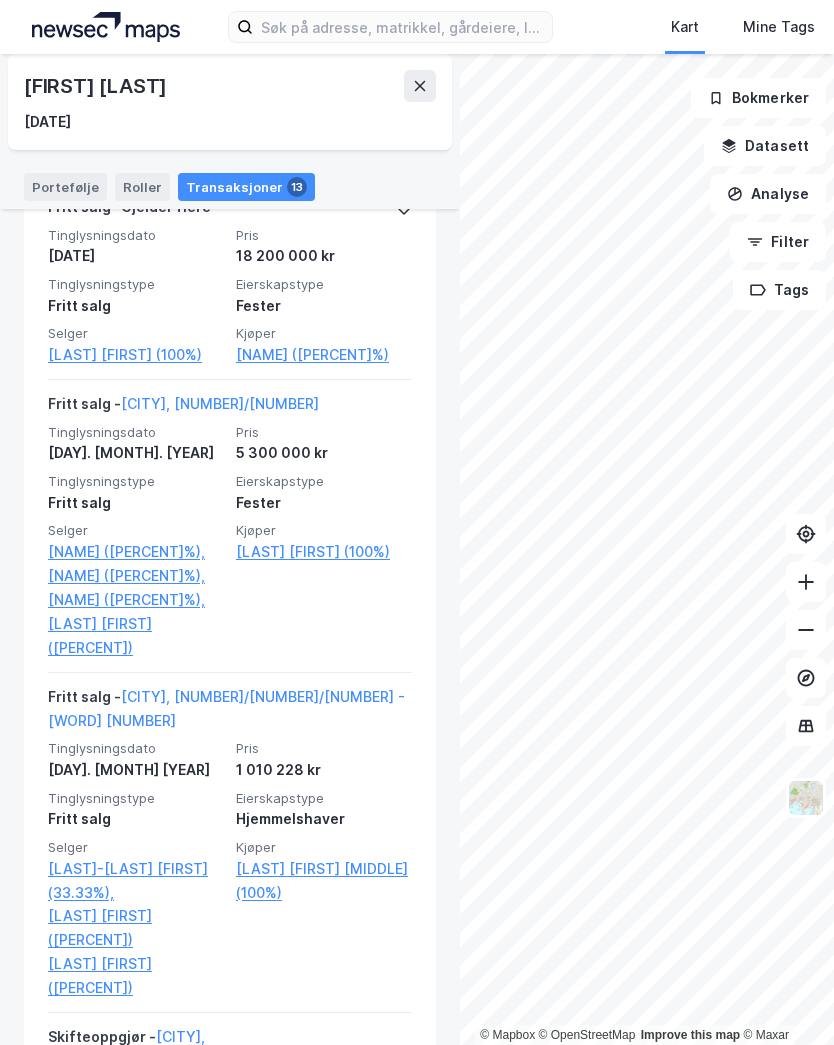 click on "[CITY], [NUMBER]/[NUMBER]" at bounding box center [220, 403] 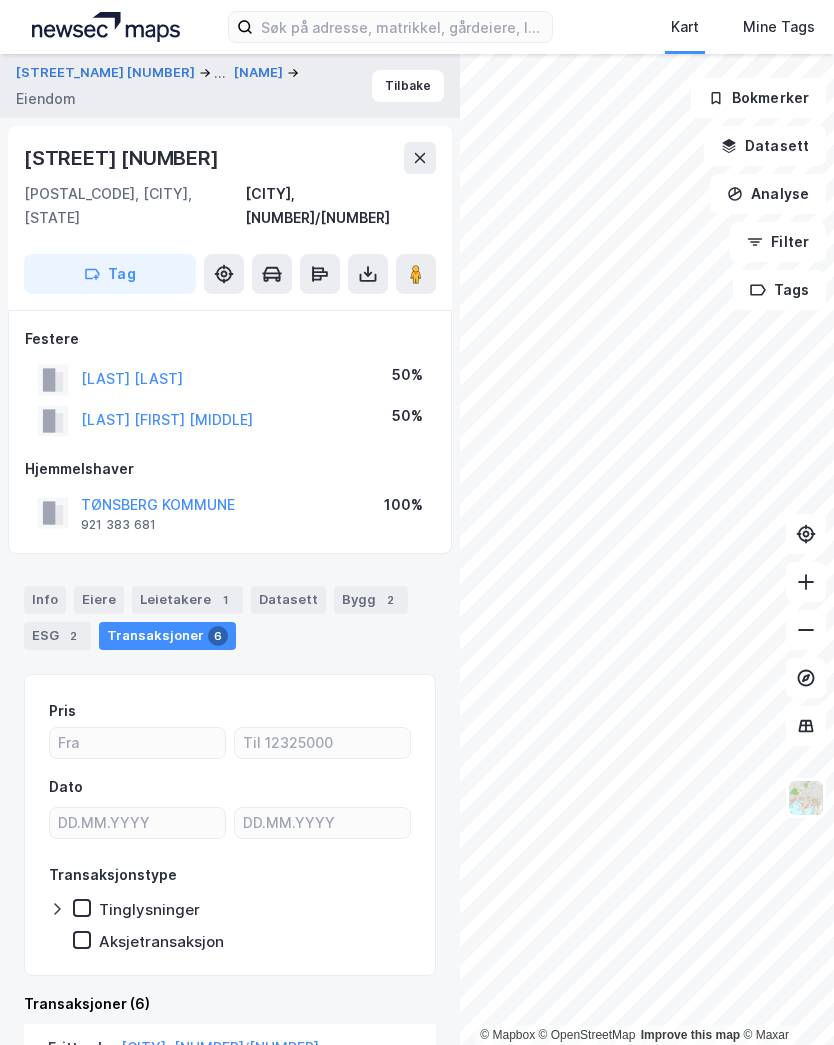 click on "Tilbake" at bounding box center (408, 86) 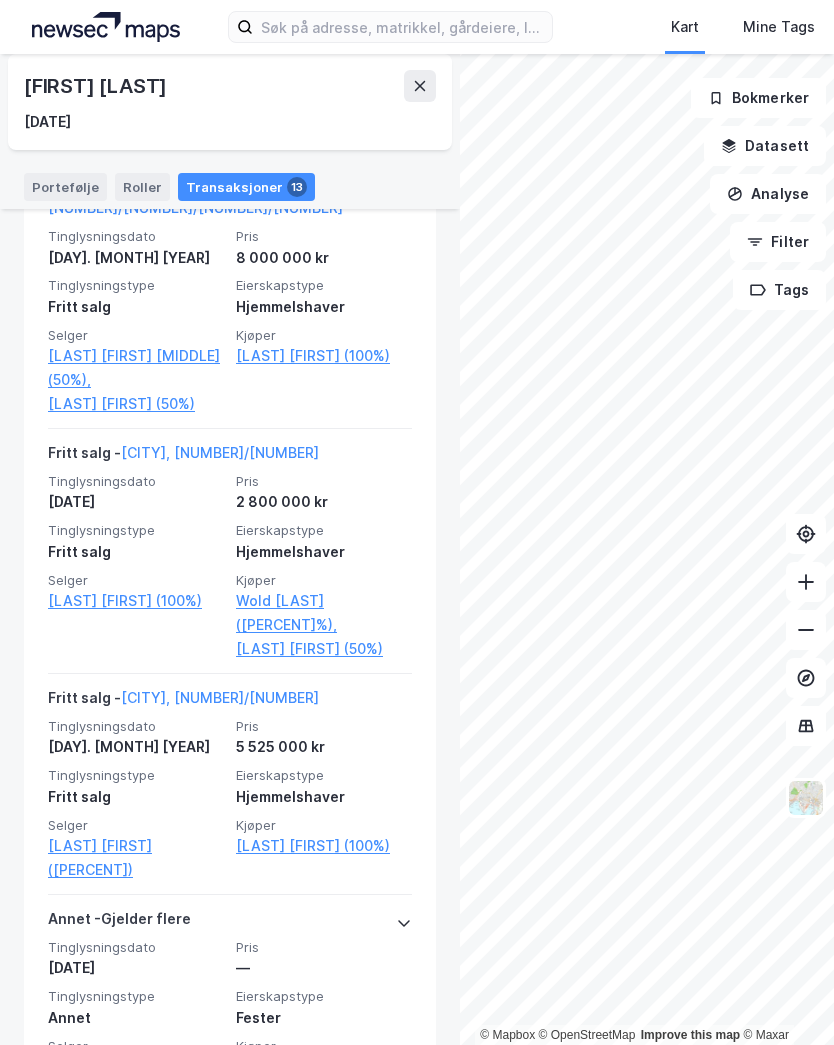 scroll, scrollTop: 2624, scrollLeft: 0, axis: vertical 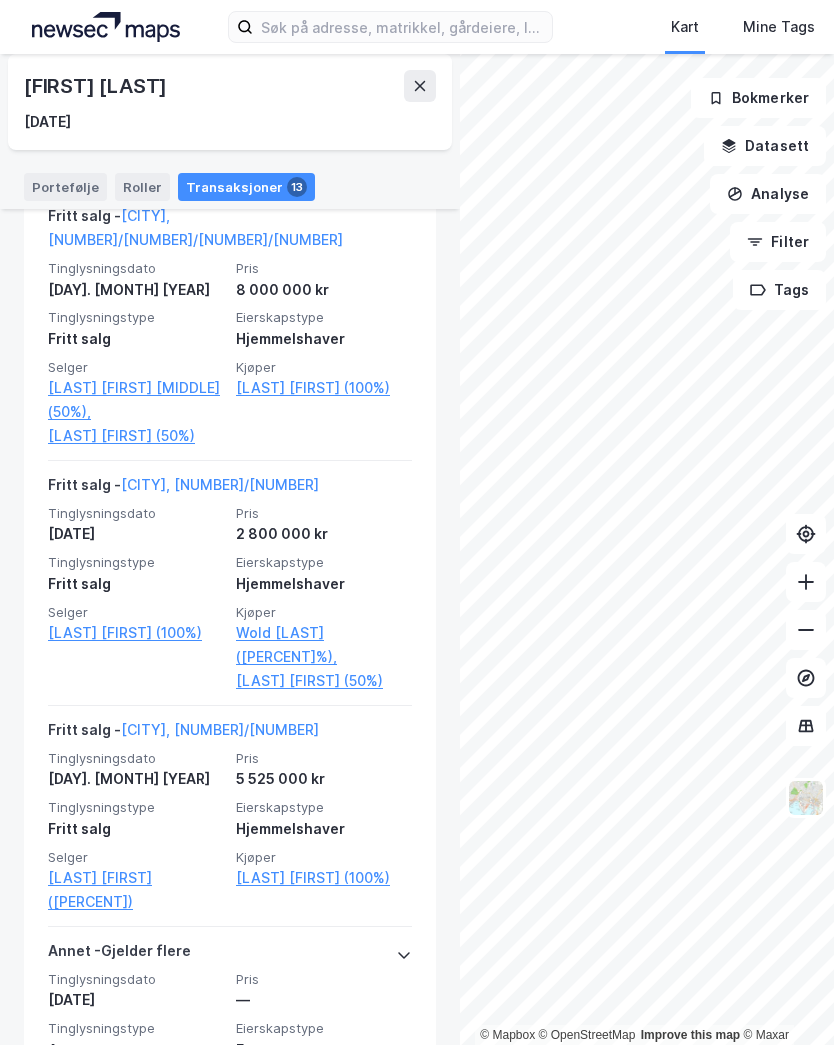 click on "[CITY], [NUMBER]/[NUMBER]" at bounding box center [220, 729] 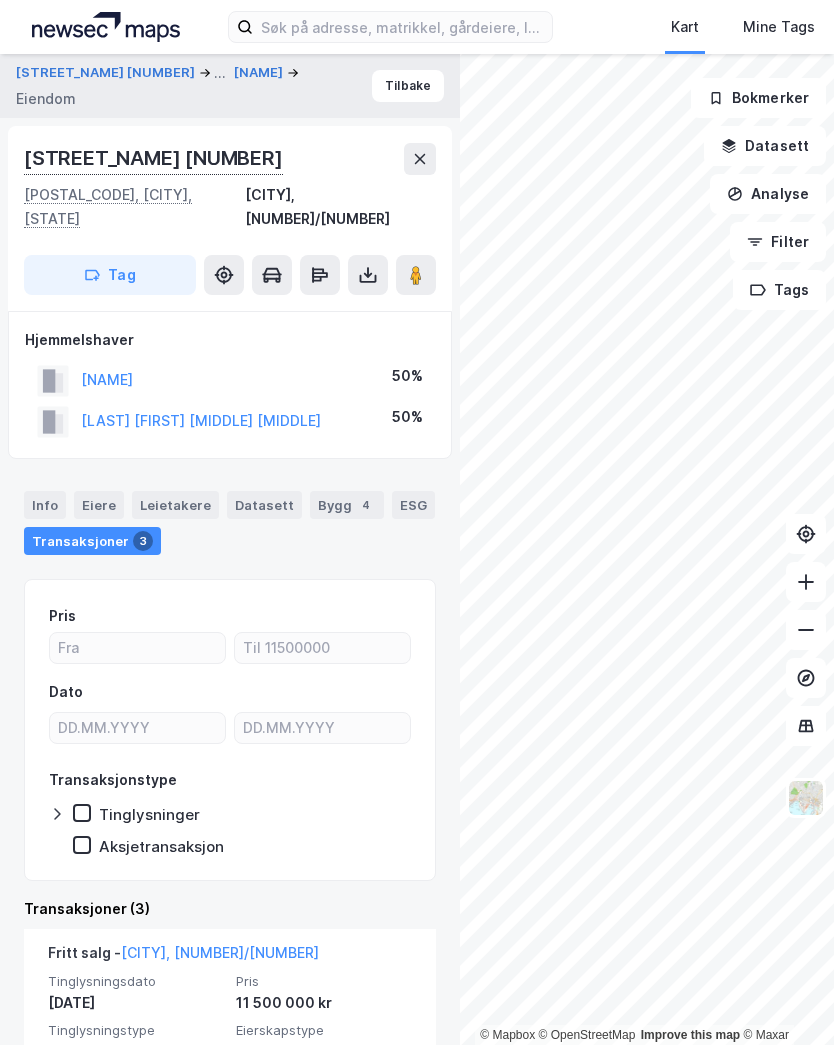 click at bounding box center (420, 159) 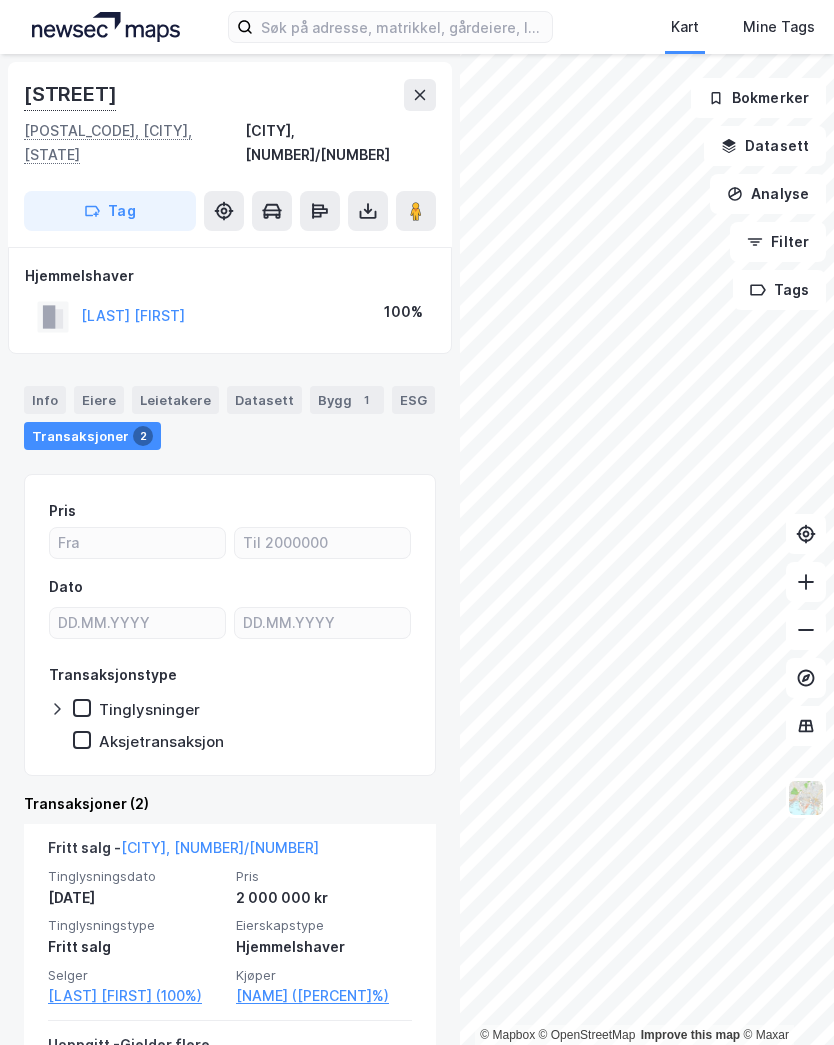 scroll, scrollTop: 0, scrollLeft: 0, axis: both 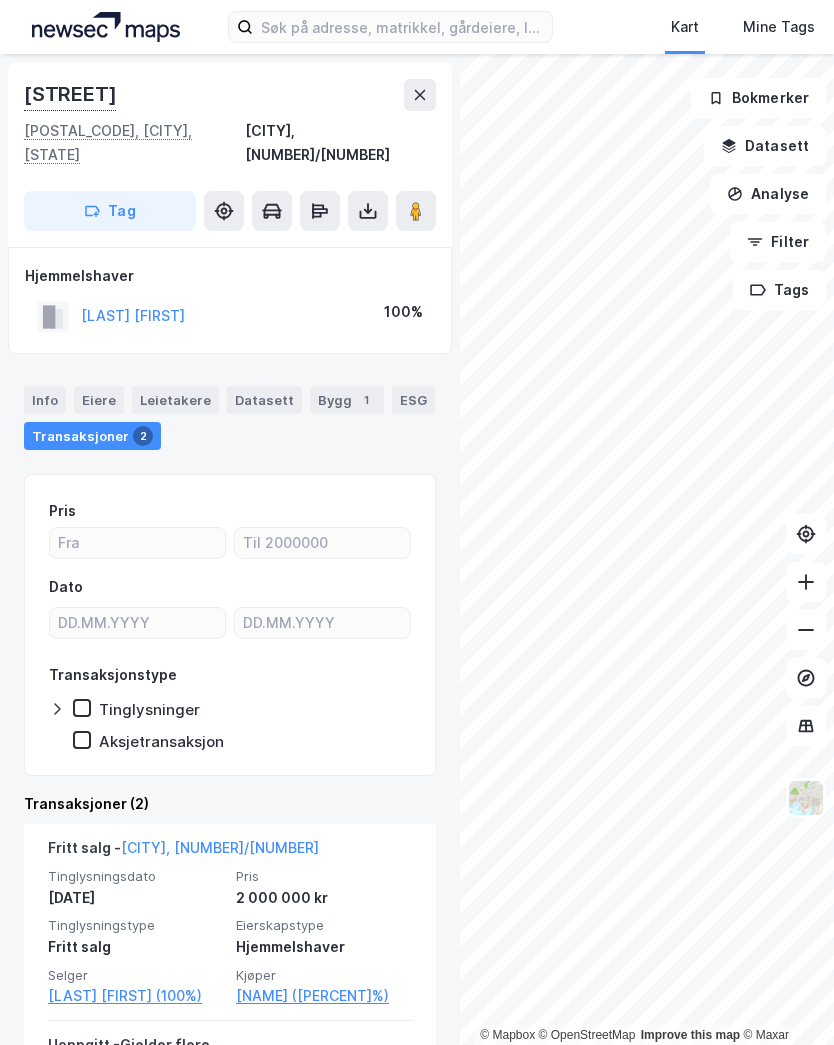click on "[LAST] [FIRST]" at bounding box center (0, 0) 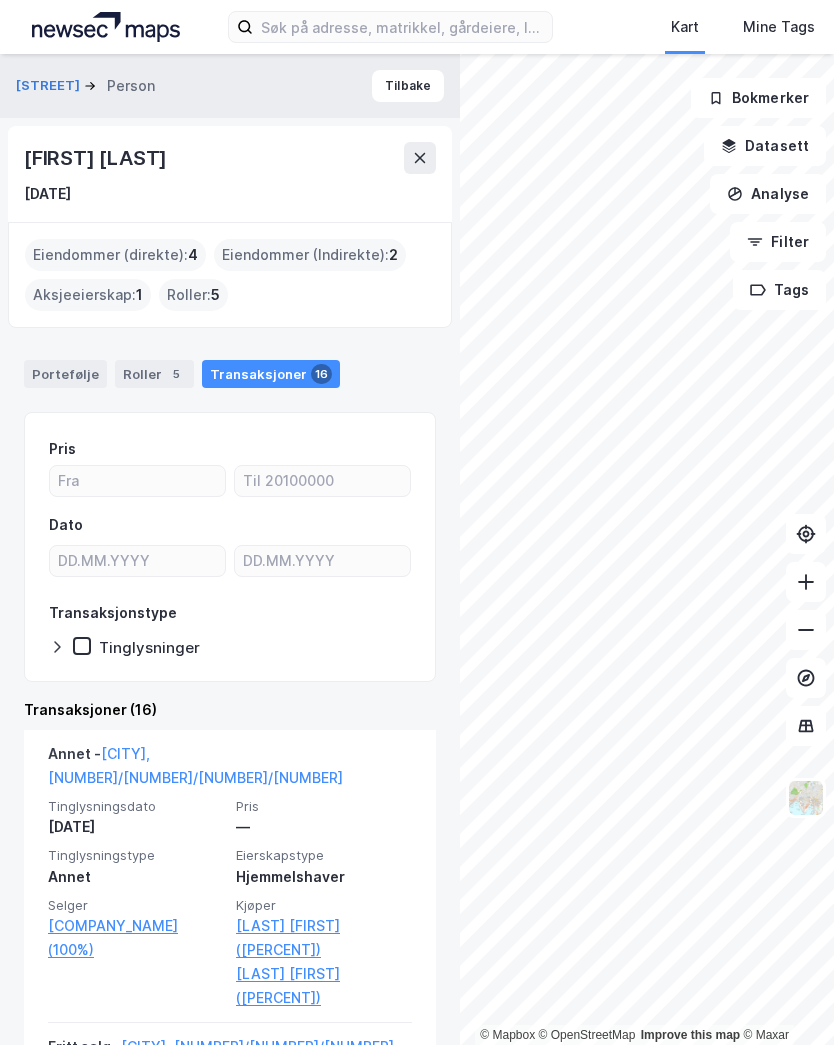 scroll, scrollTop: 0, scrollLeft: 0, axis: both 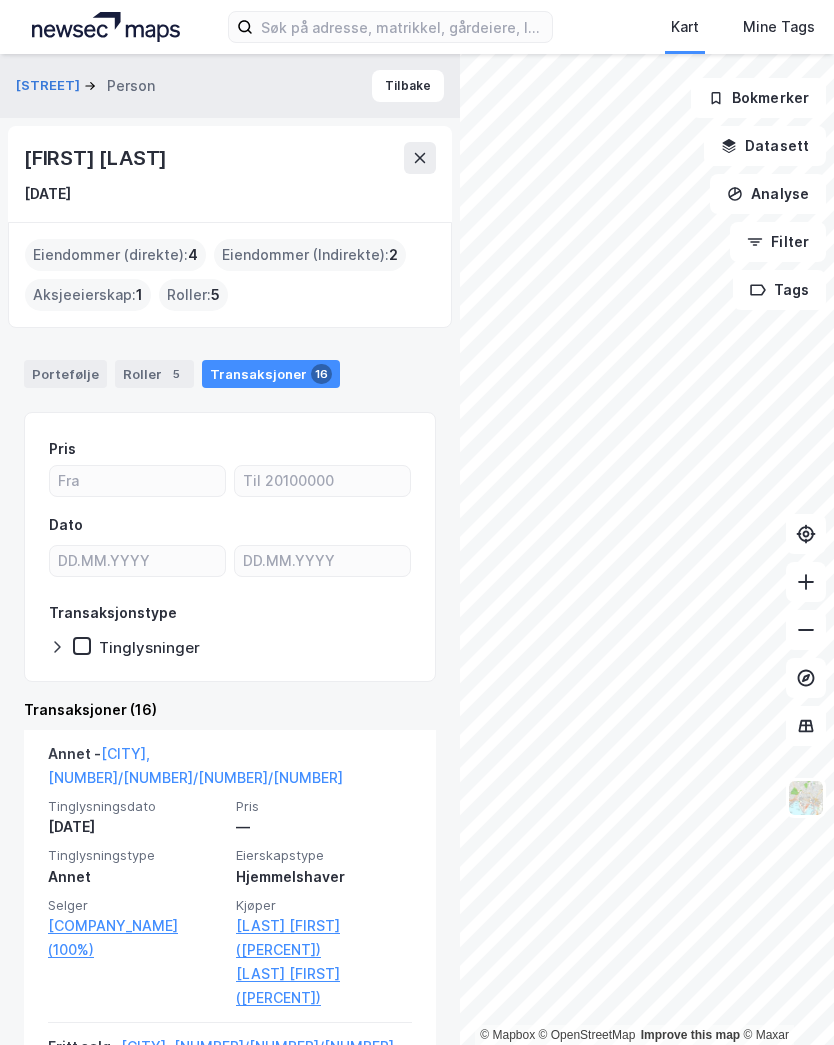 click on "Tilbake" at bounding box center [408, 86] 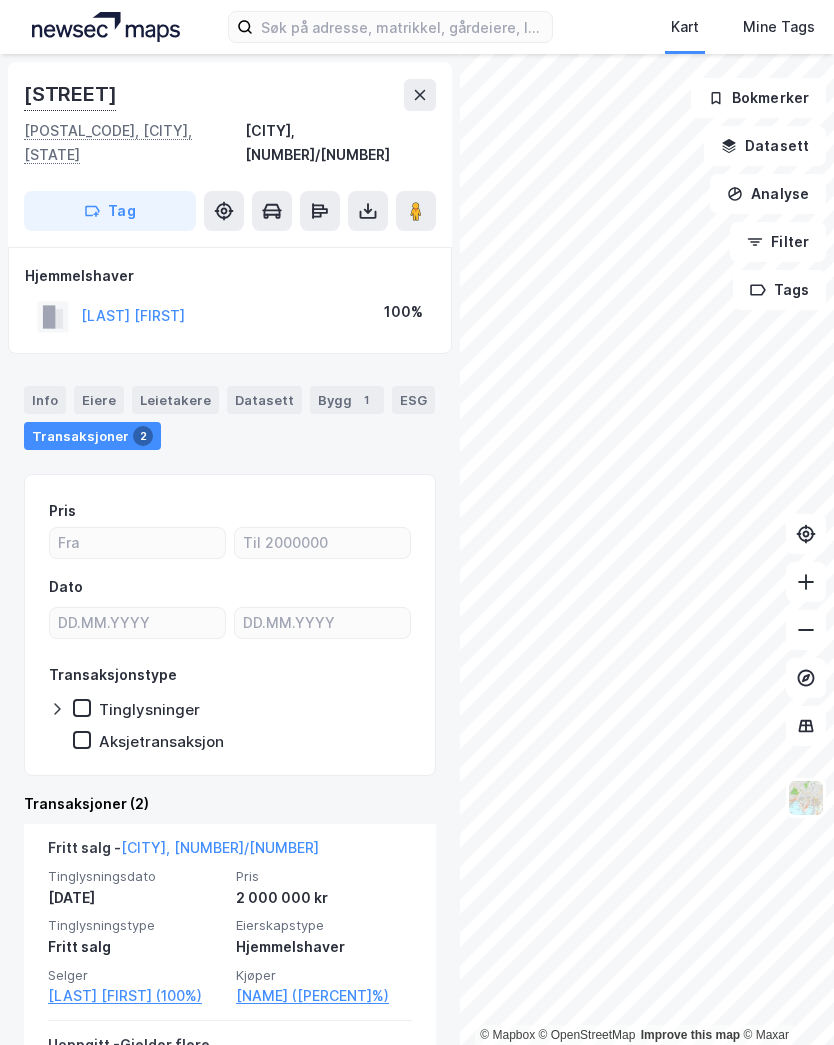 click at bounding box center [420, 95] 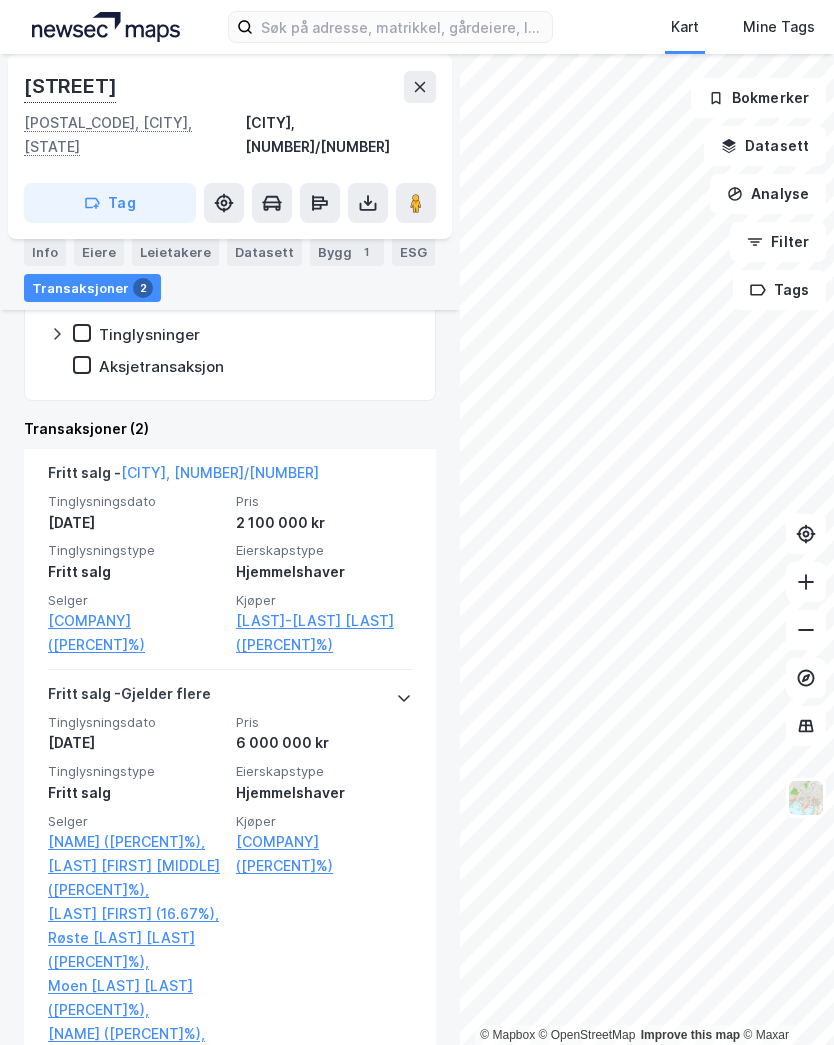 scroll, scrollTop: 376, scrollLeft: 0, axis: vertical 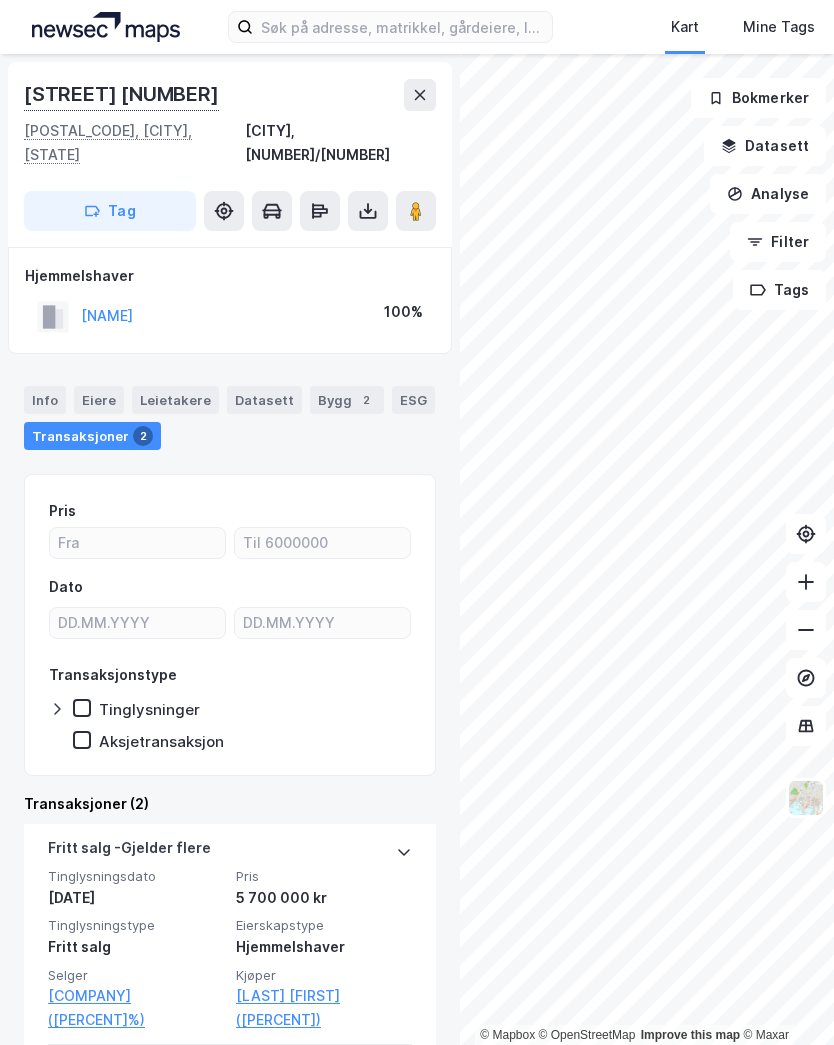 click 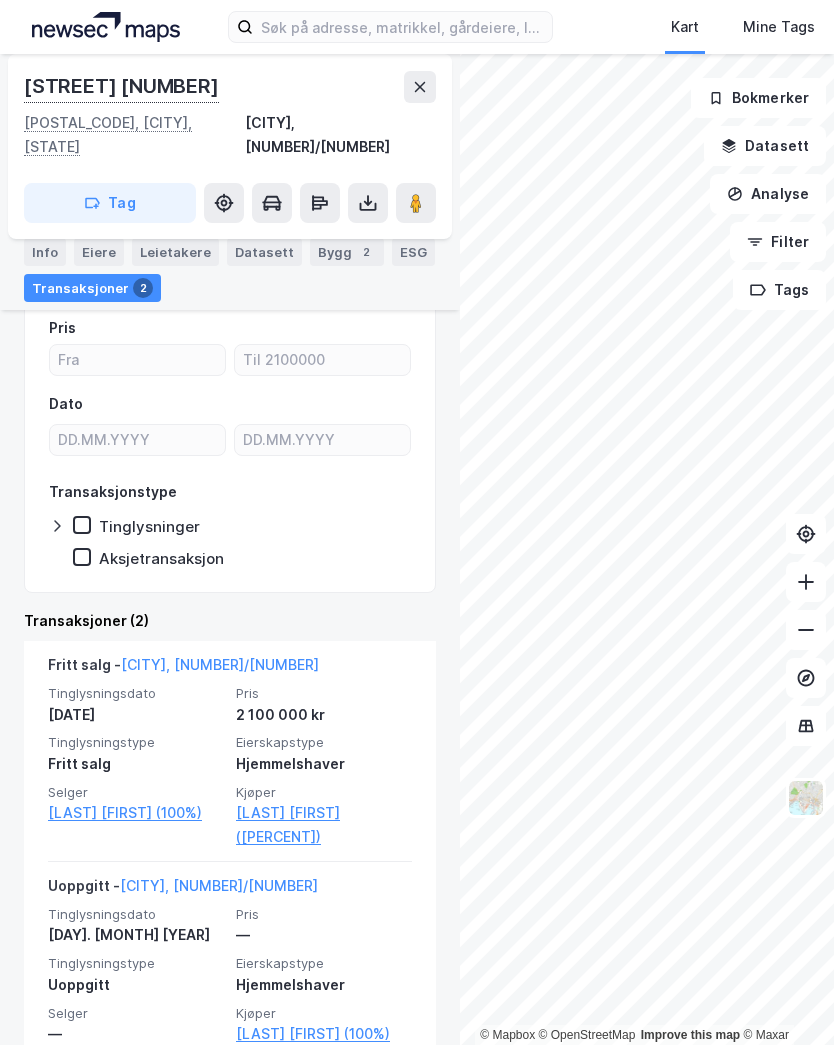 scroll, scrollTop: 182, scrollLeft: 0, axis: vertical 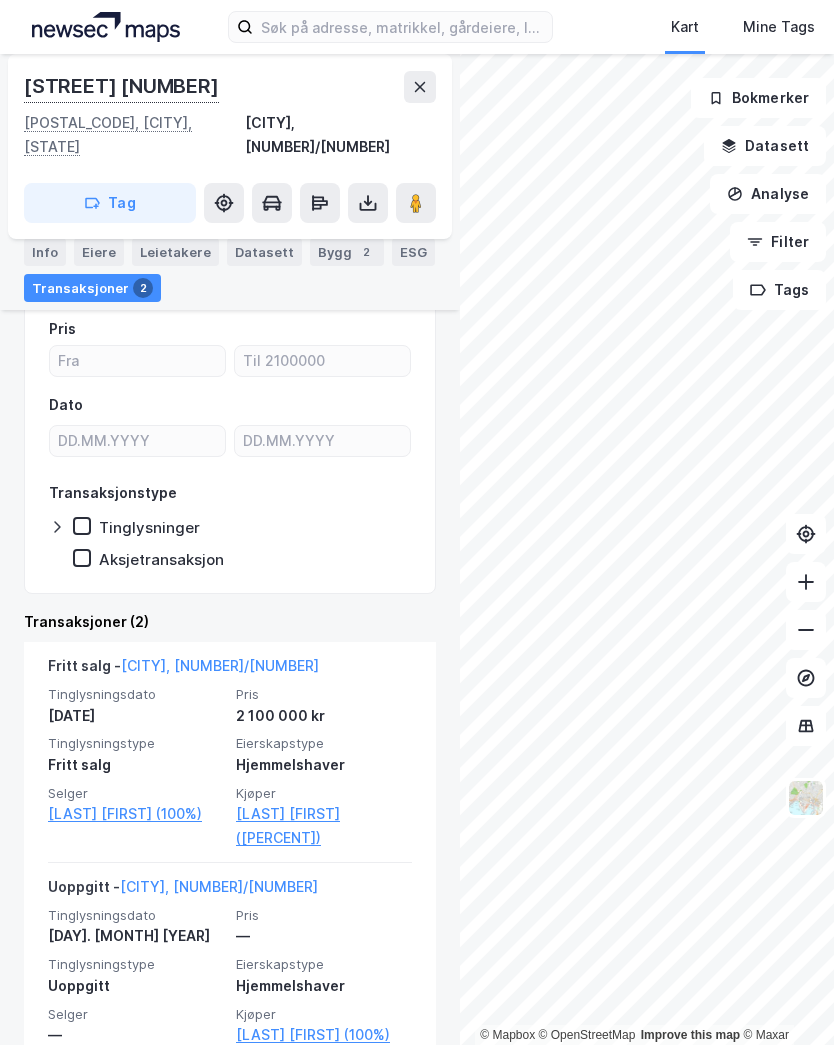 click 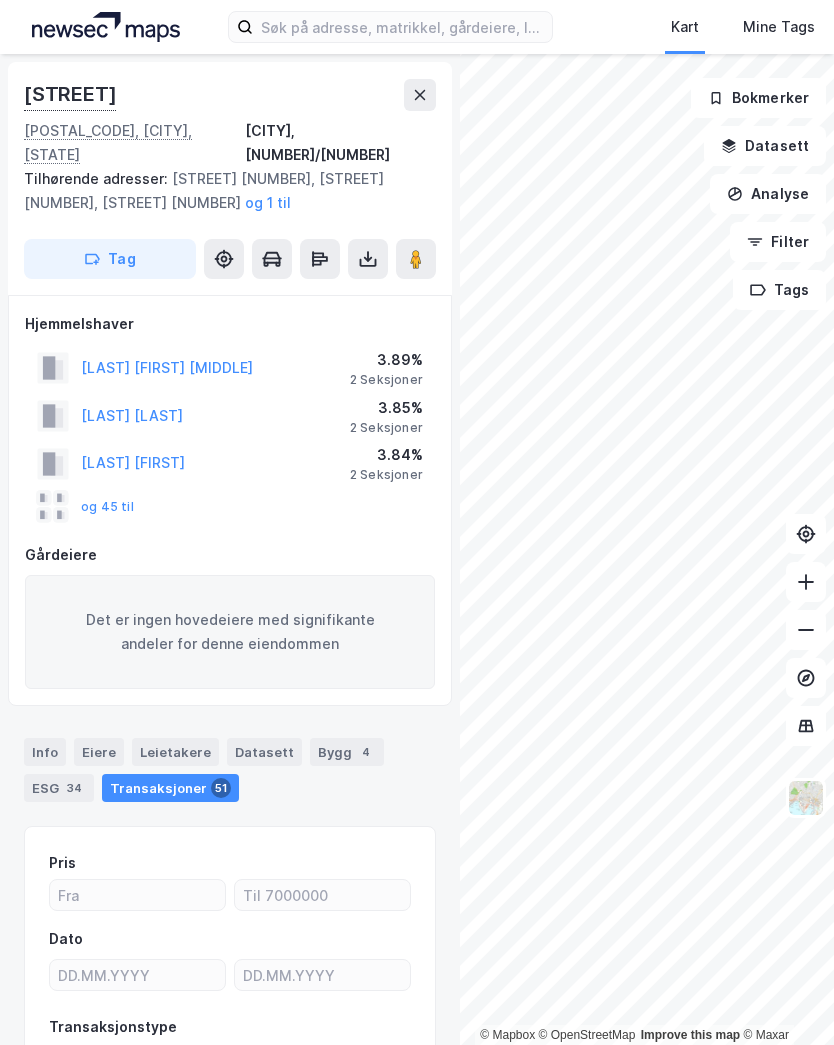 scroll, scrollTop: 0, scrollLeft: 0, axis: both 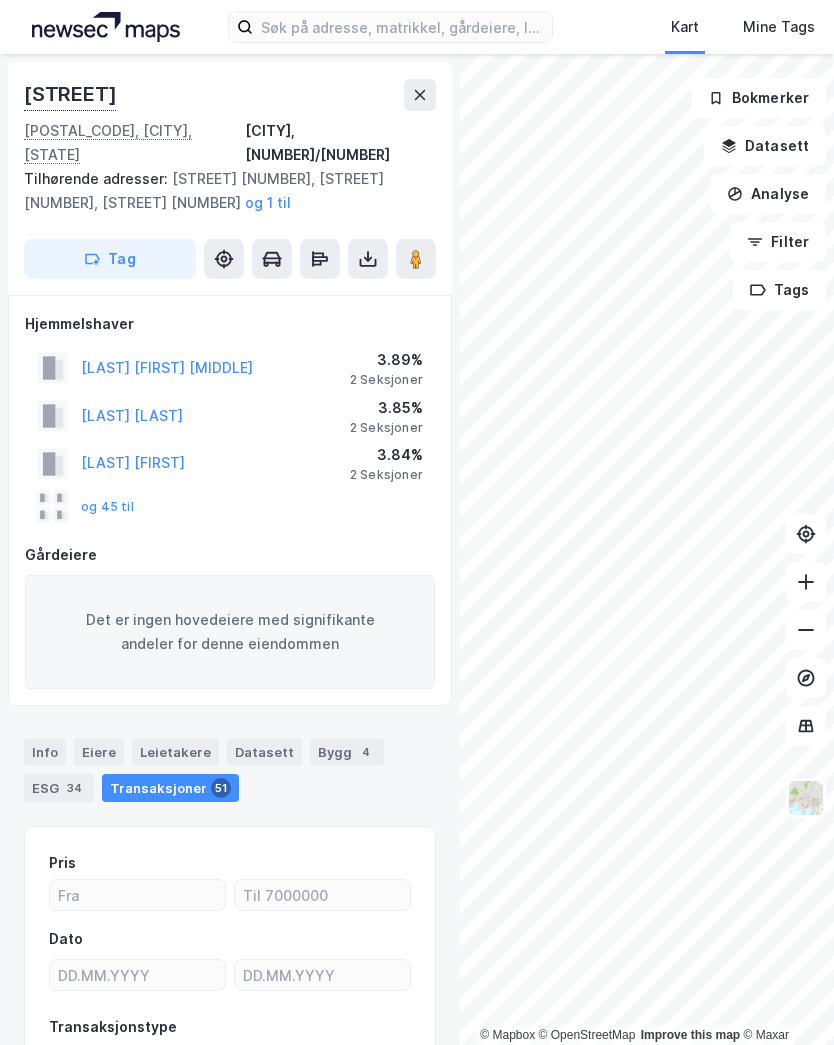 click at bounding box center (420, 95) 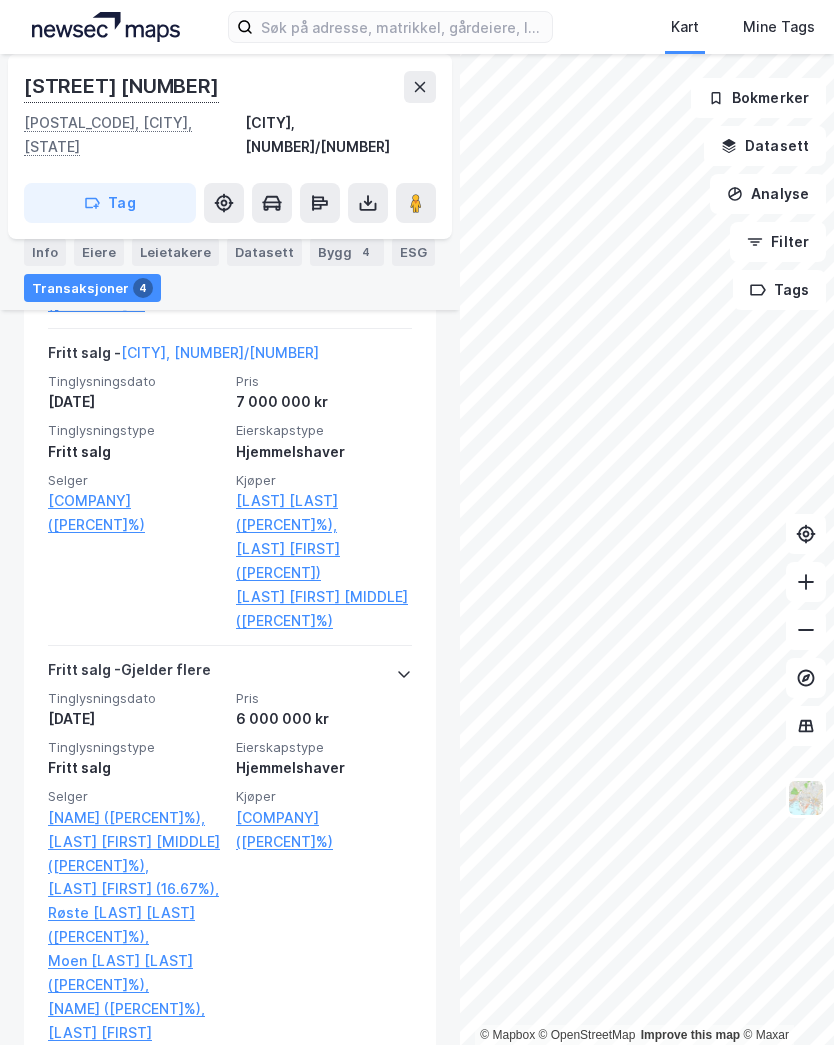 scroll, scrollTop: 1003, scrollLeft: 0, axis: vertical 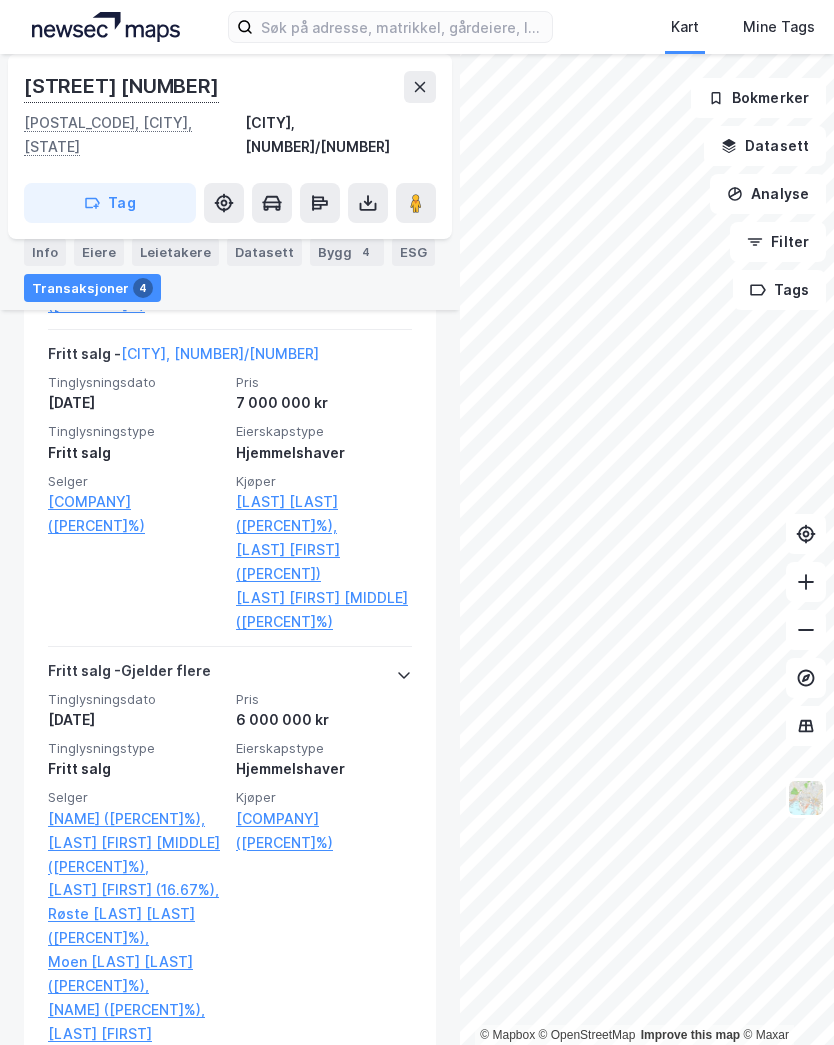 click 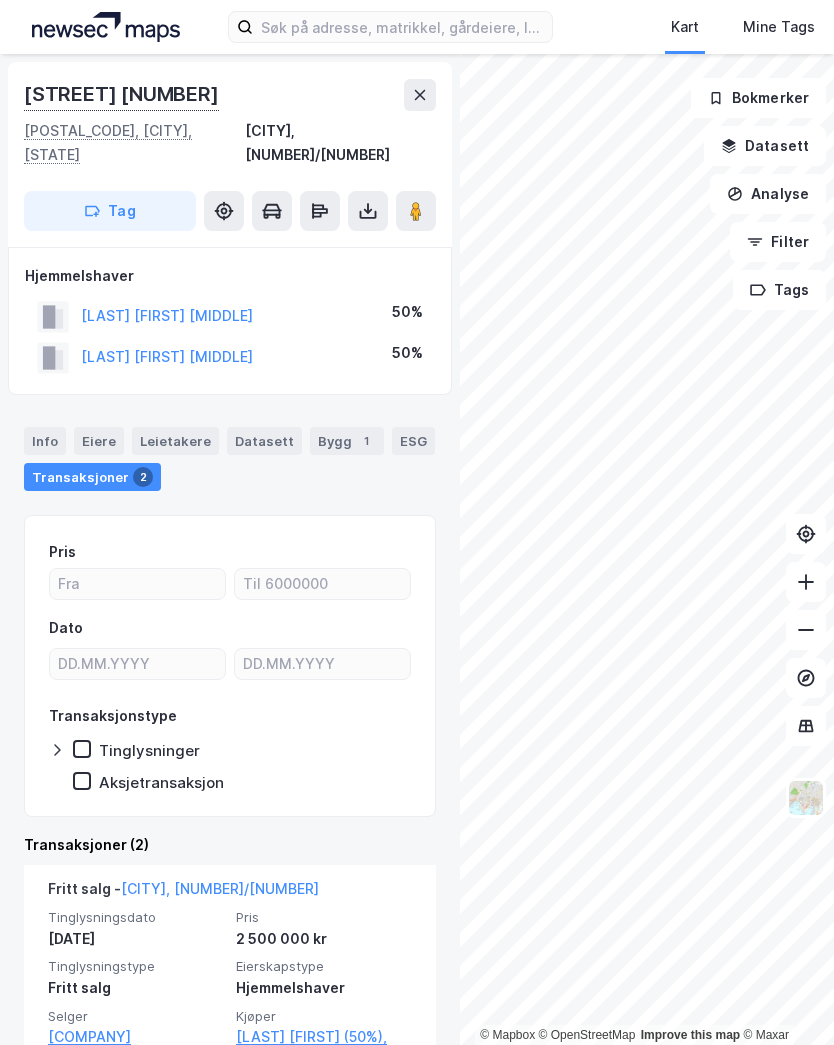 click 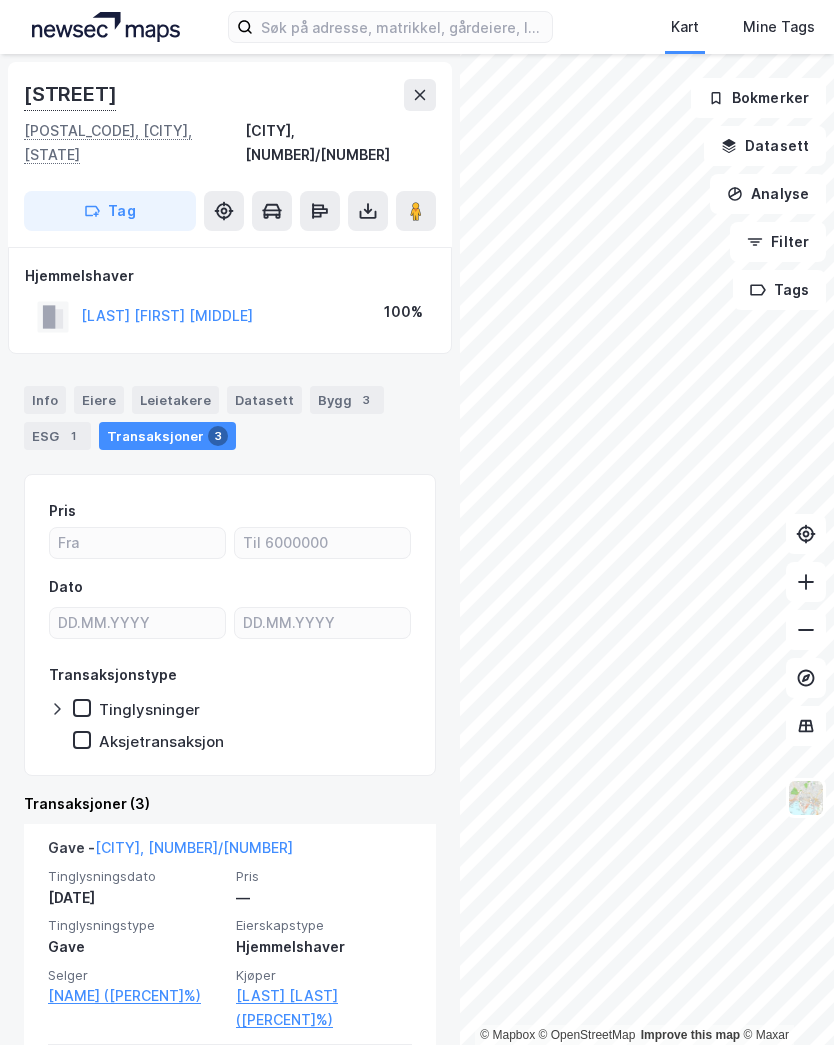 click at bounding box center (420, 95) 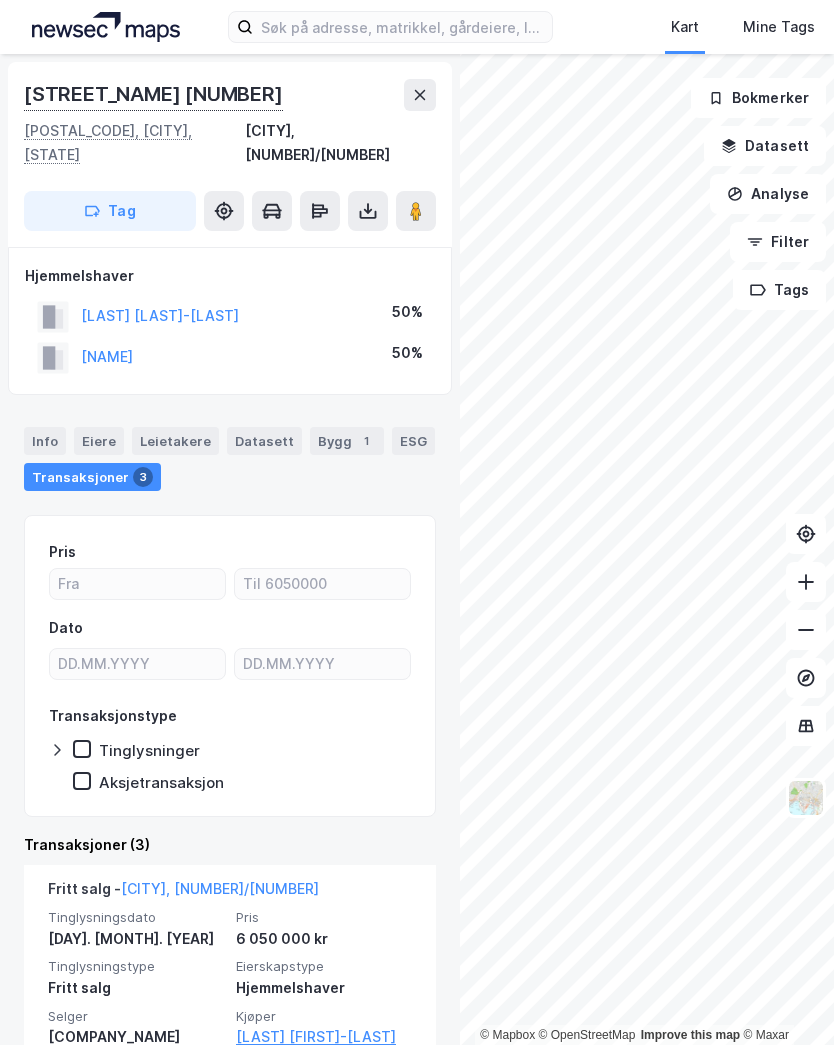 click 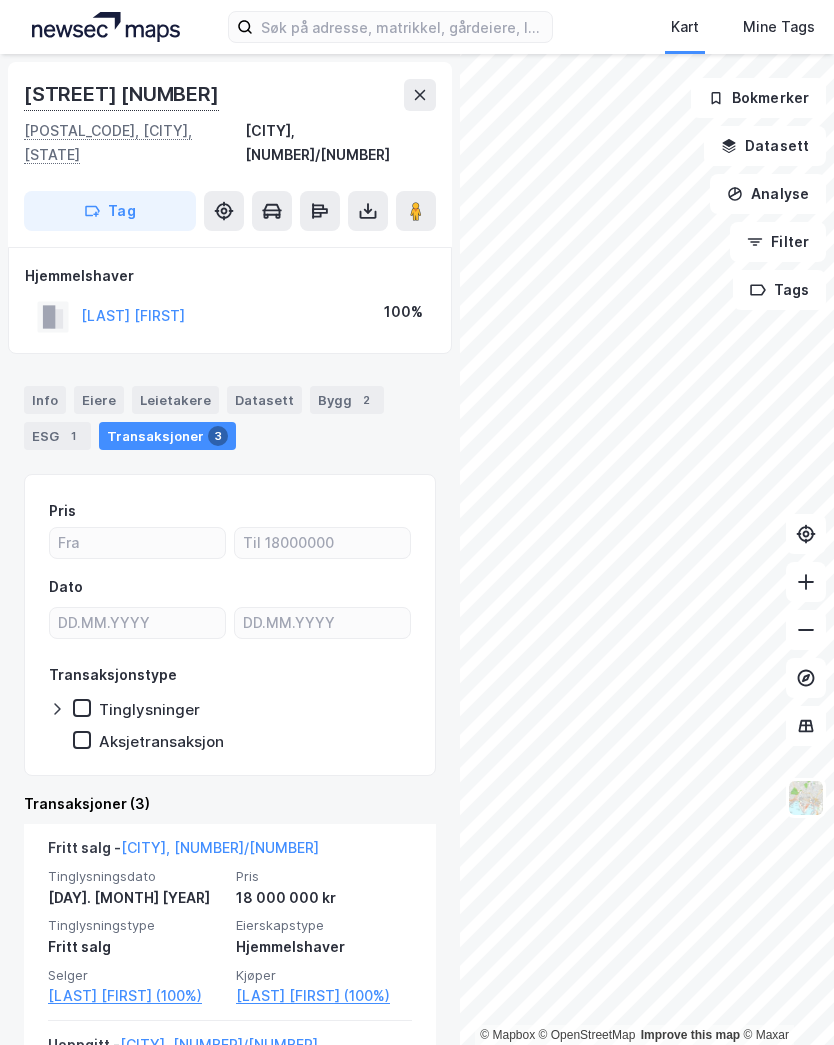 click at bounding box center [420, 95] 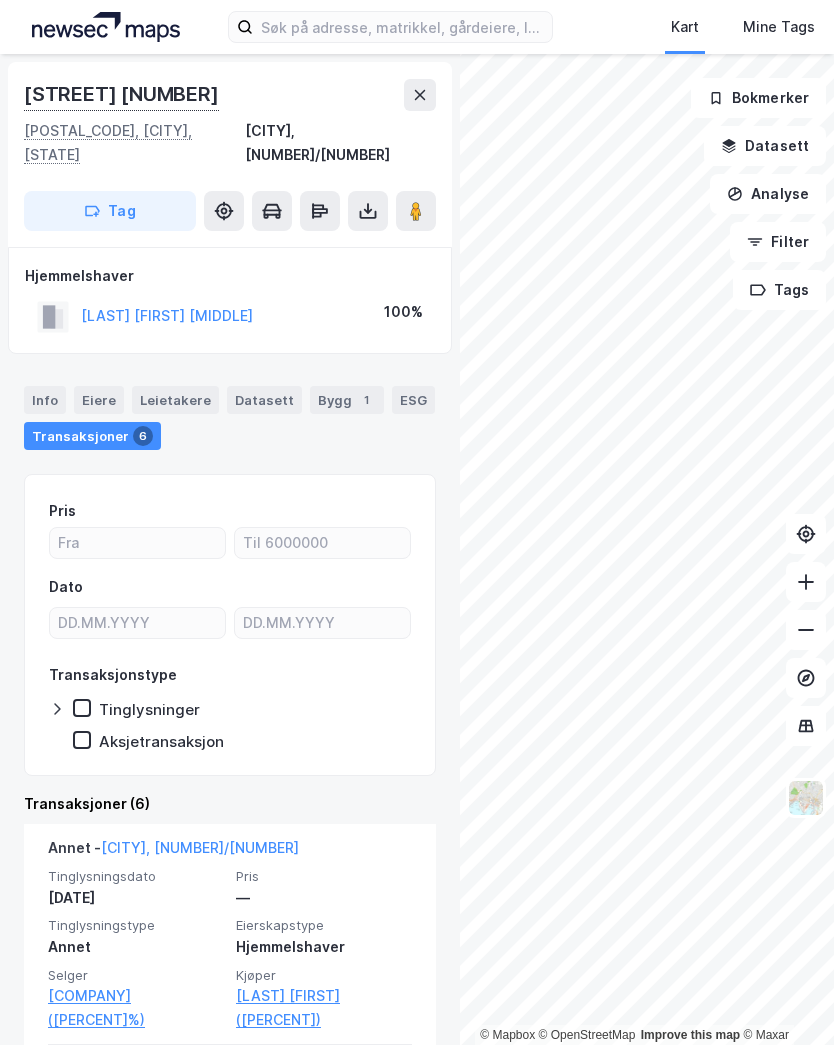 click at bounding box center (420, 95) 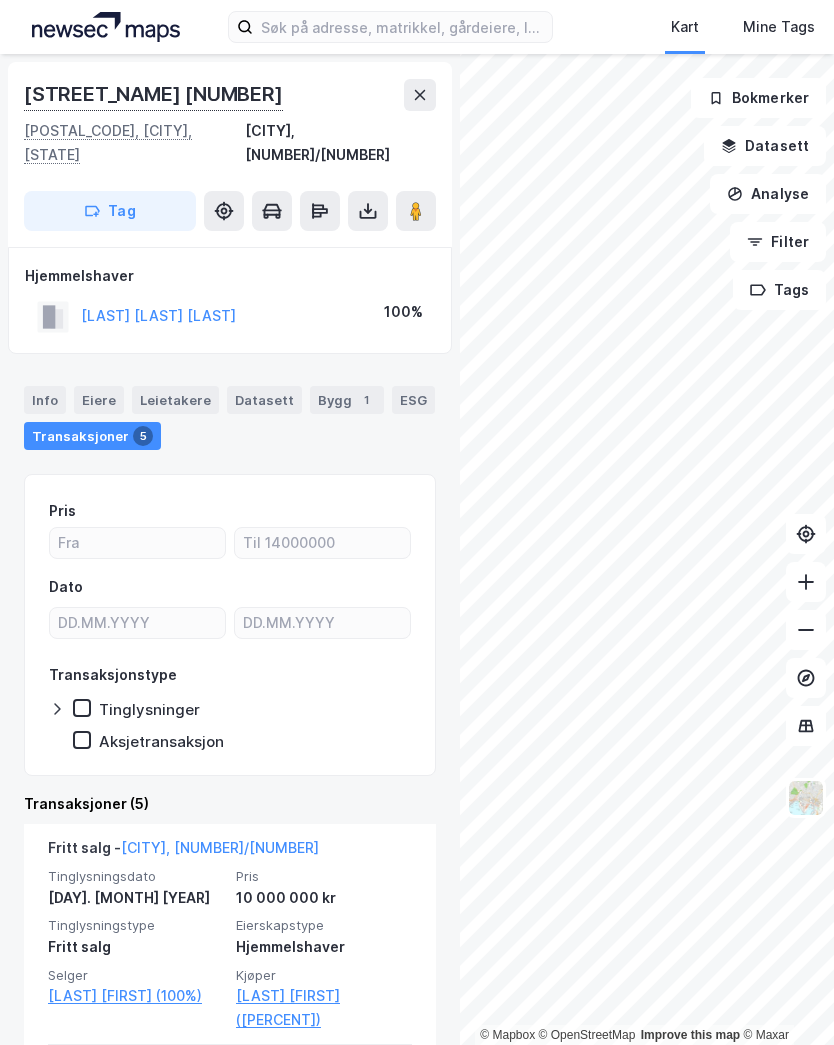 click 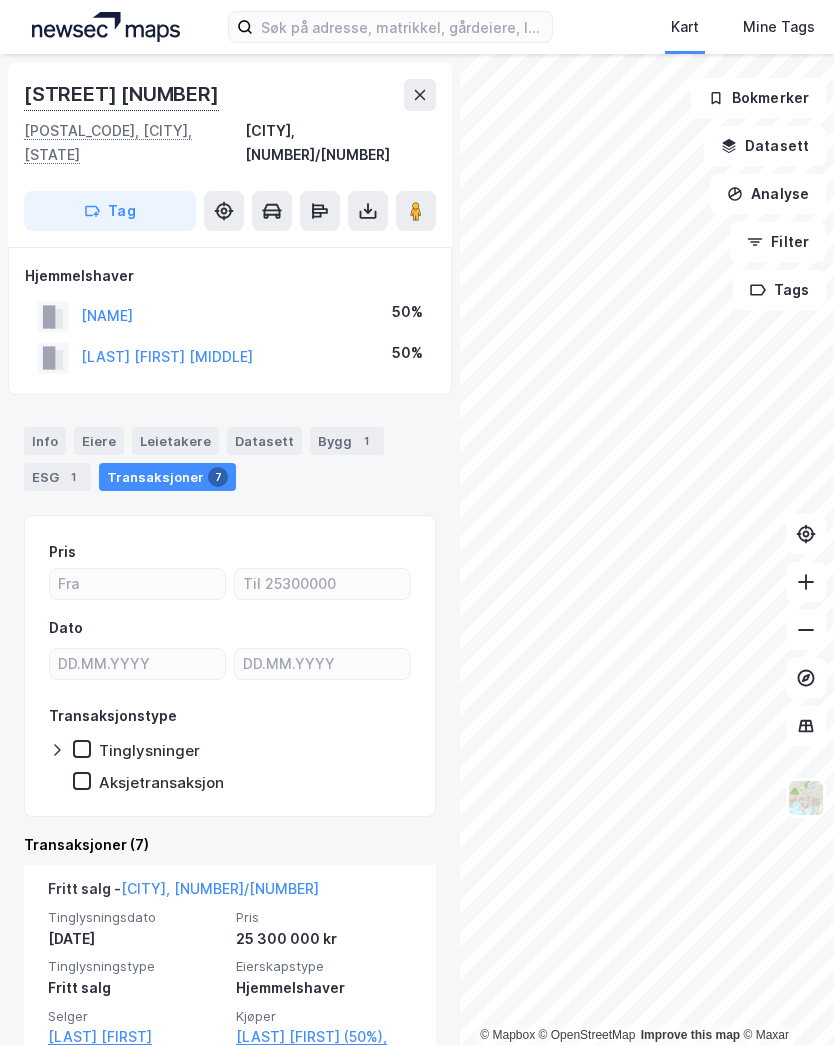 click 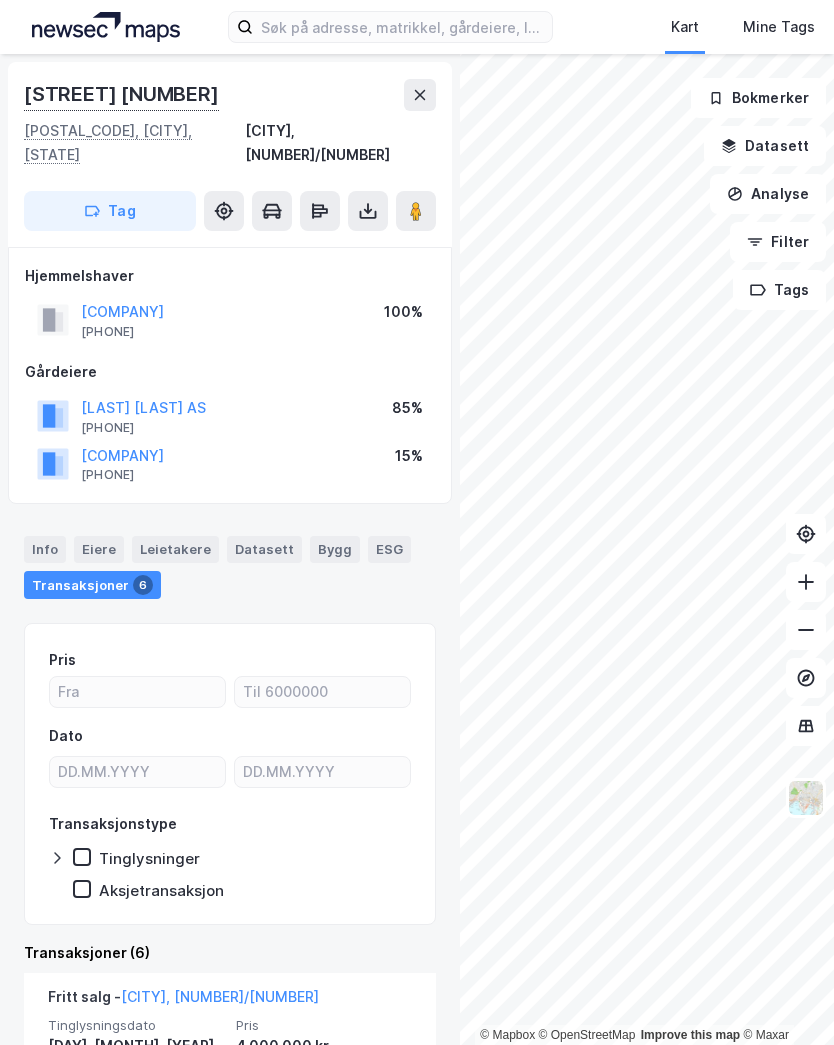 click 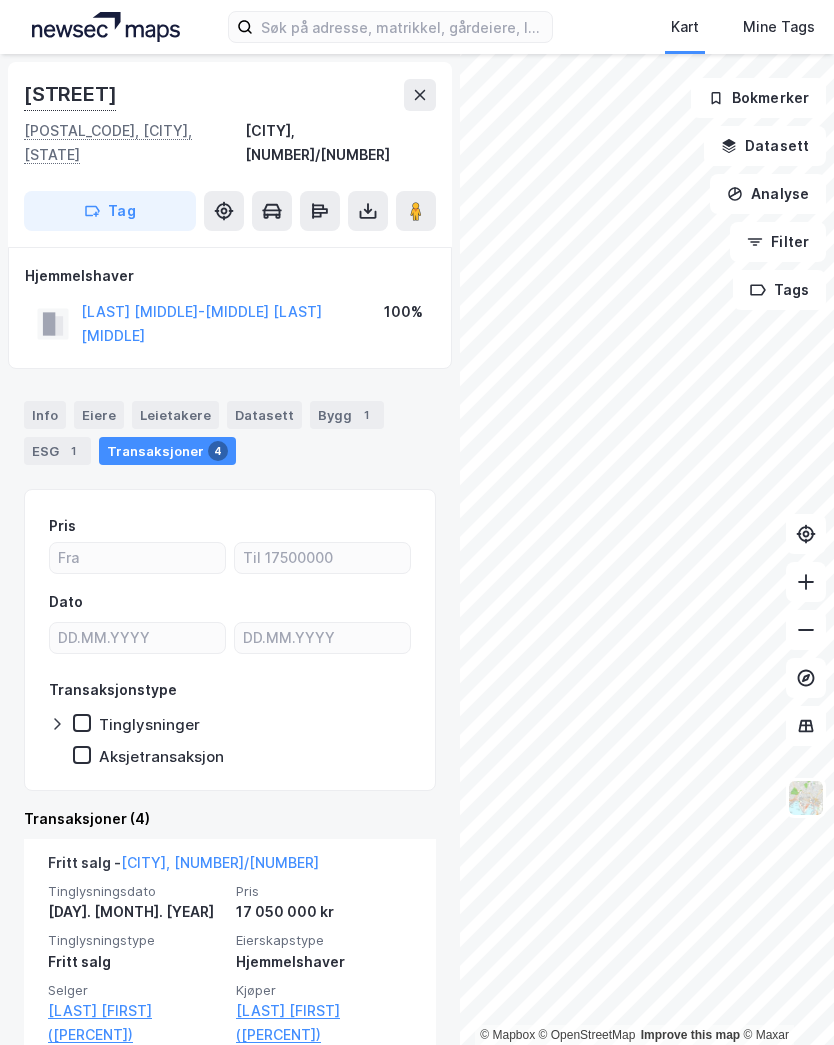 click at bounding box center (420, 95) 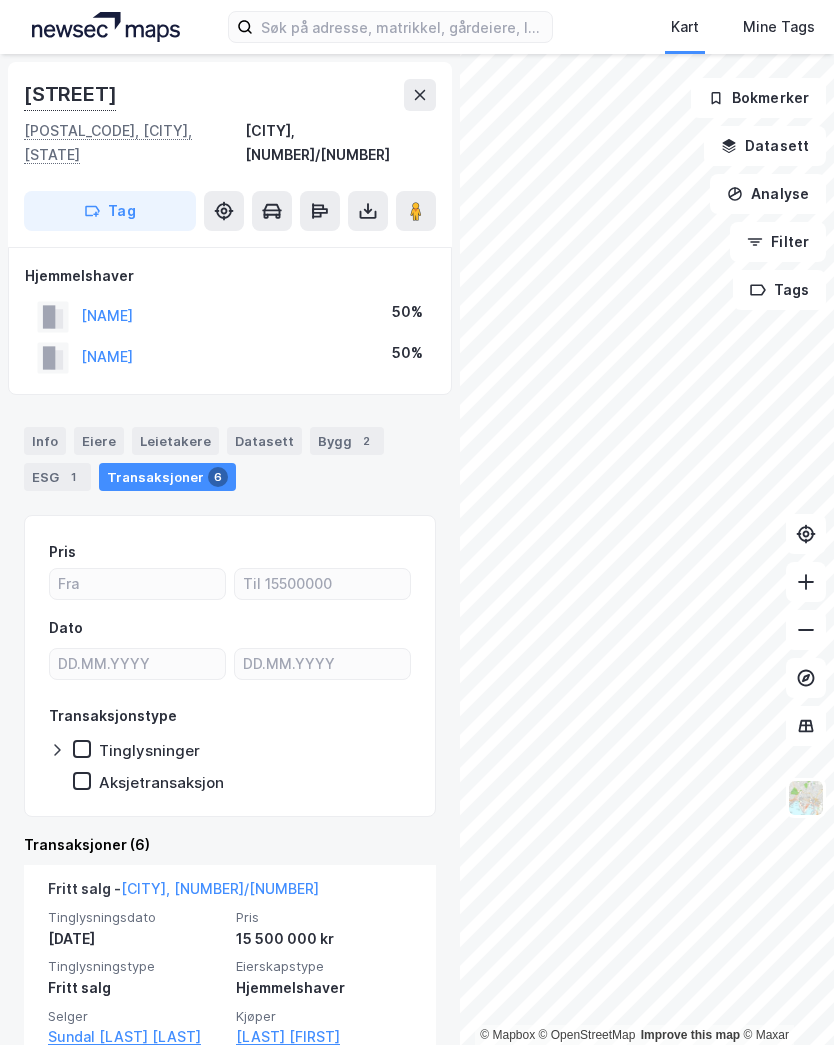 click at bounding box center (420, 95) 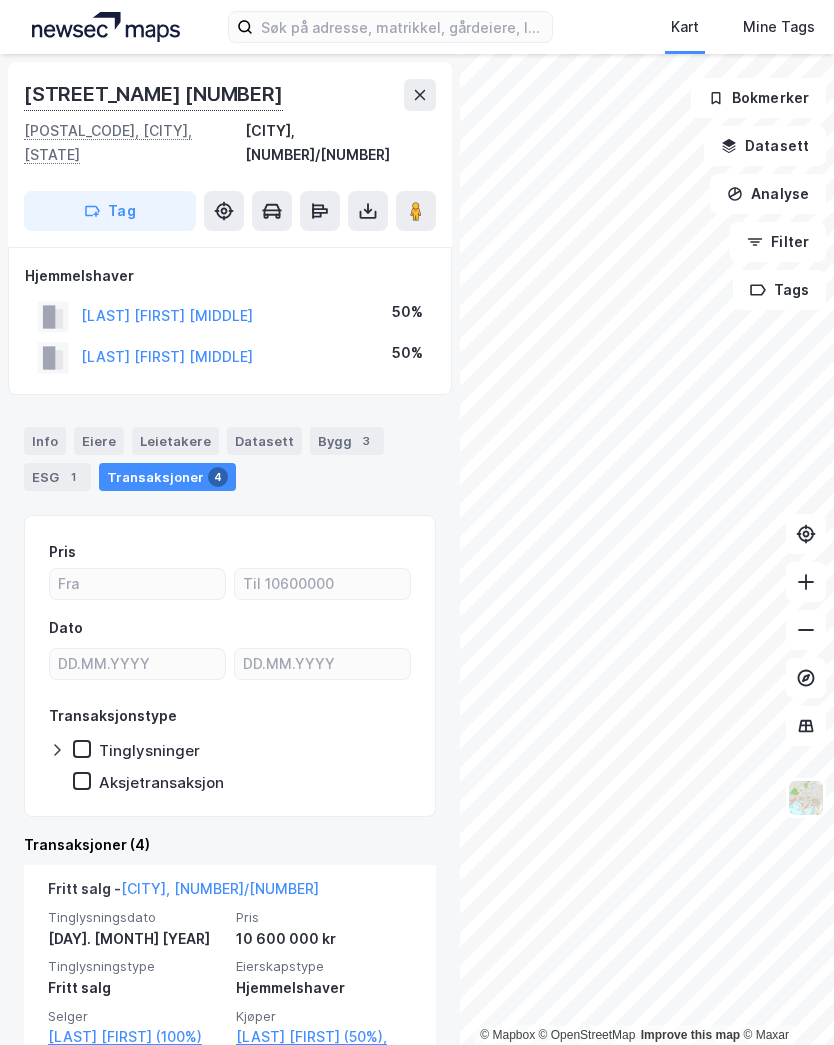 click 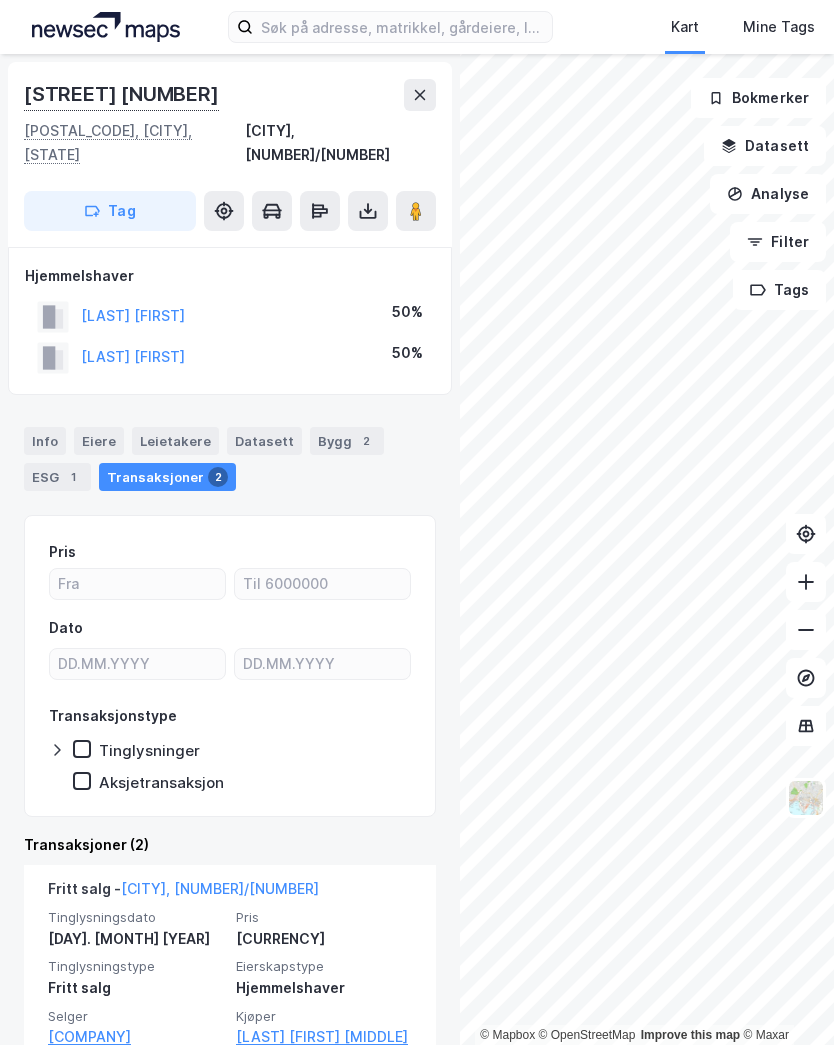 click at bounding box center [420, 95] 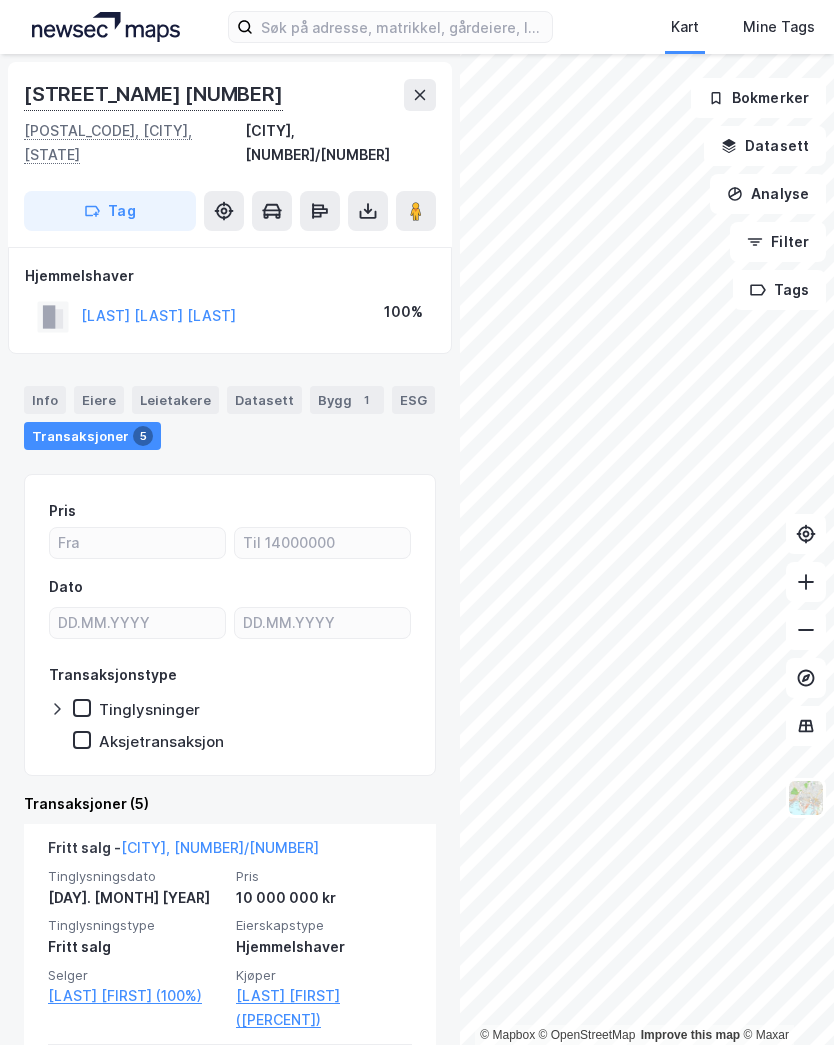 click at bounding box center [420, 95] 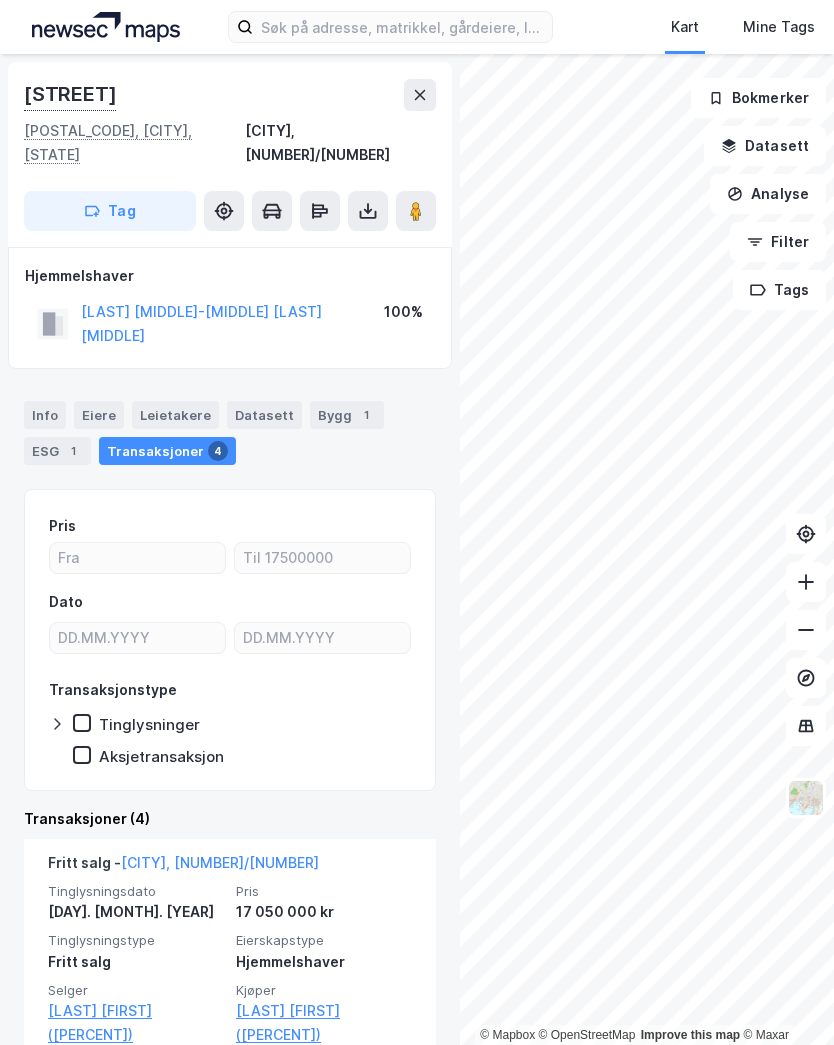 click at bounding box center (420, 95) 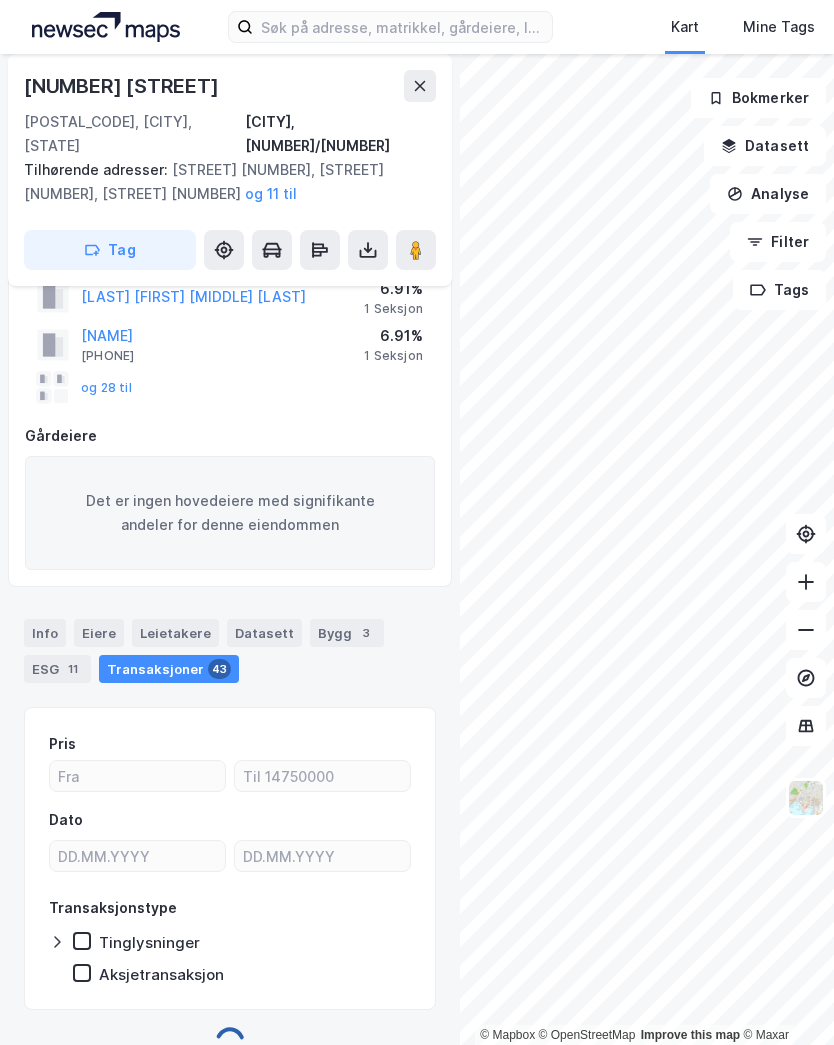scroll, scrollTop: 117, scrollLeft: 0, axis: vertical 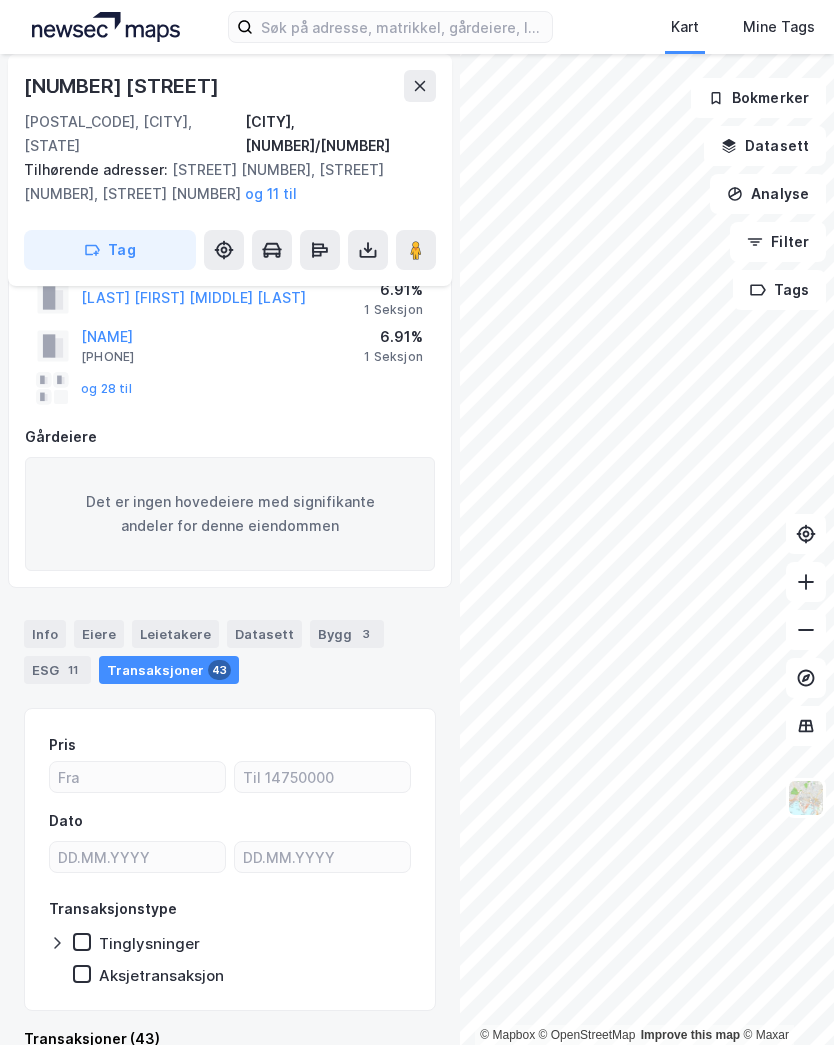 click at bounding box center (420, 86) 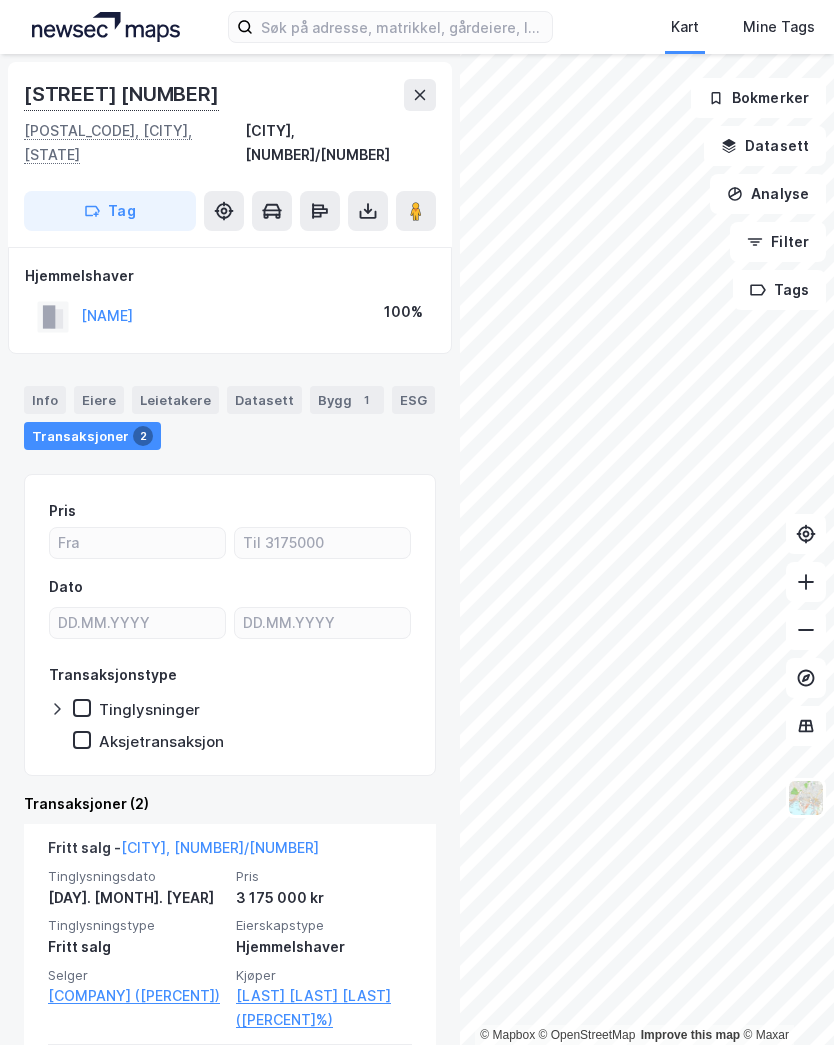 click at bounding box center [420, 95] 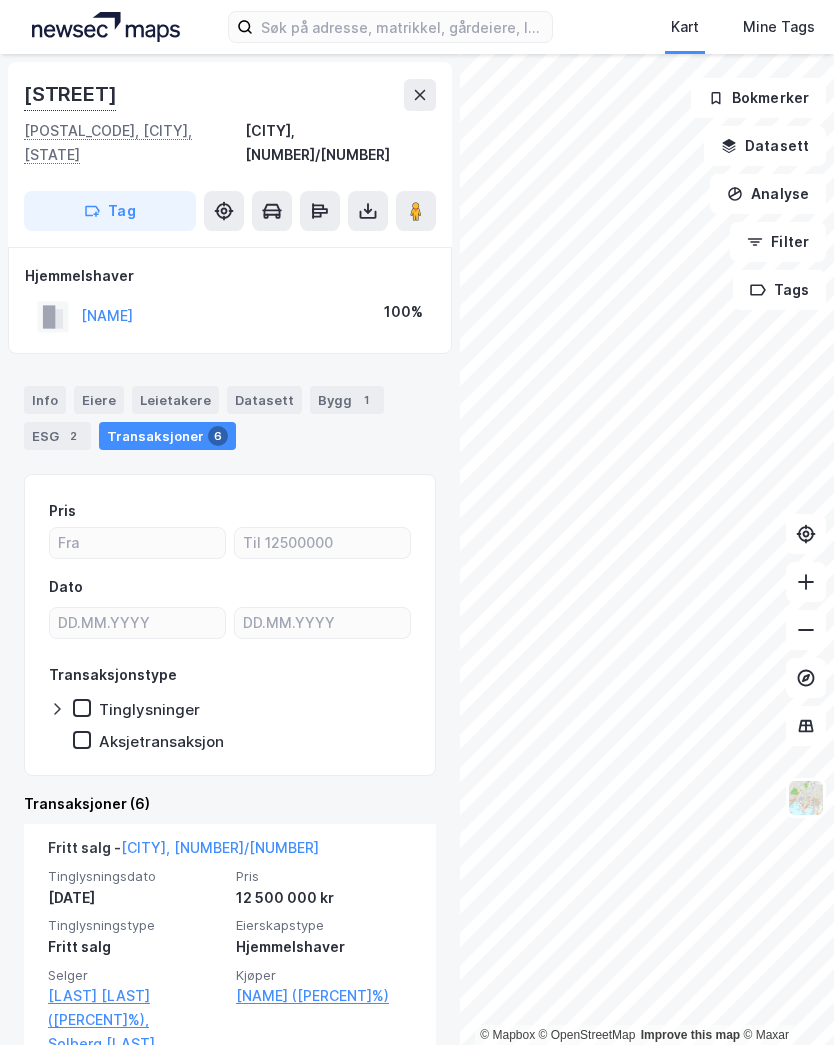 click at bounding box center (420, 95) 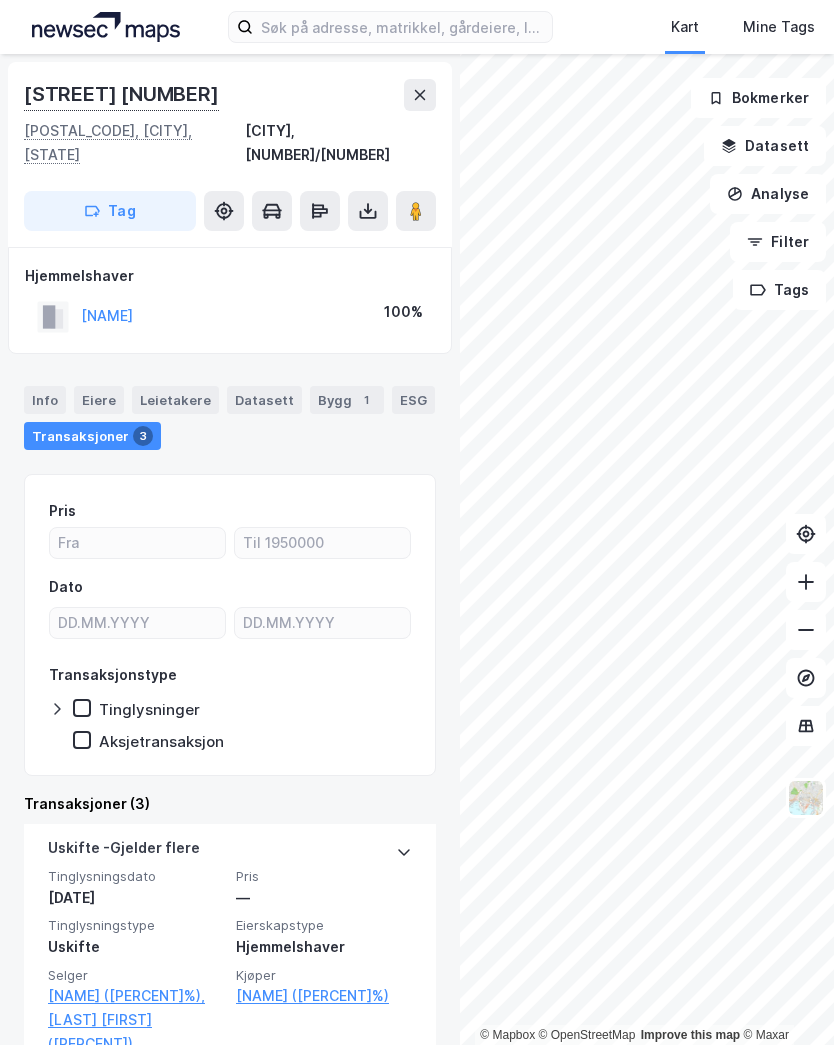 click 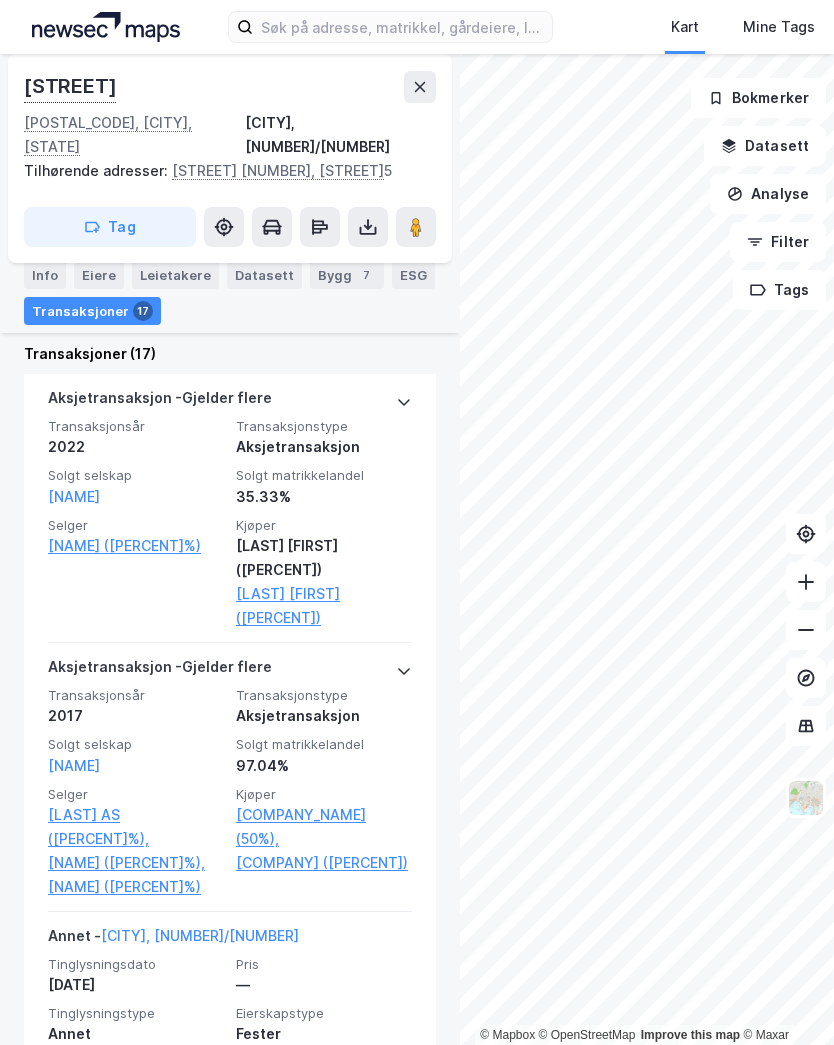 scroll, scrollTop: 475, scrollLeft: 0, axis: vertical 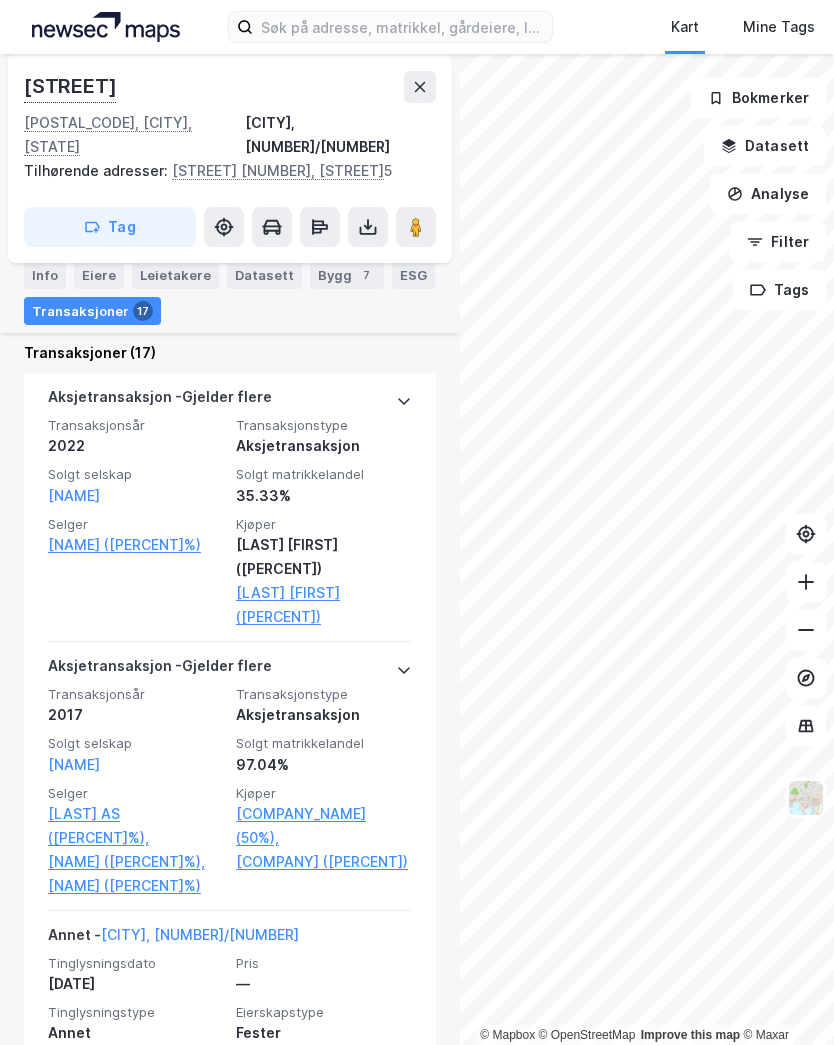 click 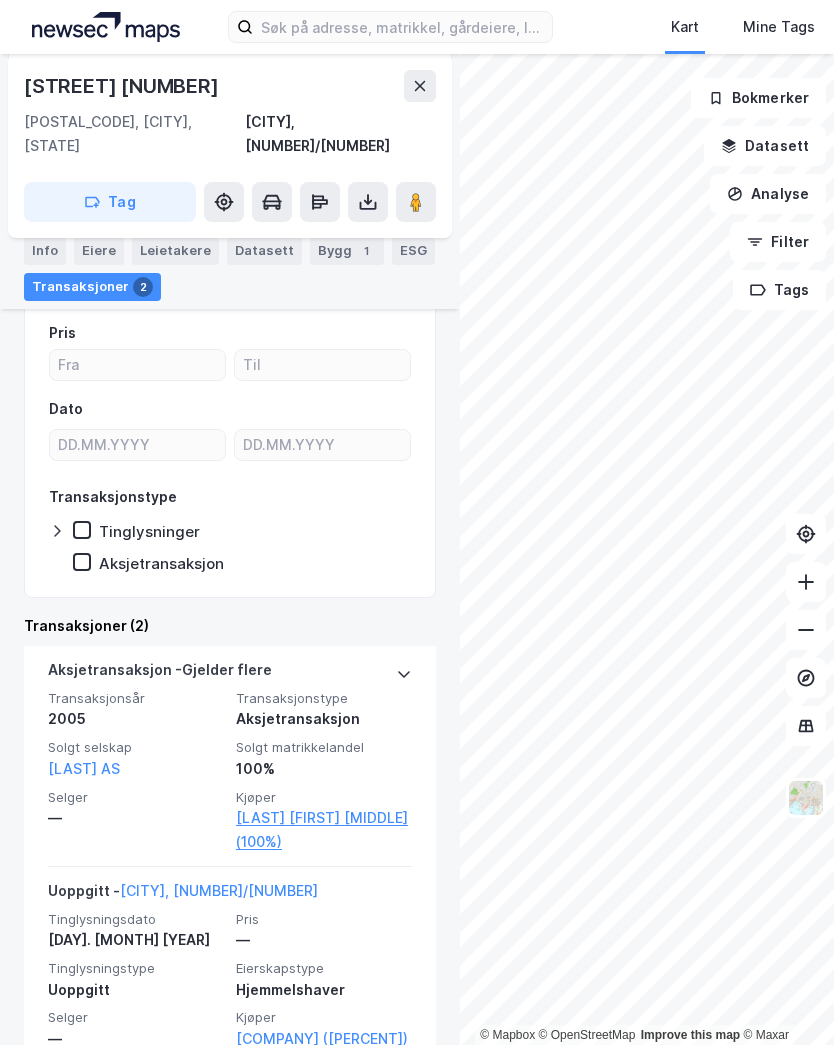 scroll, scrollTop: 279, scrollLeft: 0, axis: vertical 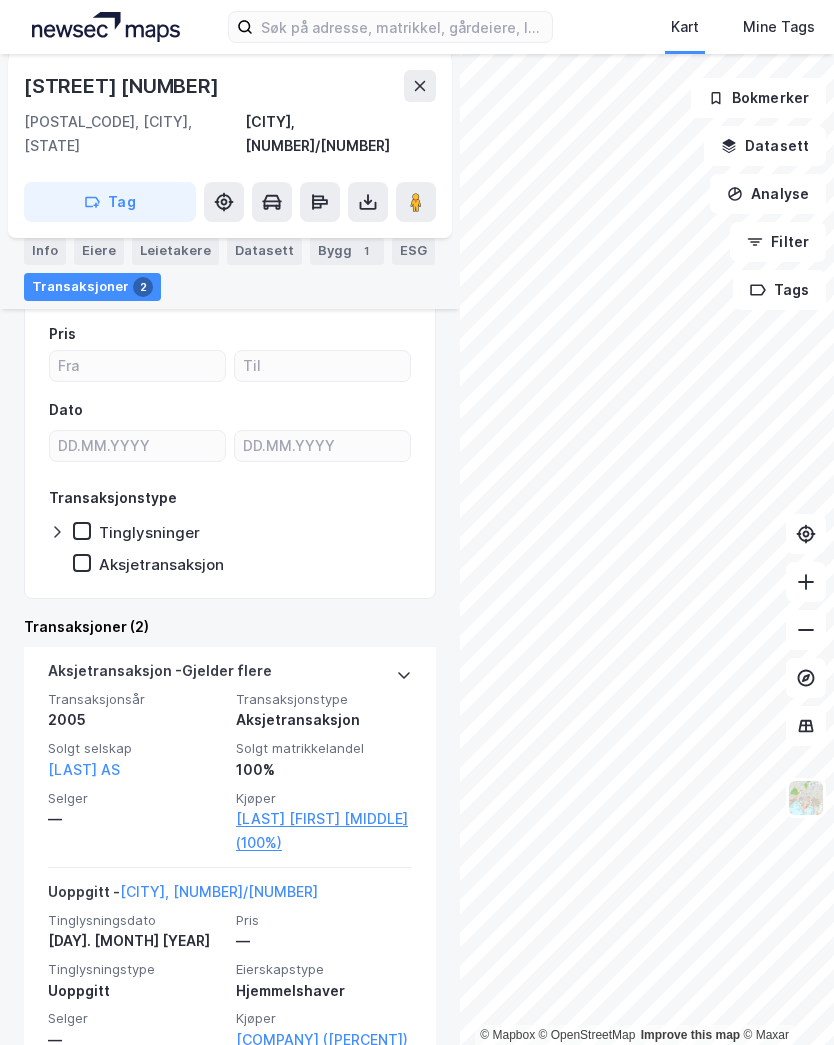 click 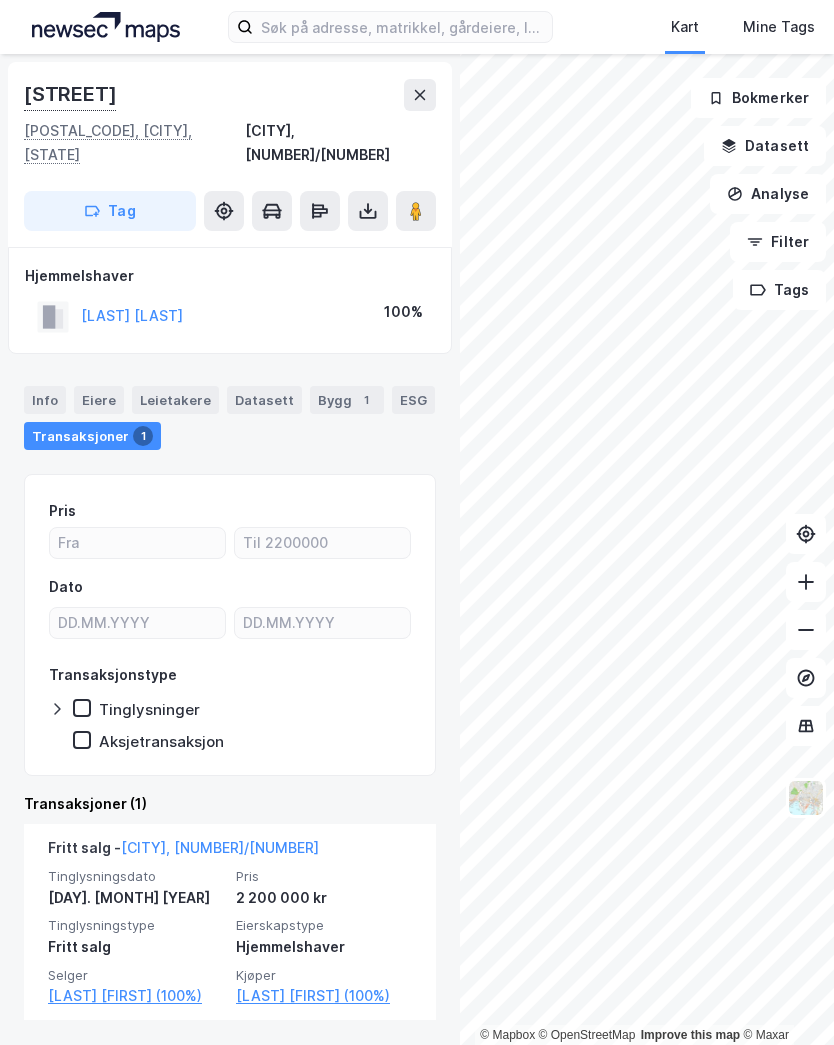 click at bounding box center [420, 95] 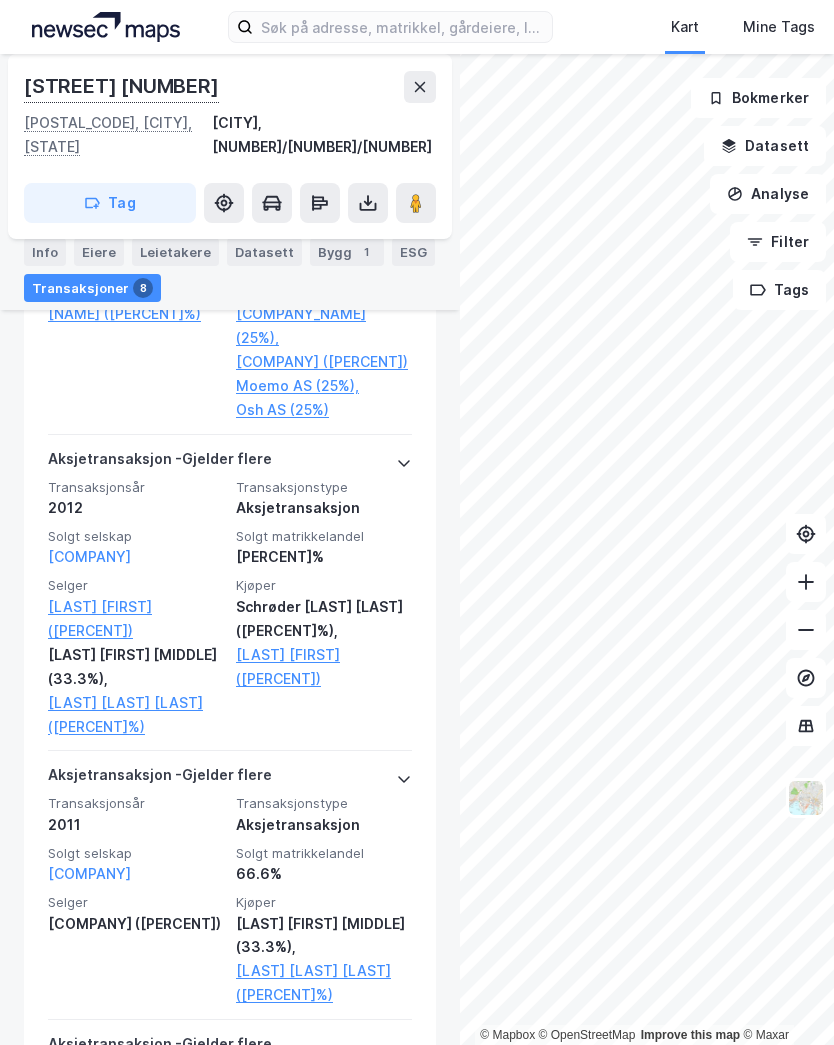 scroll, scrollTop: 1007, scrollLeft: 0, axis: vertical 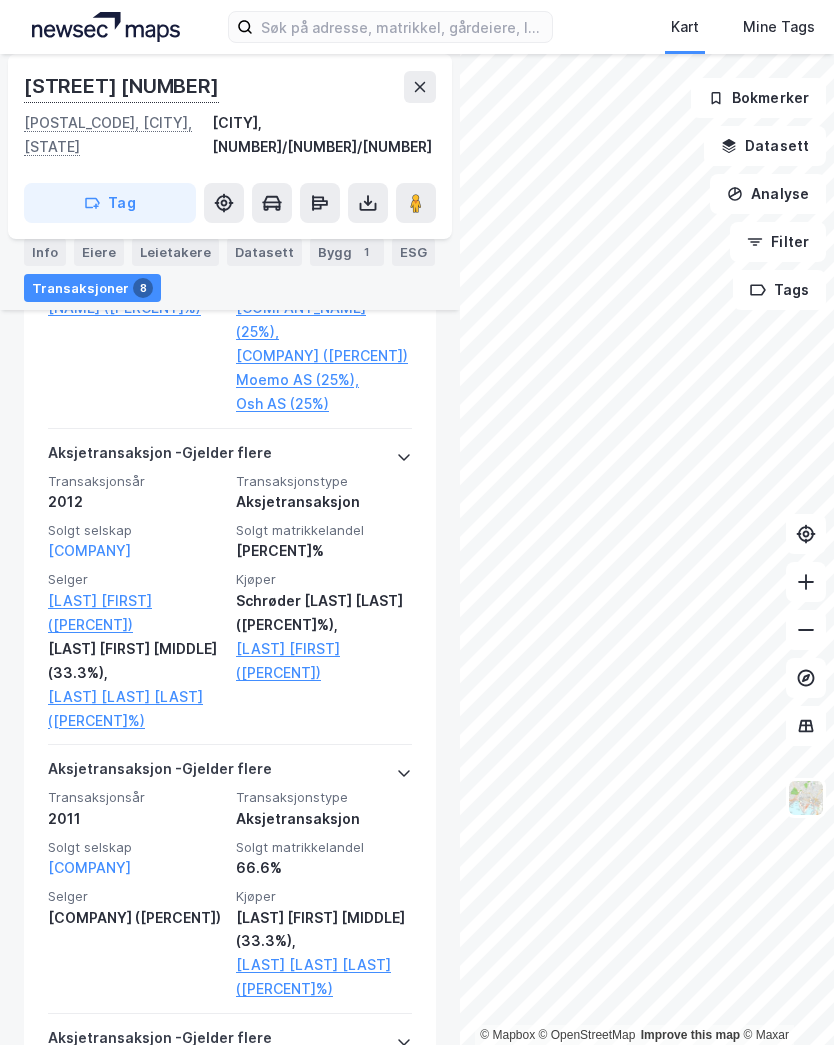 click 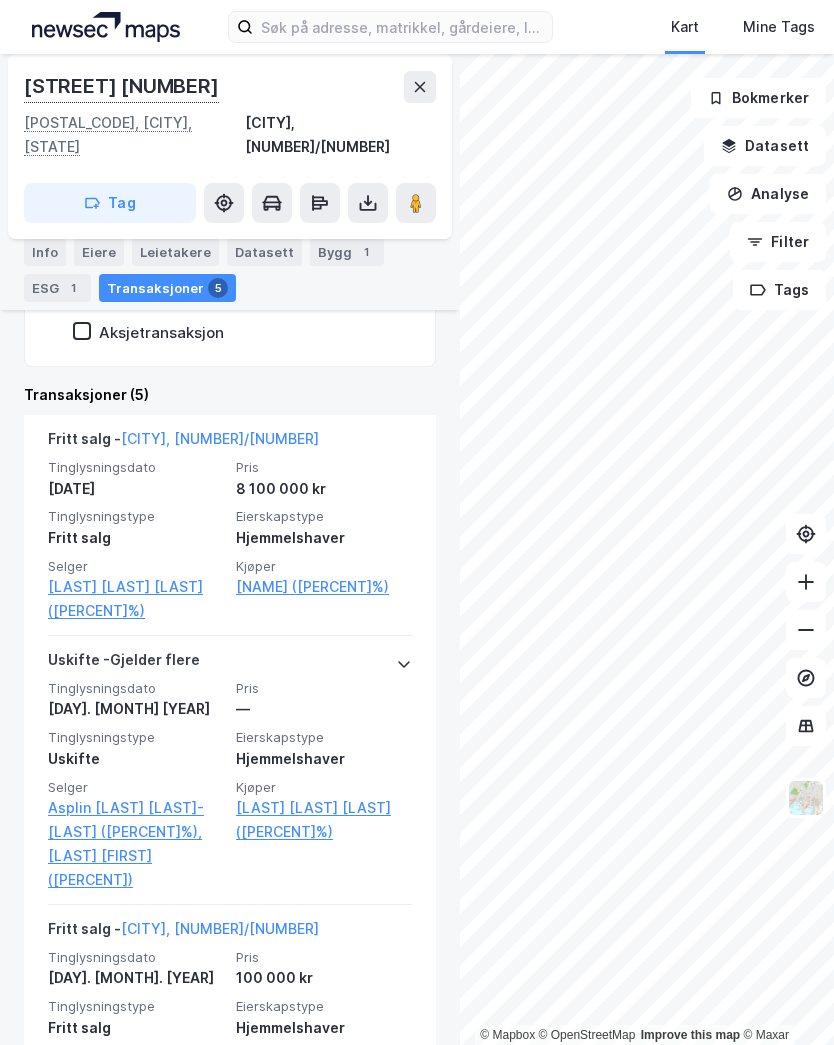scroll, scrollTop: 410, scrollLeft: 0, axis: vertical 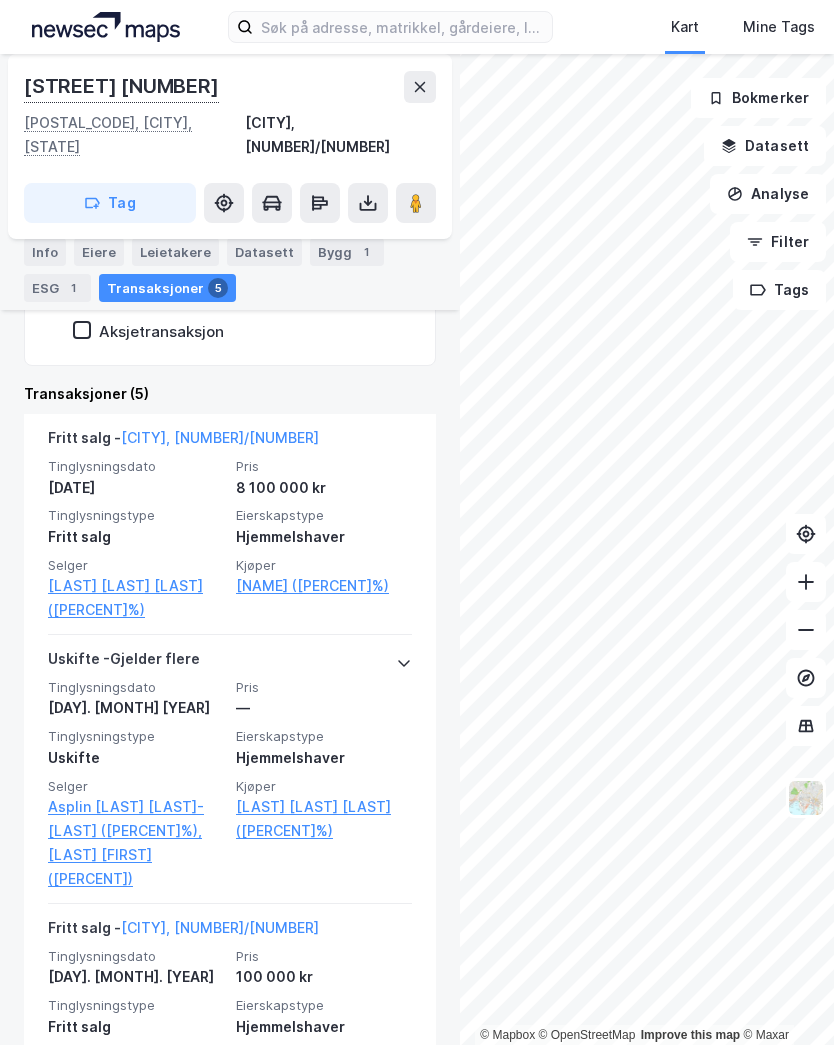 click 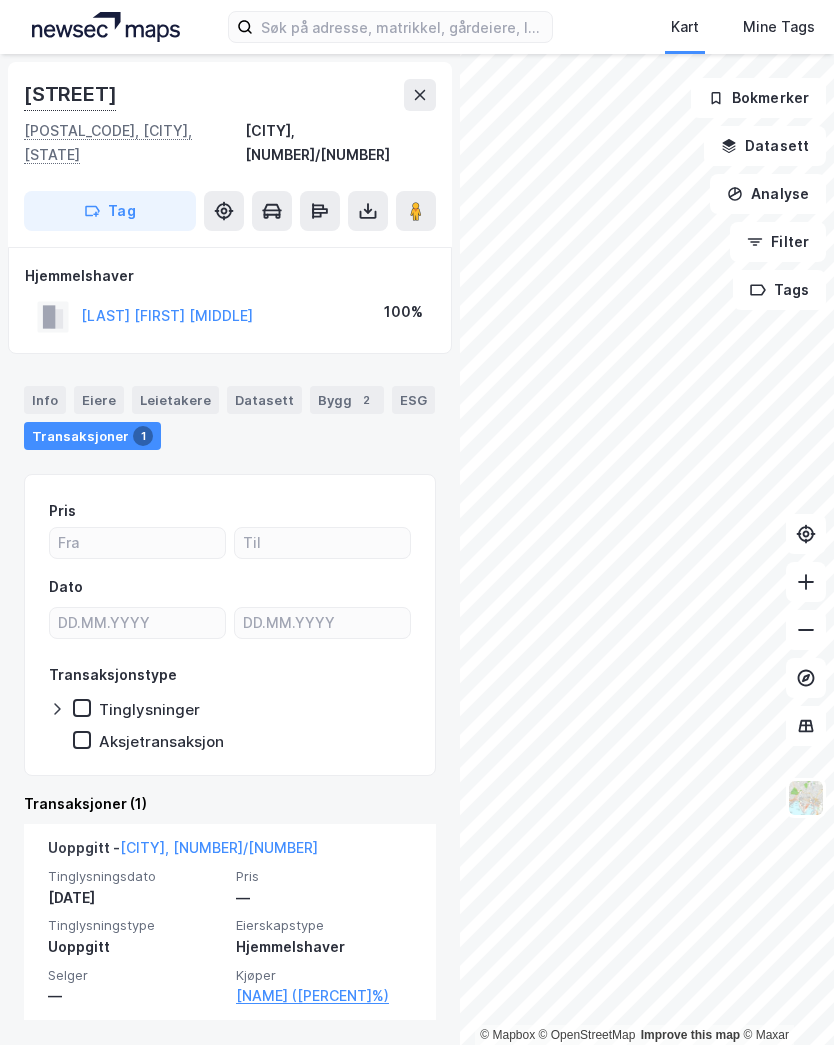 click on "[CITY] [NUMBER] [STREET_NAME] [NUMBER] [CITY], [STATE] [CITY], [NUMBER]/[NUMBER] [TAG]" at bounding box center [230, 154] 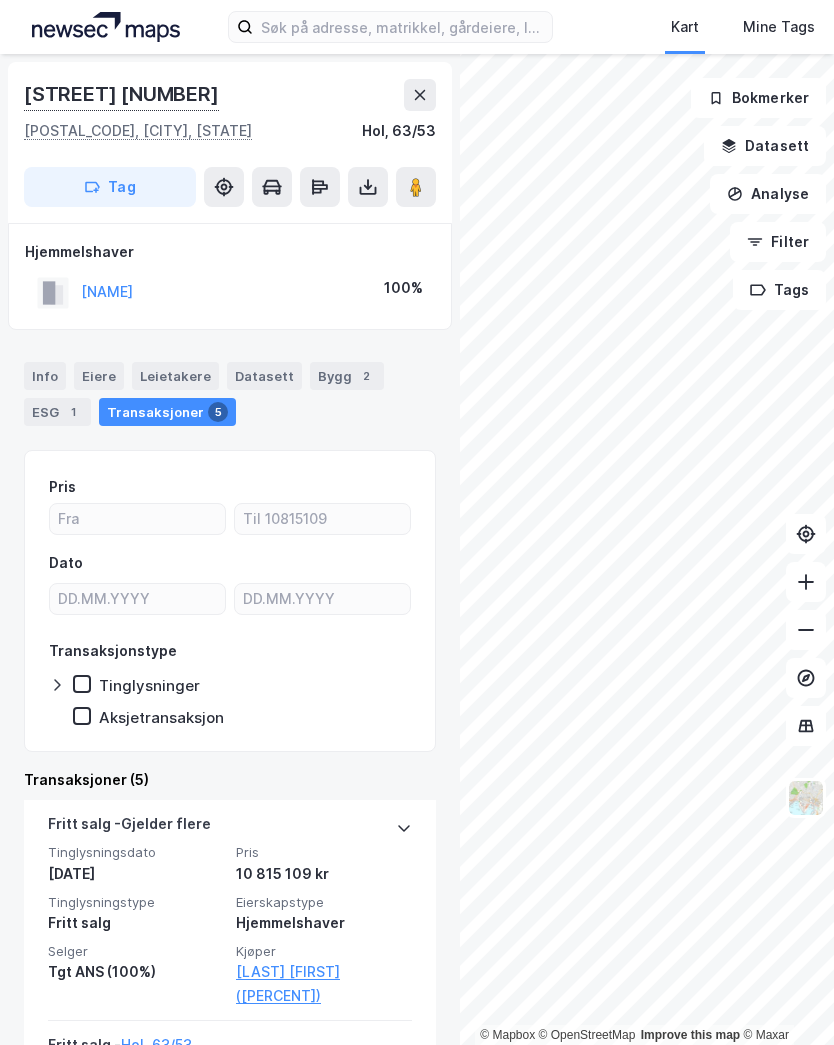 click on "[STREET] [POSTAL_CODE], [CITY], [STATE] [CITY], [NUMBER] [WORD]" at bounding box center (230, 142) 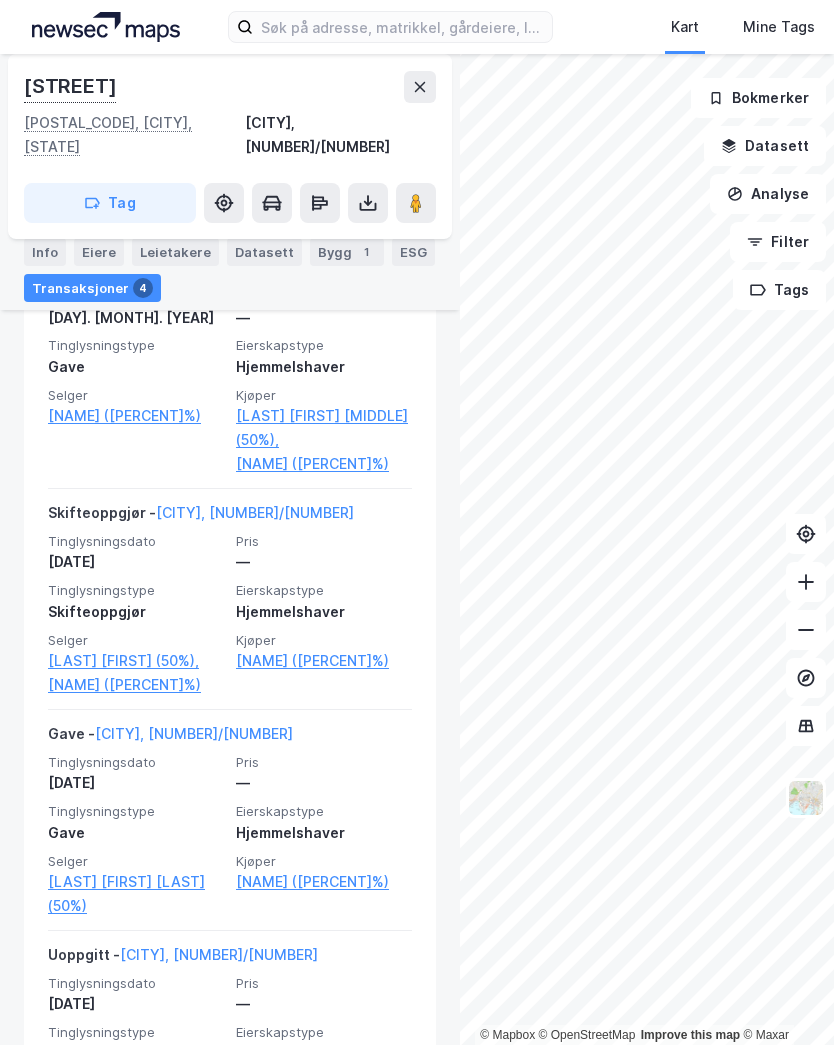 scroll, scrollTop: 626, scrollLeft: 0, axis: vertical 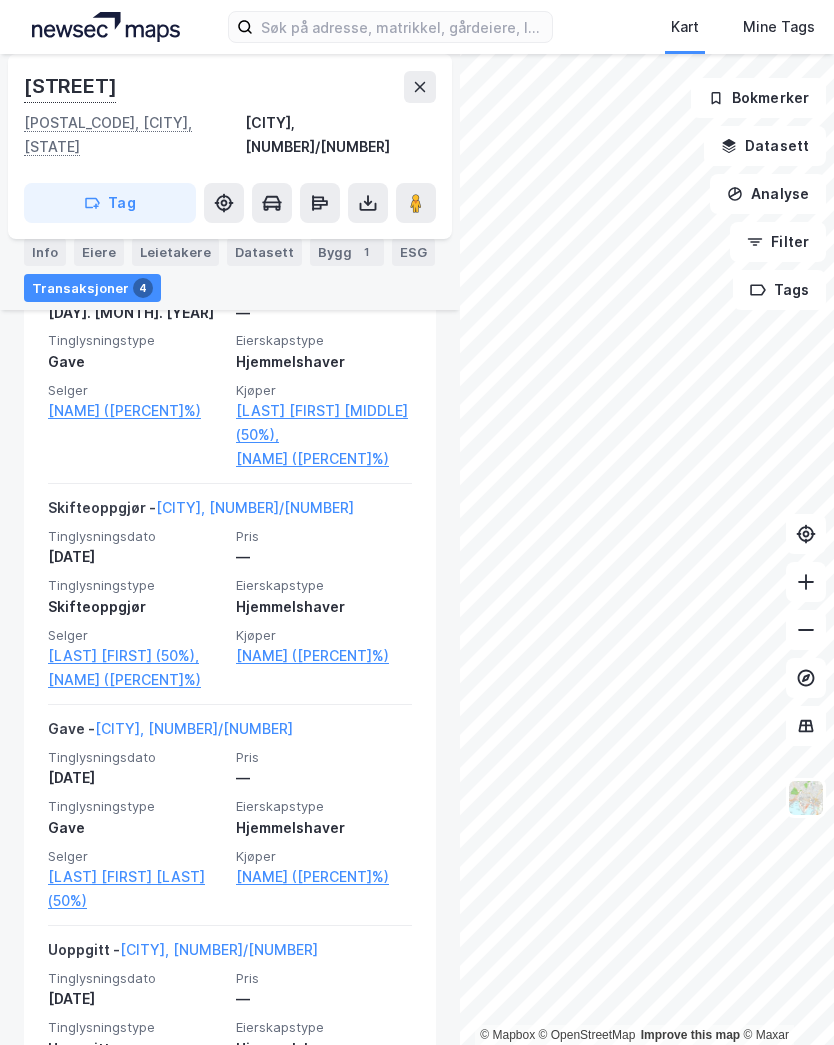 click on "[LAST] [FIRST] [LAST] (50%)" at bounding box center [136, 889] 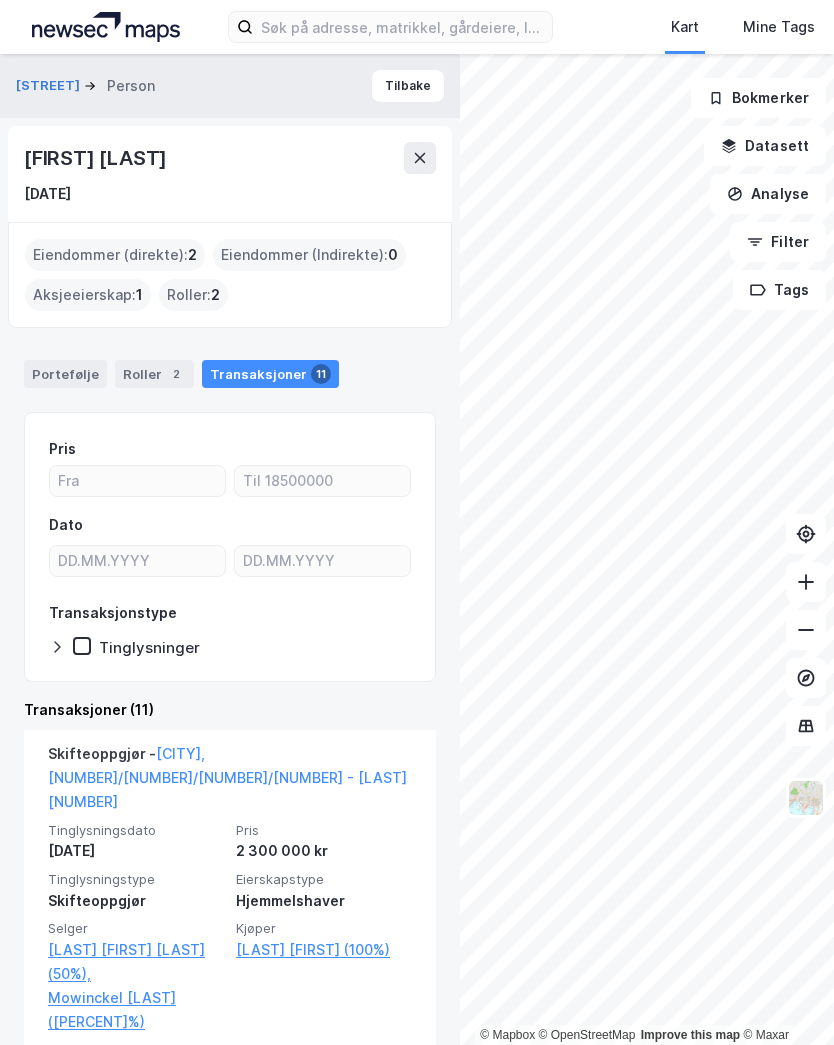 scroll, scrollTop: 0, scrollLeft: 0, axis: both 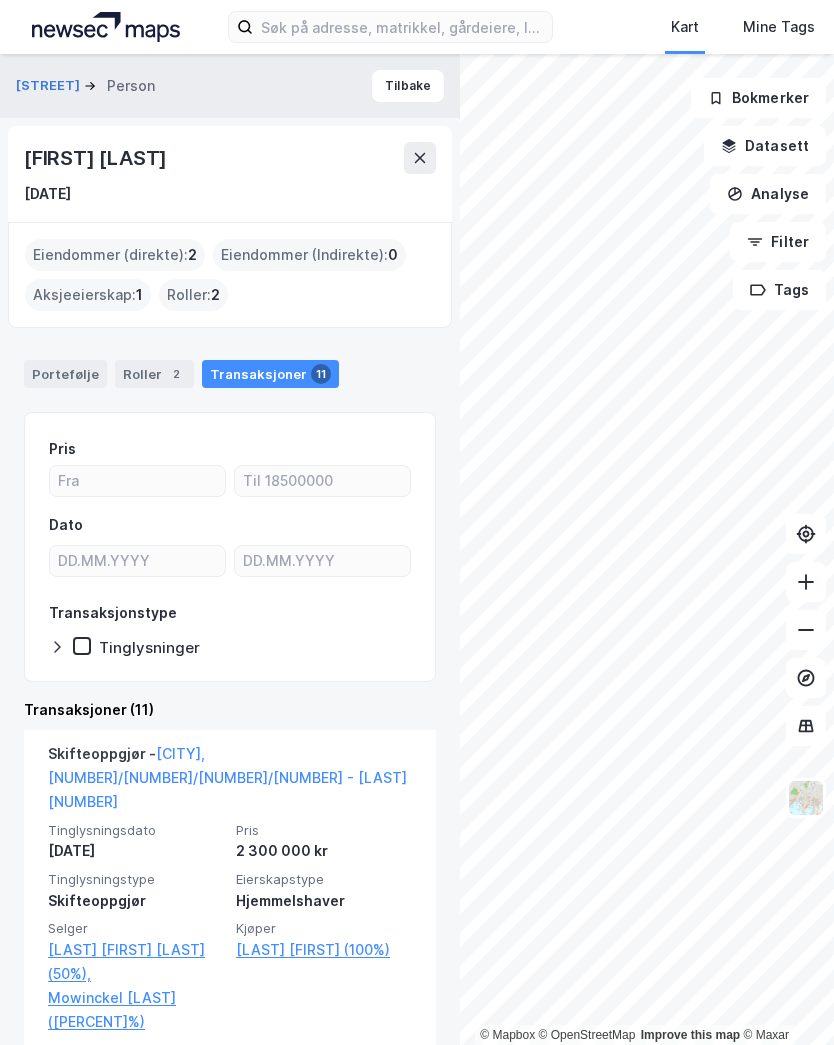 click on "Tilbake" at bounding box center [408, 86] 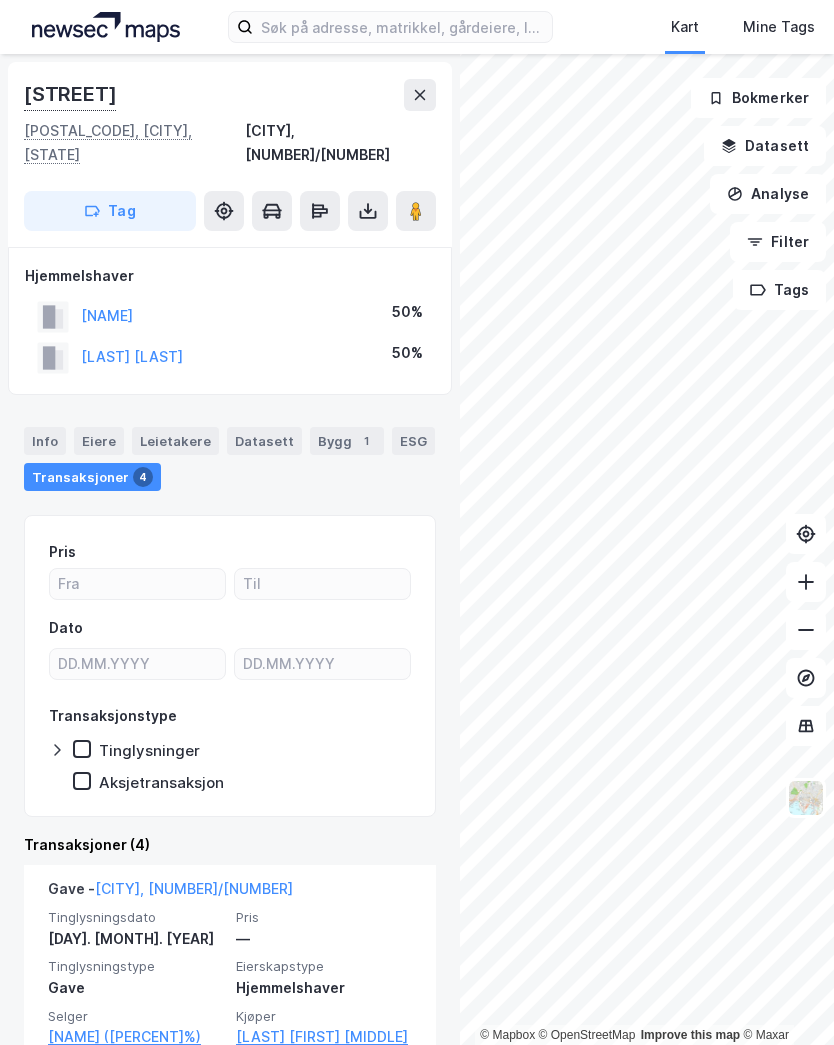 click at bounding box center [420, 95] 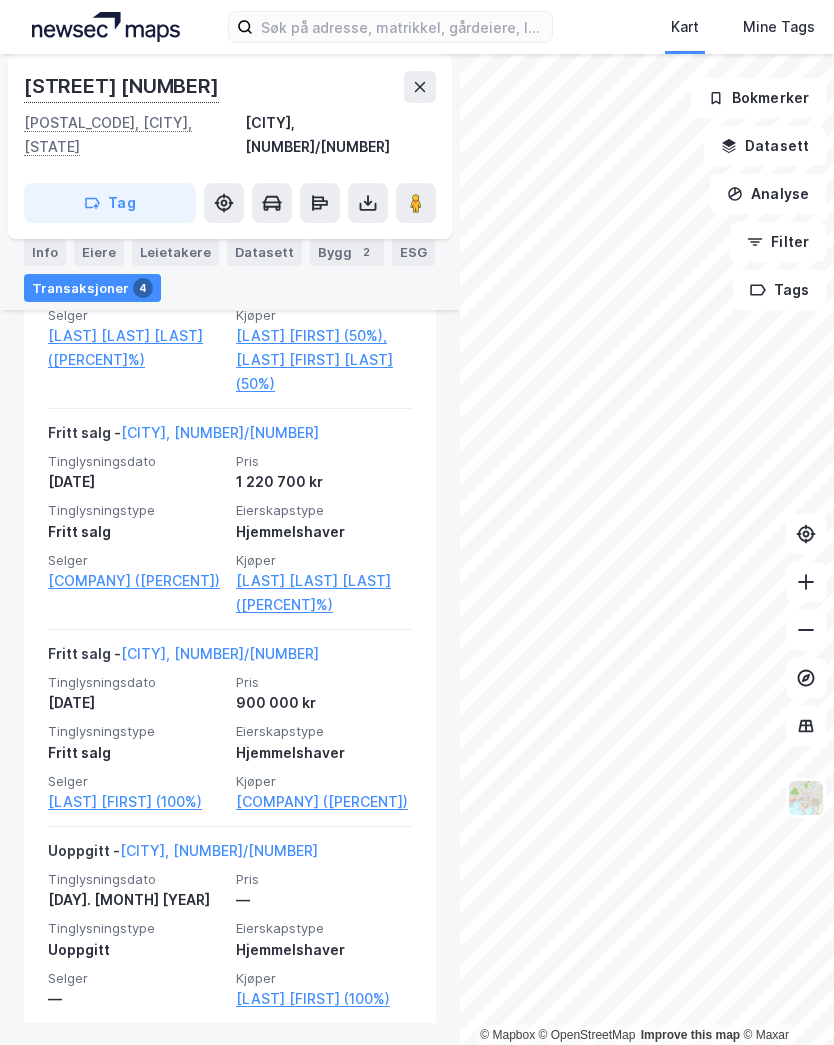 scroll, scrollTop: 699, scrollLeft: 0, axis: vertical 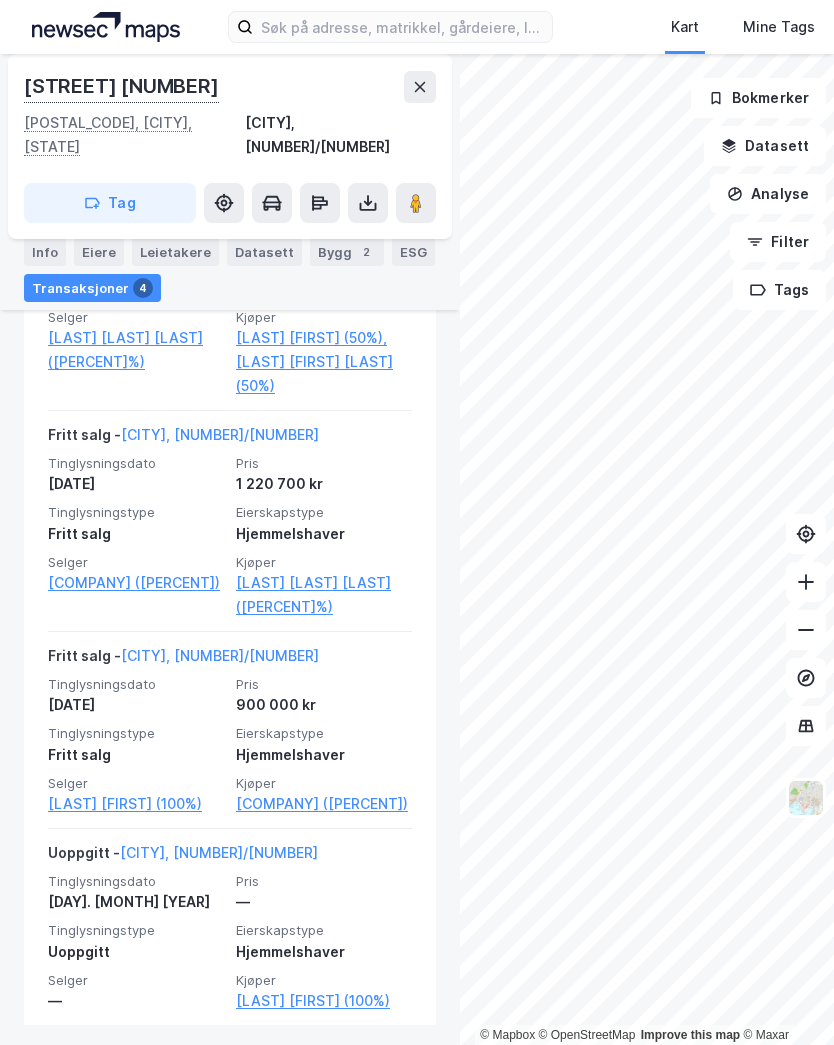 click on "[LAST] [FIRST] (100%)" at bounding box center (136, 804) 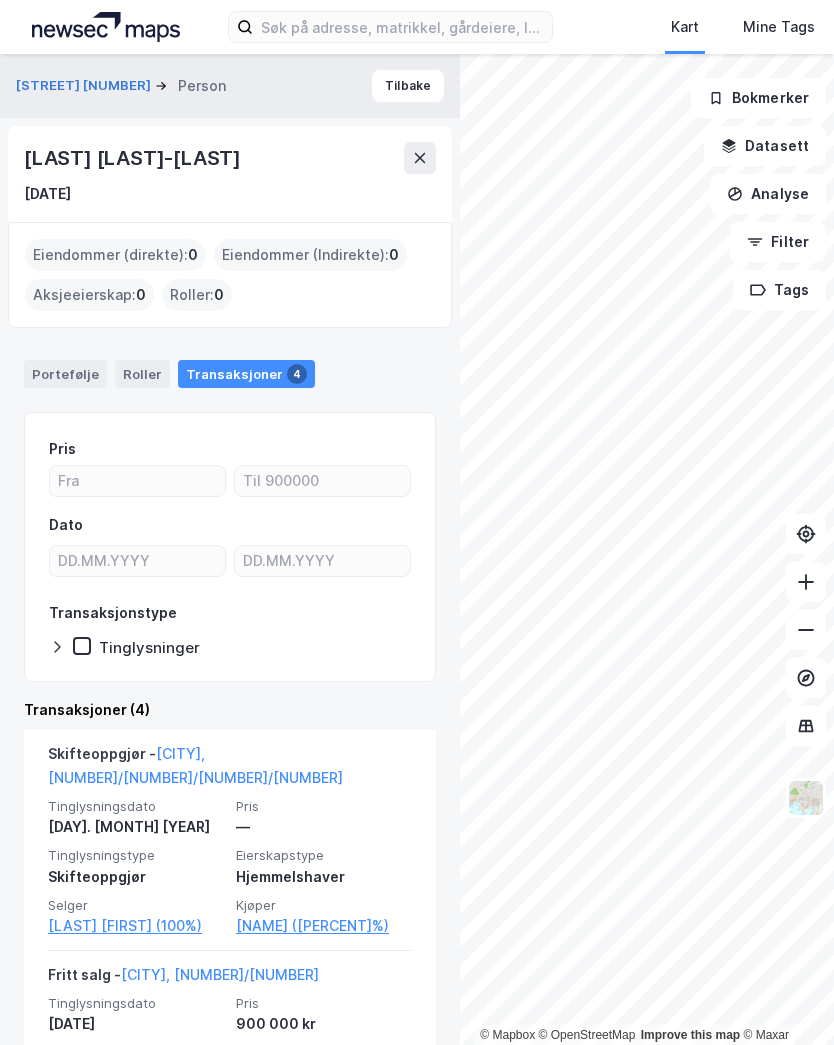 click on "Tilbake" at bounding box center (408, 86) 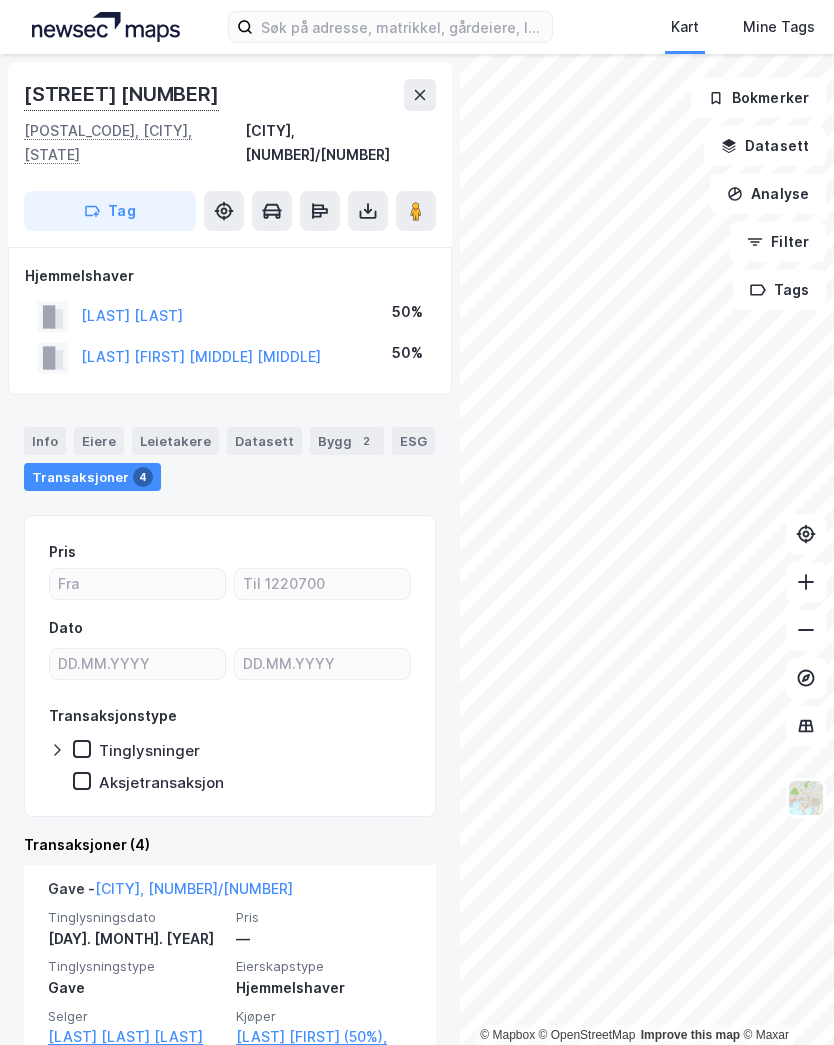 scroll, scrollTop: 0, scrollLeft: 0, axis: both 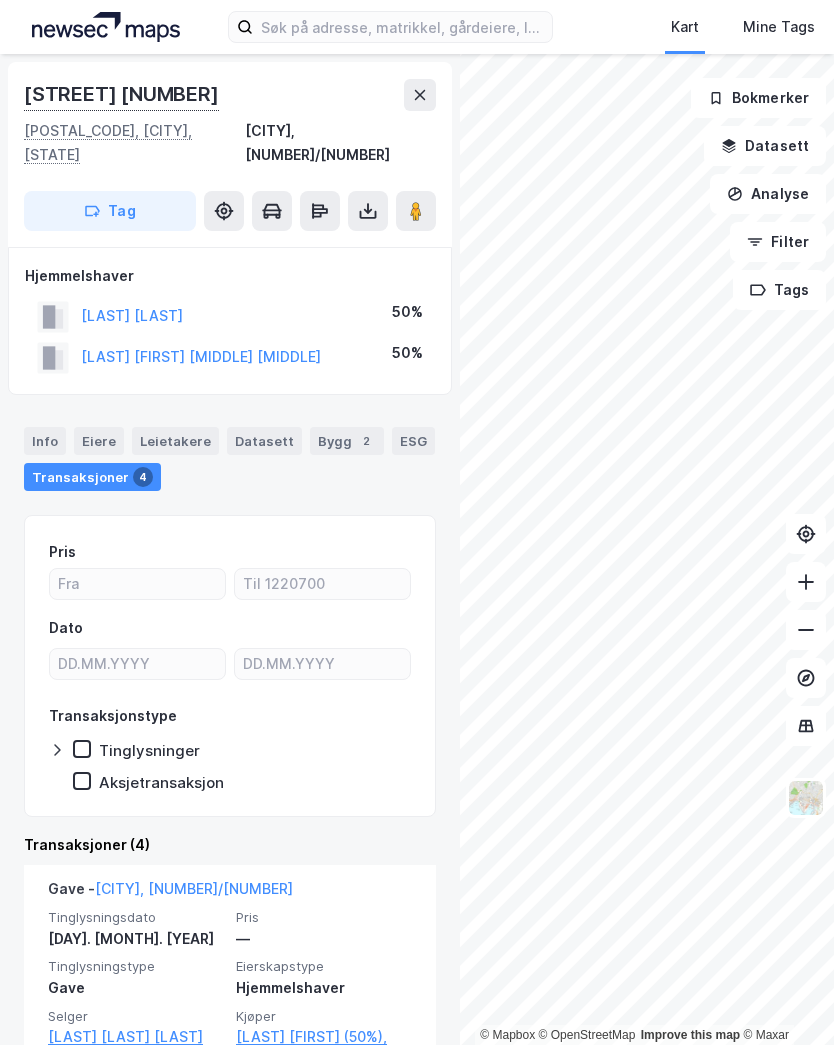 click at bounding box center (420, 95) 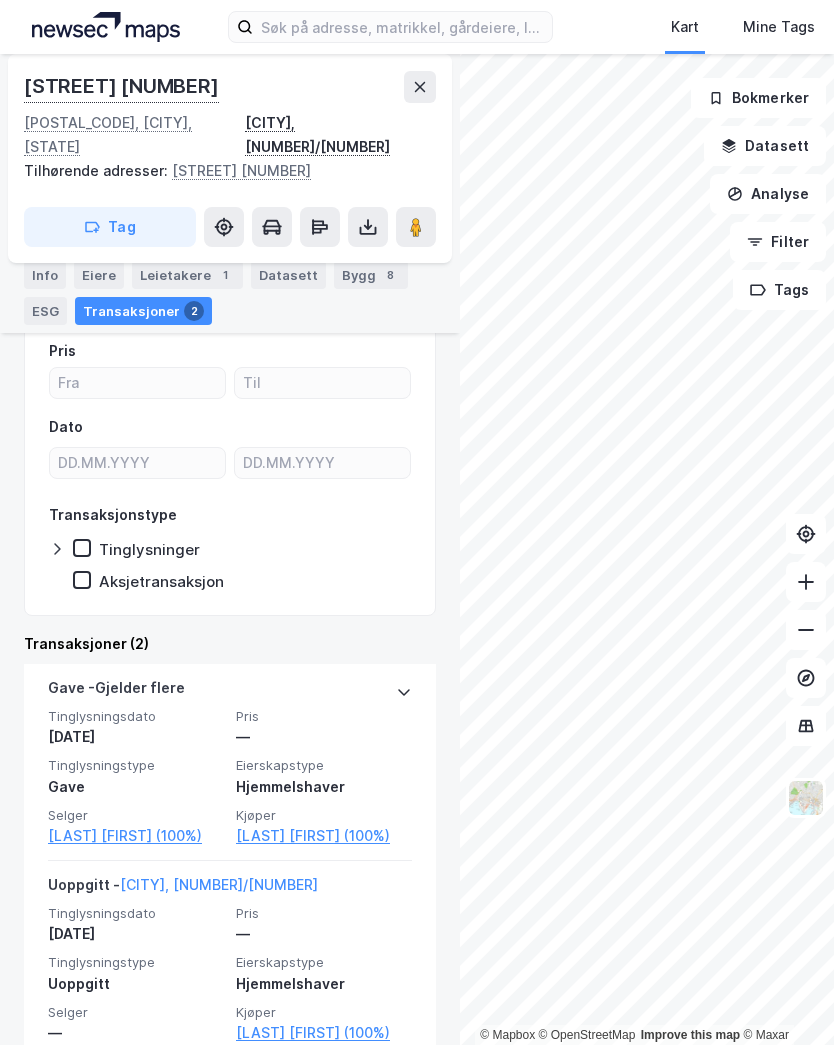 scroll, scrollTop: 182, scrollLeft: 0, axis: vertical 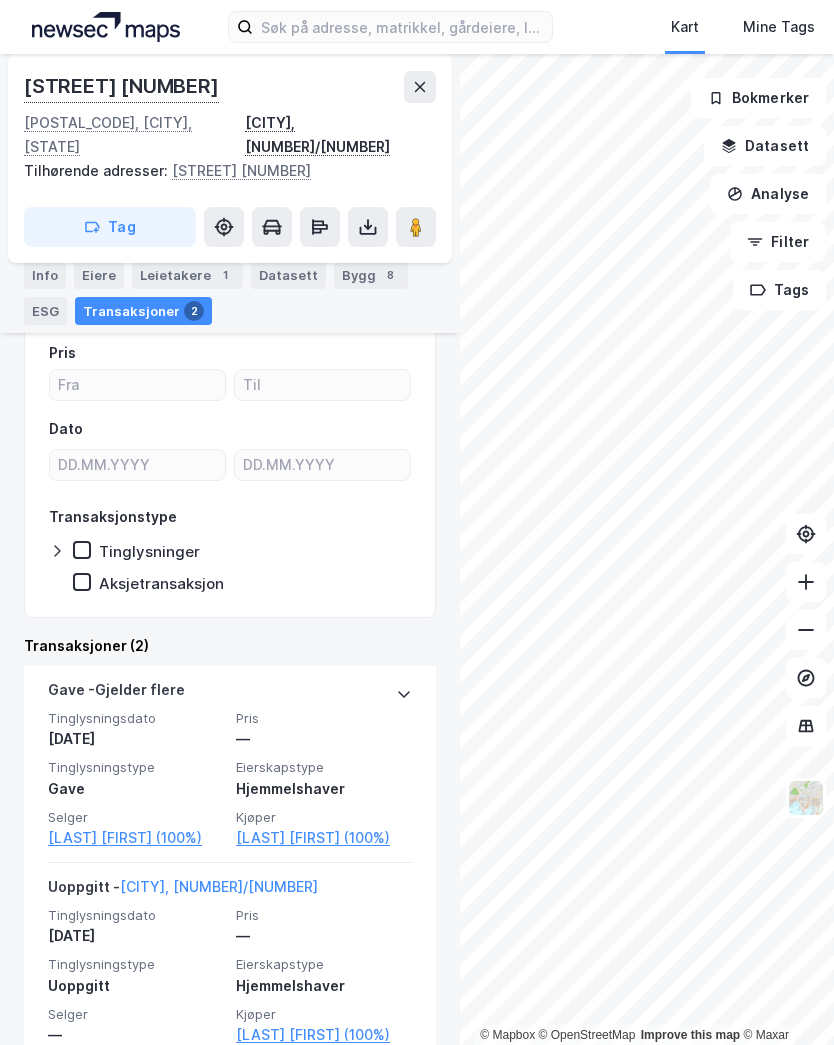 click on "[LAST] [FIRST] (100%)" at bounding box center [136, 838] 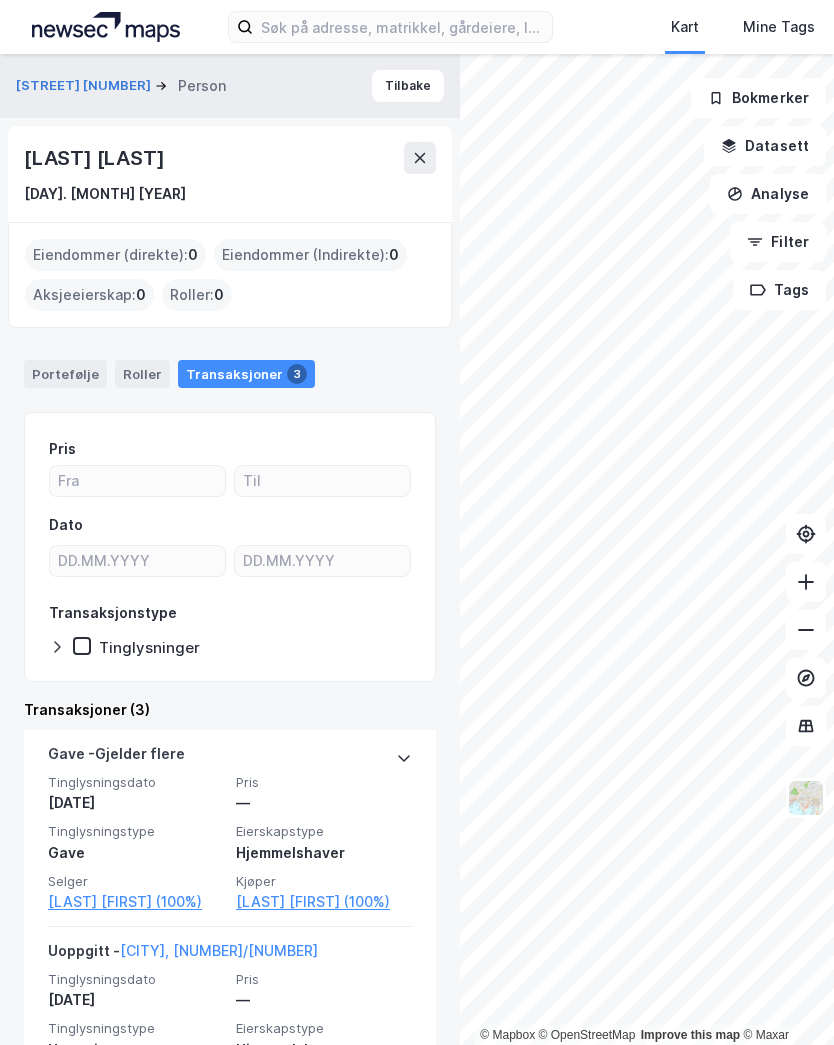 click on "Tilbake" at bounding box center (408, 86) 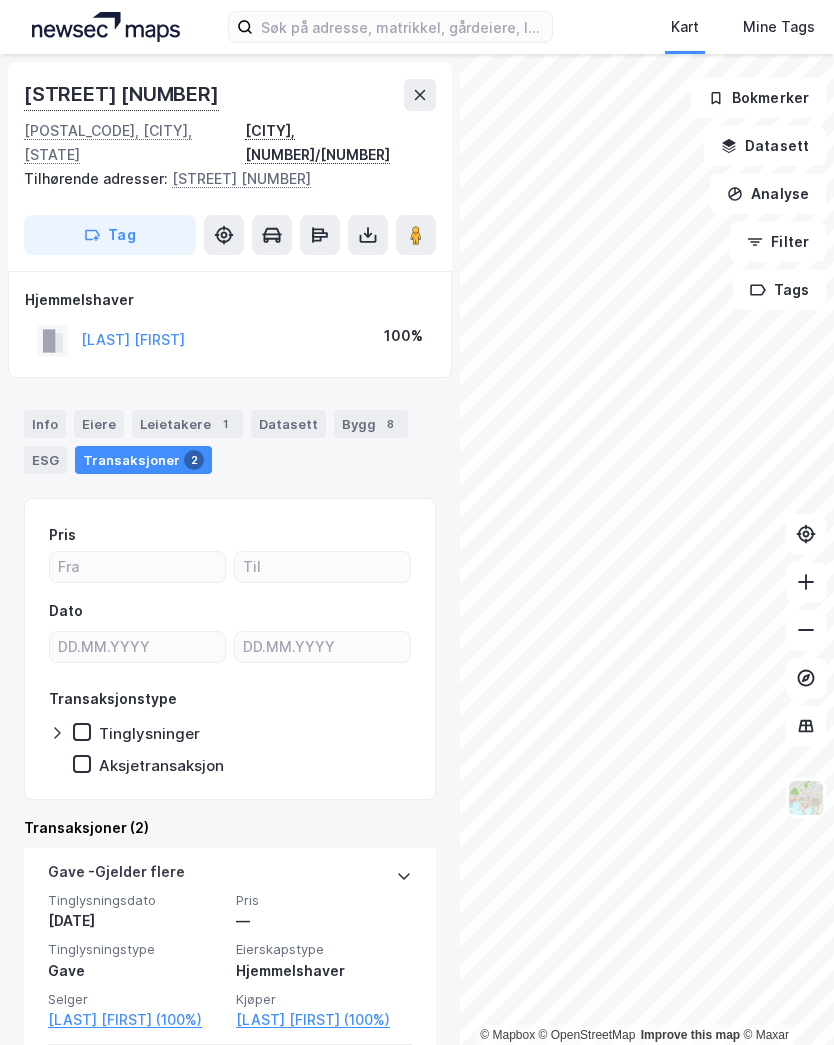 click on "[LAST] [FIRST] (100%)" at bounding box center (324, 1020) 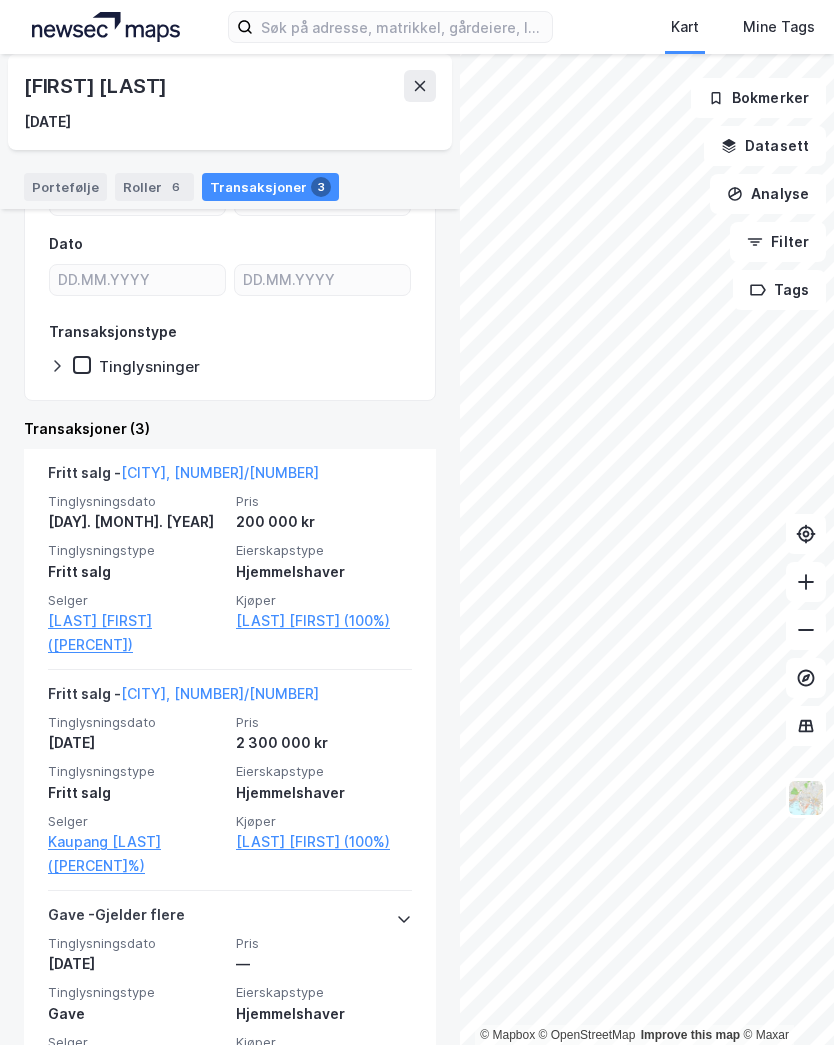 scroll, scrollTop: 280, scrollLeft: 0, axis: vertical 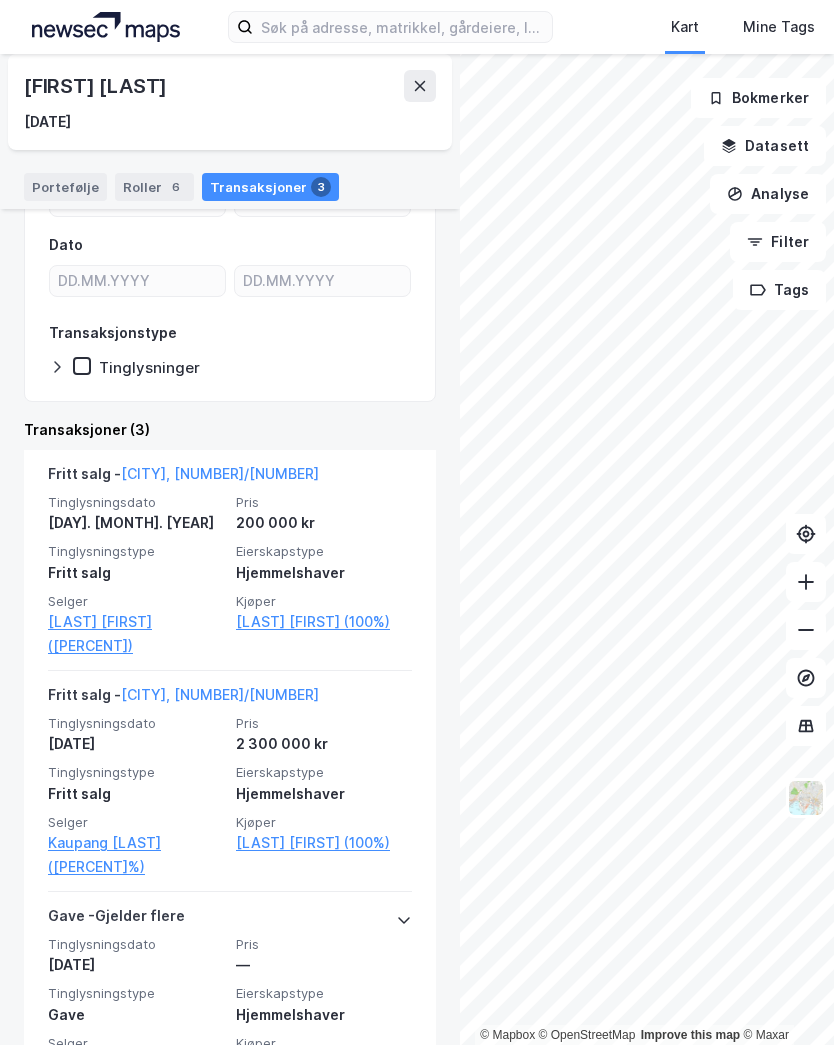 click on "[CITY], [NUMBER]/[NUMBER]" at bounding box center [220, 694] 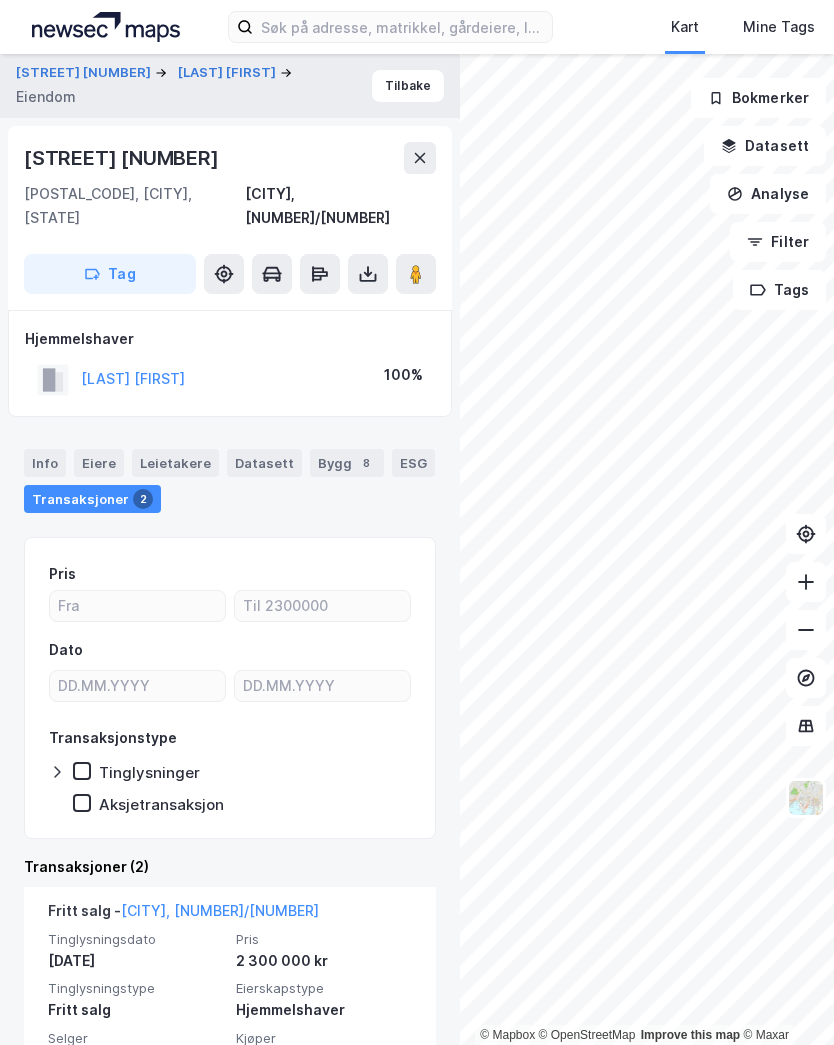 click on "Tilbake" at bounding box center (408, 86) 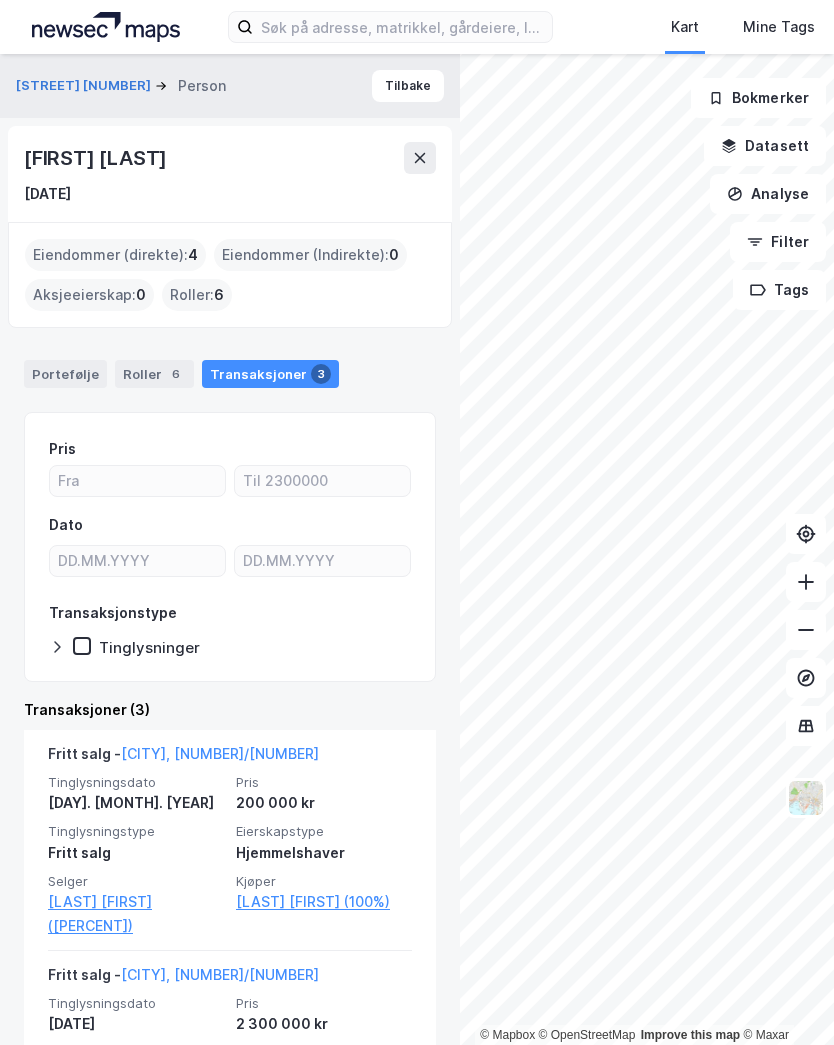click on "Tilbake" at bounding box center [408, 86] 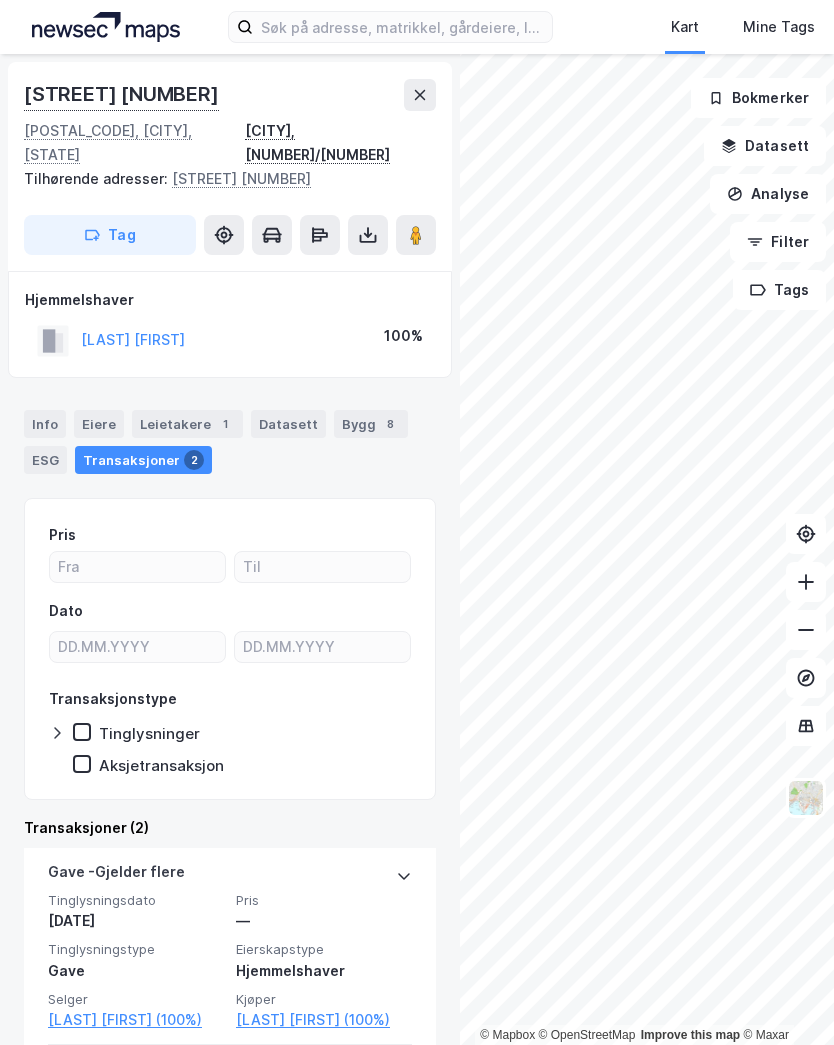 click at bounding box center (420, 95) 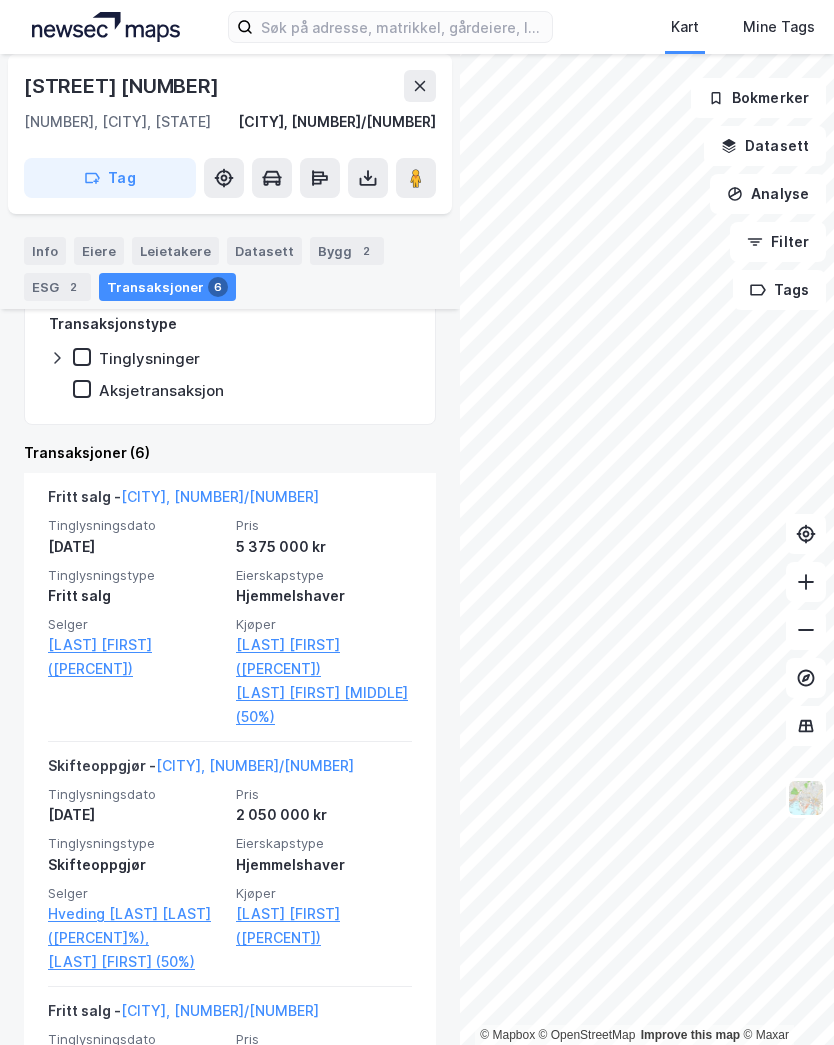 scroll, scrollTop: 365, scrollLeft: 0, axis: vertical 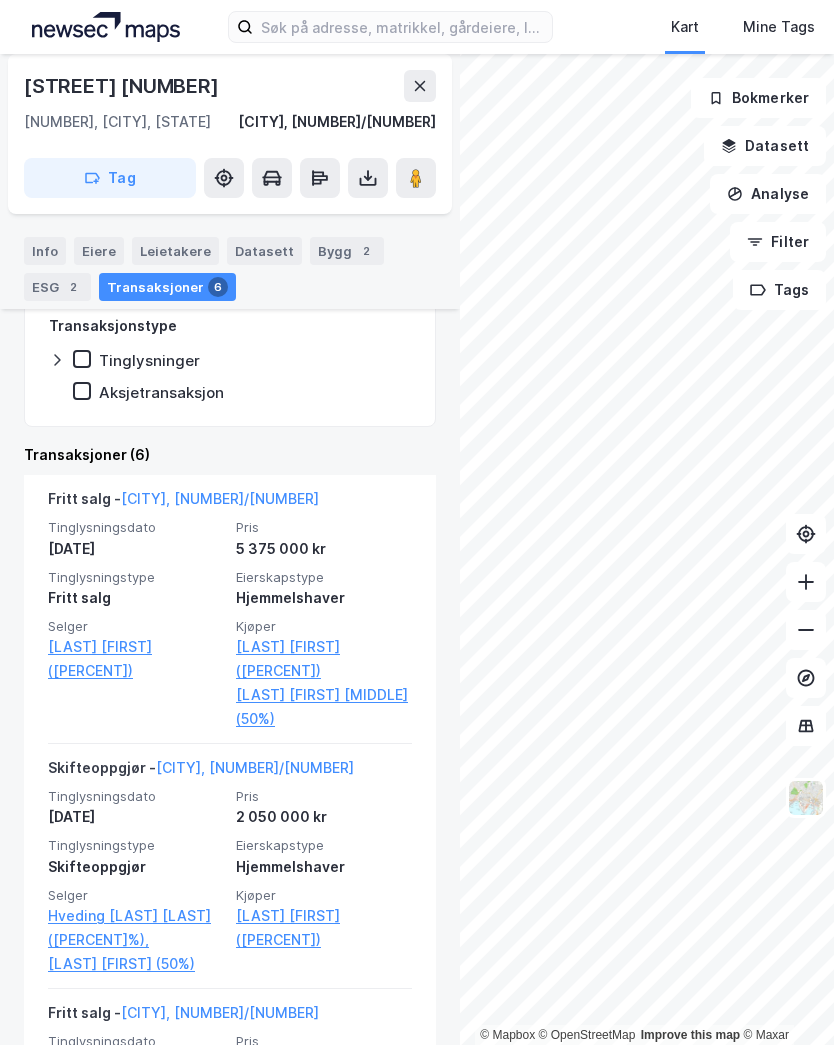 click on "[LAST] [FIRST] [MIDDLE] (50%)" at bounding box center (324, 707) 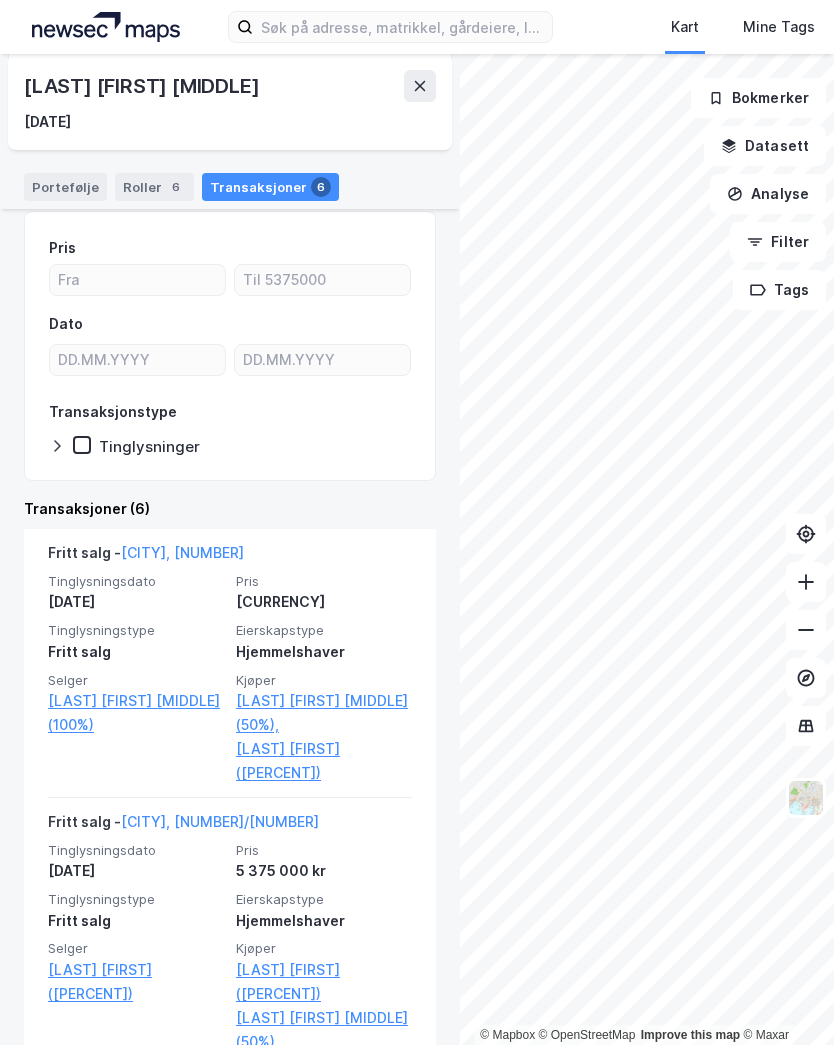 scroll, scrollTop: 229, scrollLeft: 0, axis: vertical 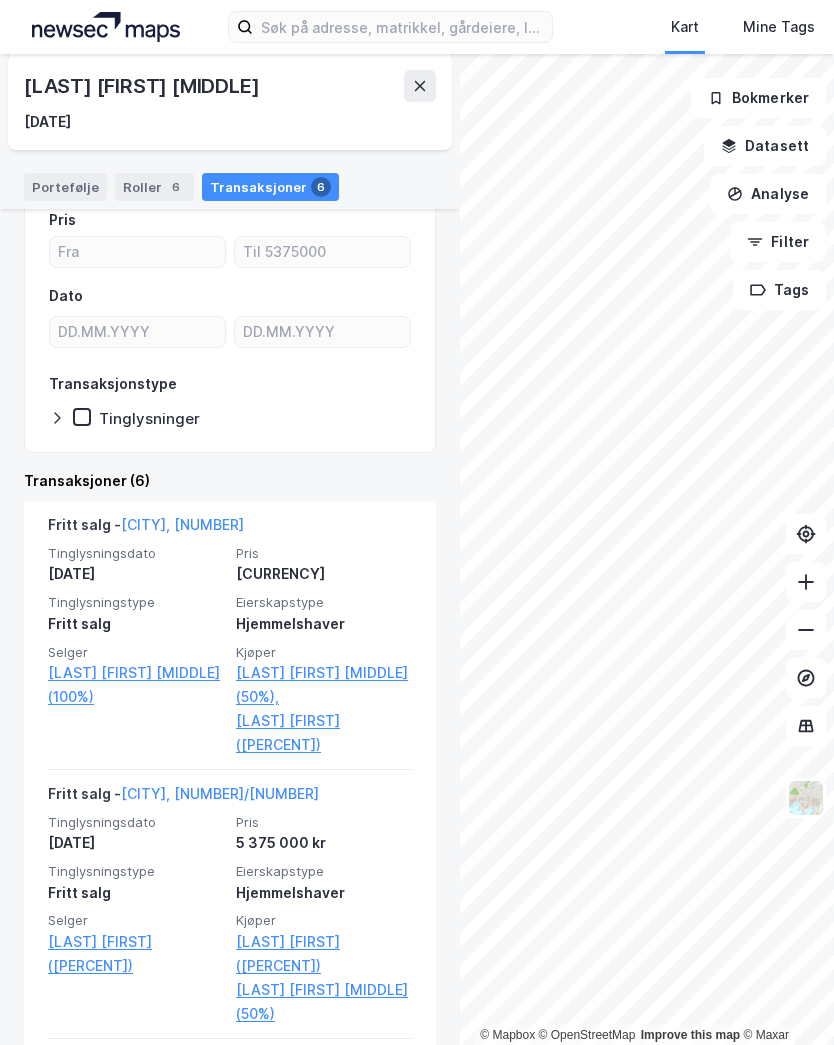 click on "[CITY], [NUMBER]/[NUMBER]" at bounding box center (220, 793) 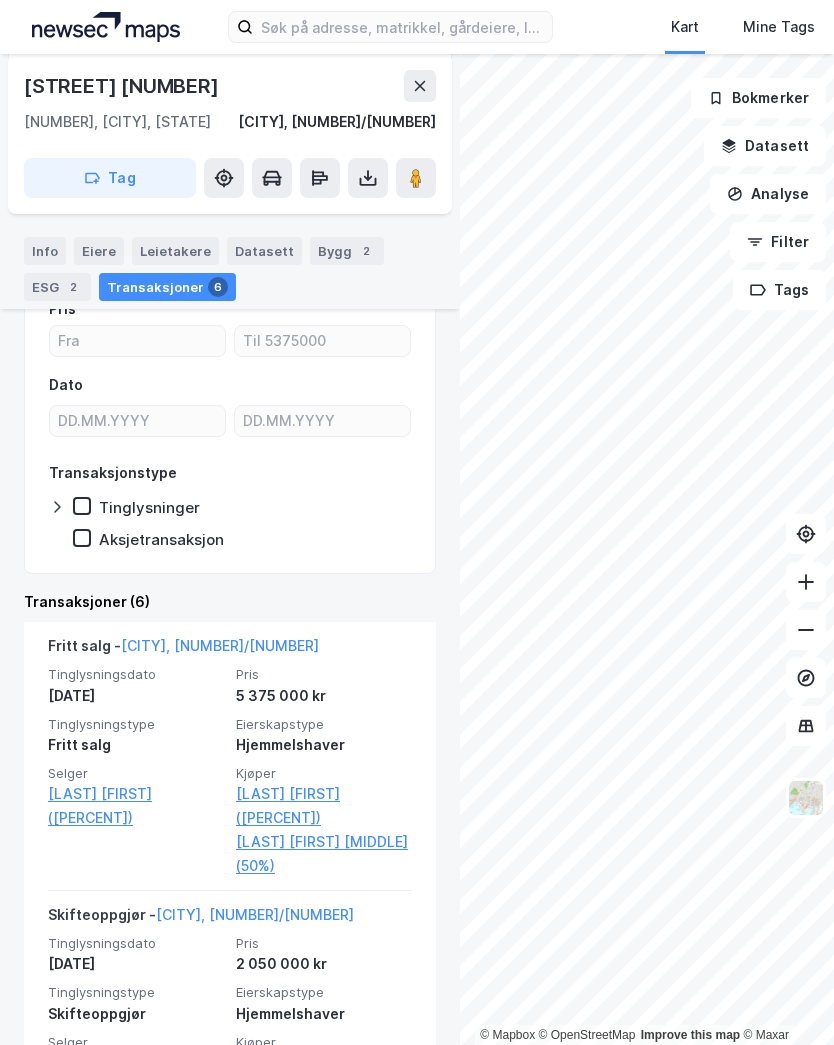scroll, scrollTop: 229, scrollLeft: 0, axis: vertical 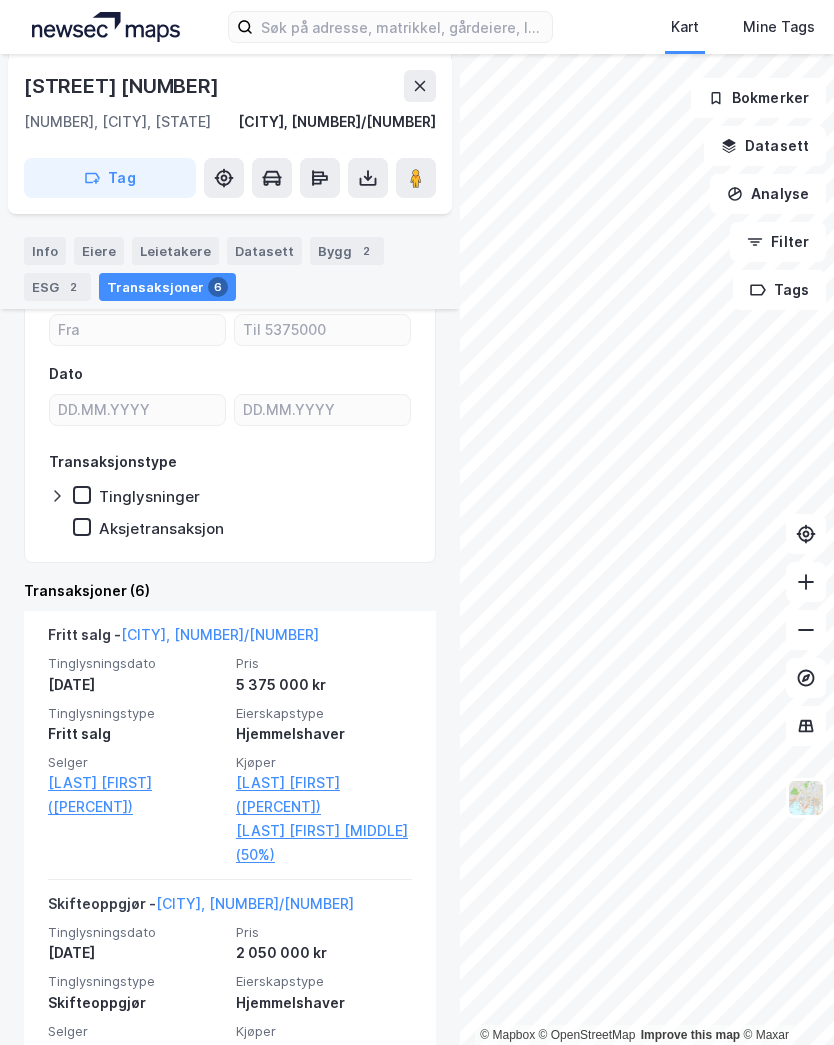 click on "[LAST] [FIRST] ([PERCENT])" at bounding box center [324, 795] 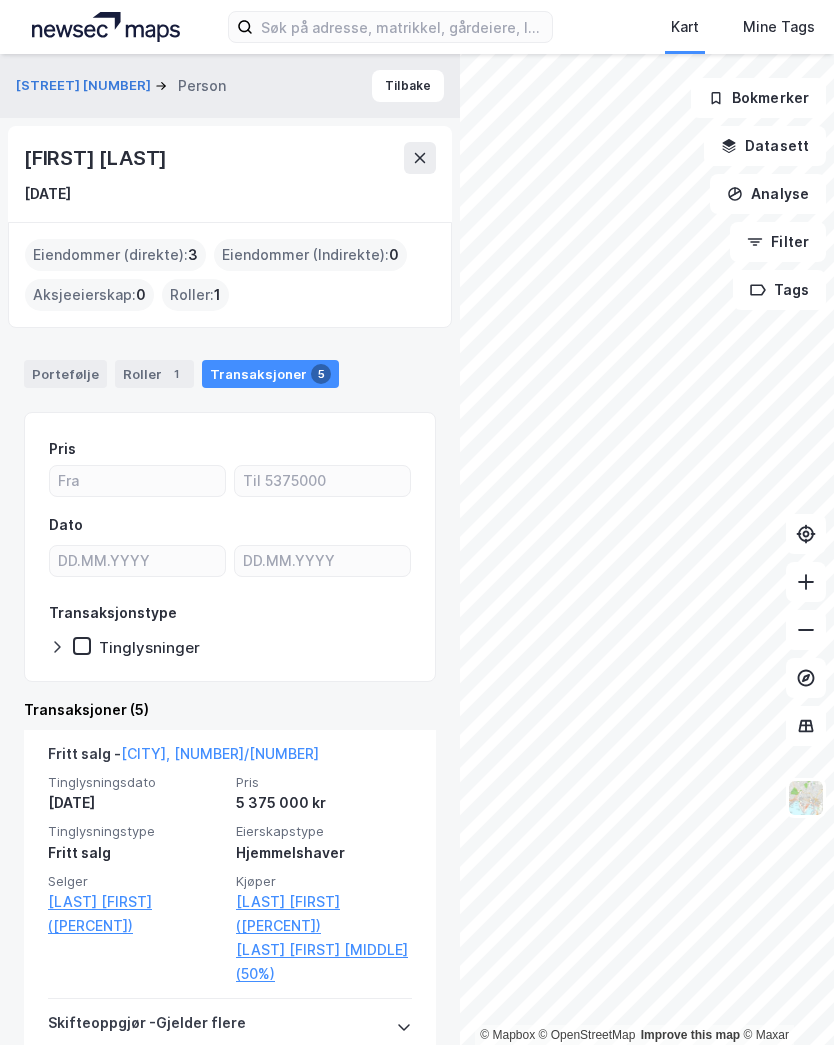 scroll, scrollTop: 0, scrollLeft: 0, axis: both 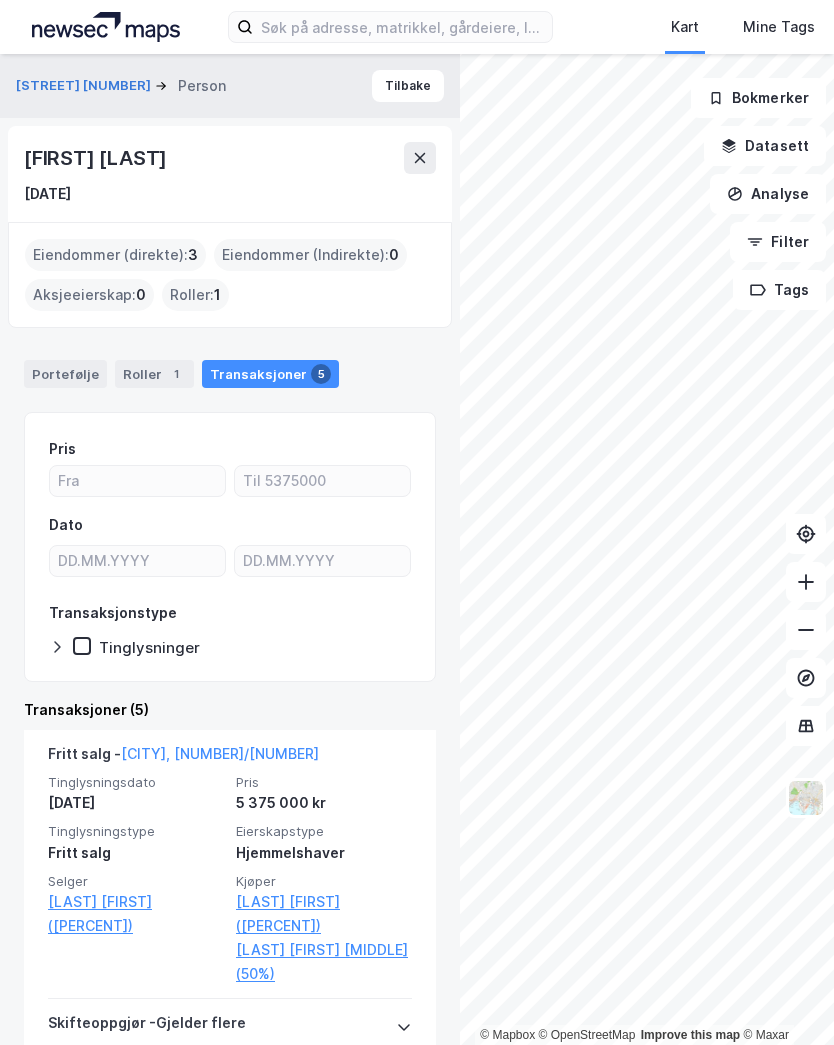 click on "Tilbake" at bounding box center [408, 86] 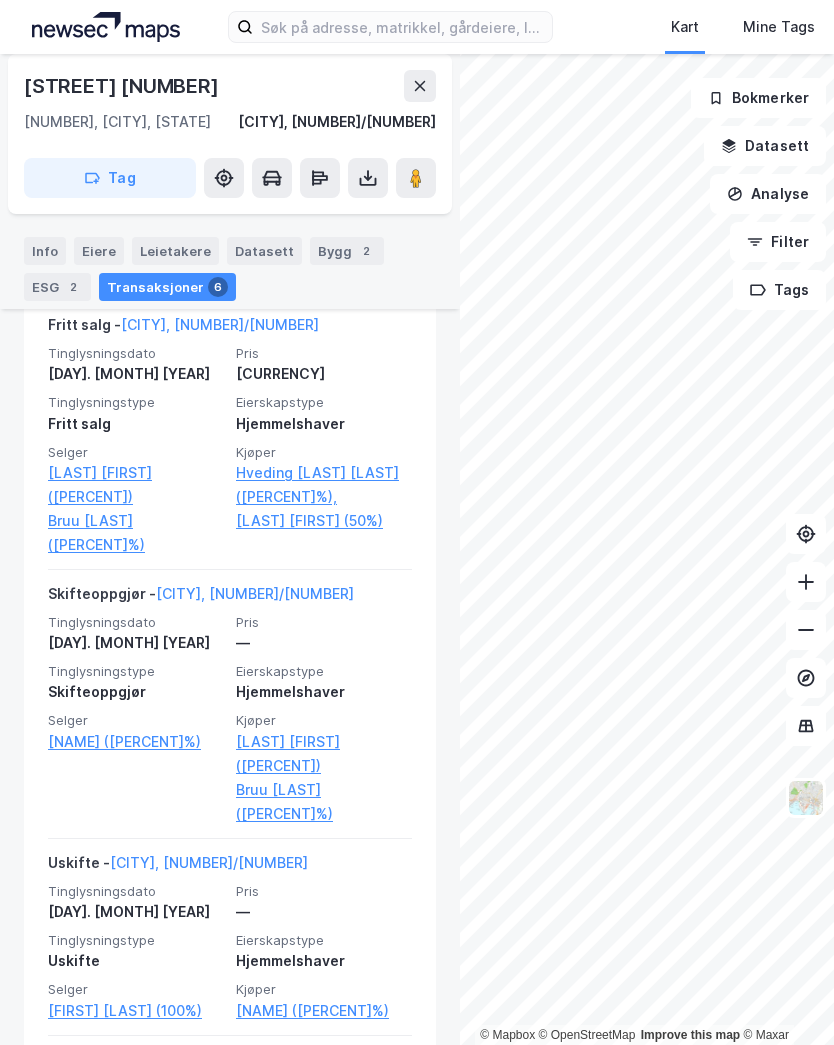 scroll, scrollTop: 1087, scrollLeft: 0, axis: vertical 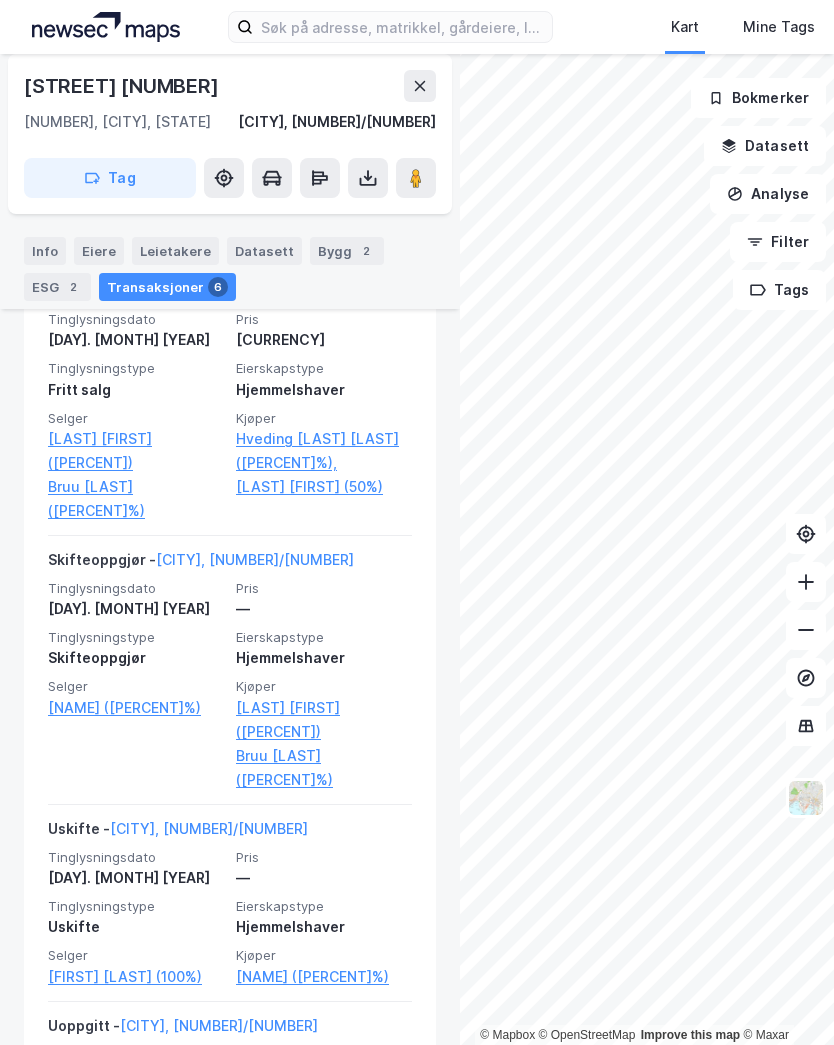 click at bounding box center [420, 86] 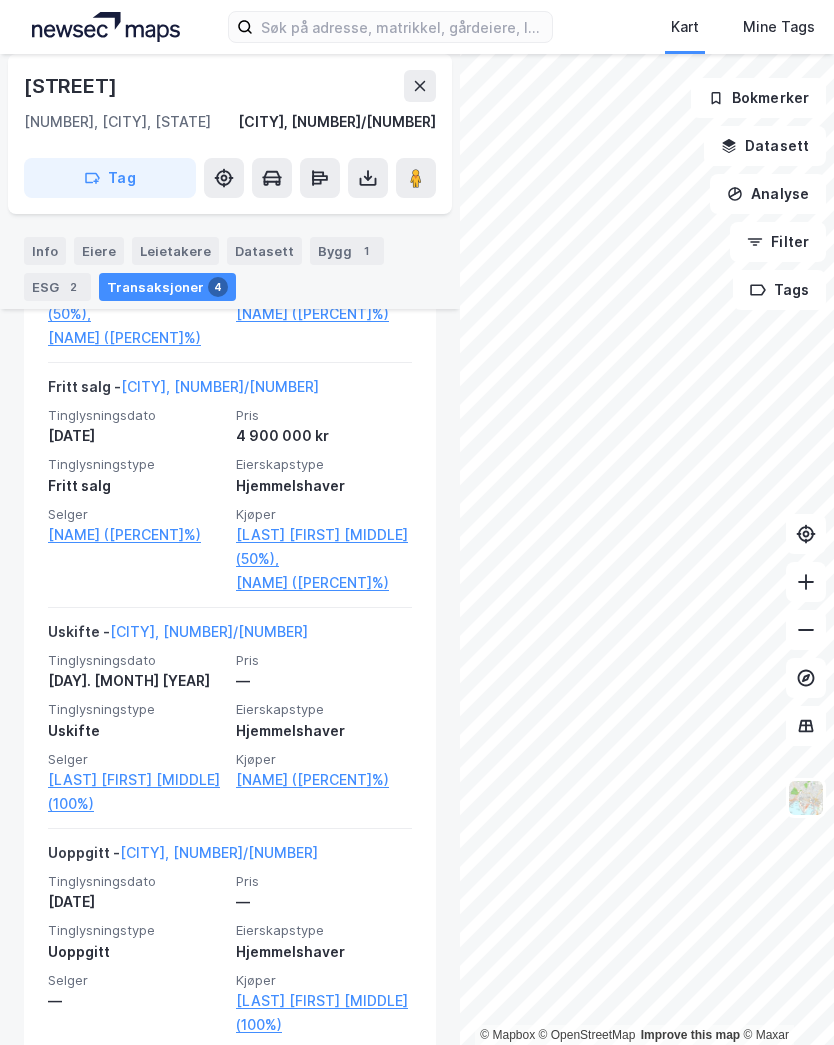 scroll, scrollTop: 721, scrollLeft: 0, axis: vertical 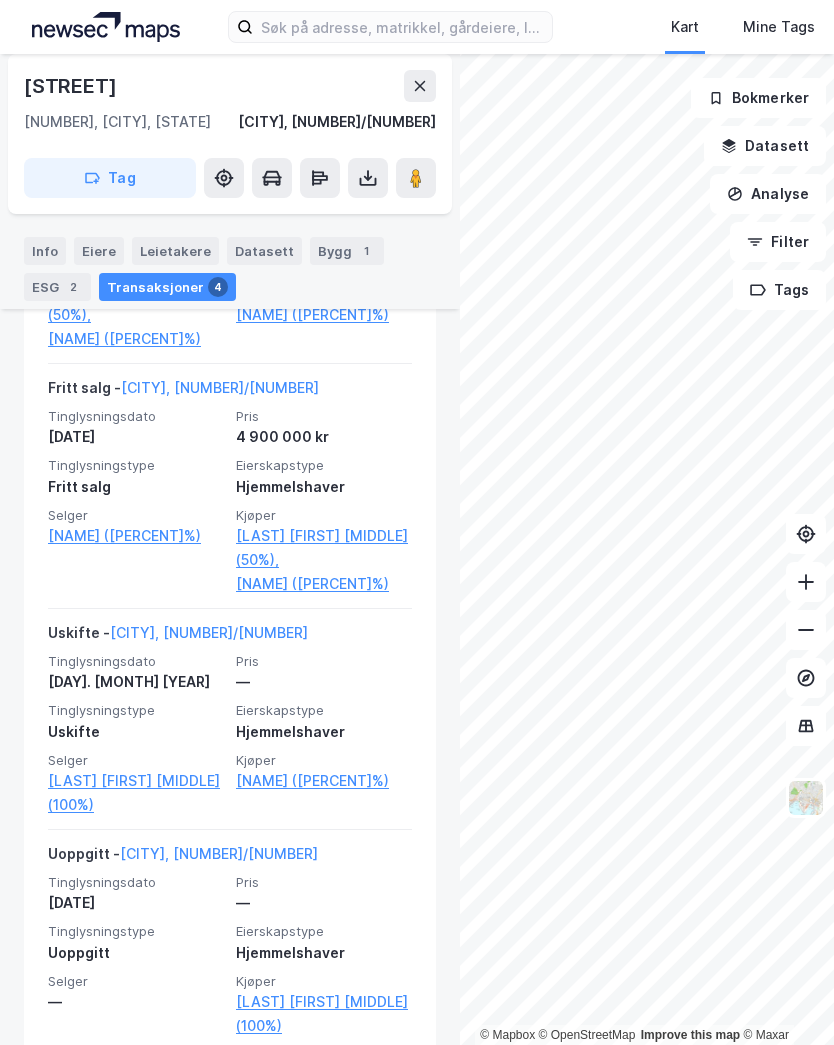 click at bounding box center [420, 86] 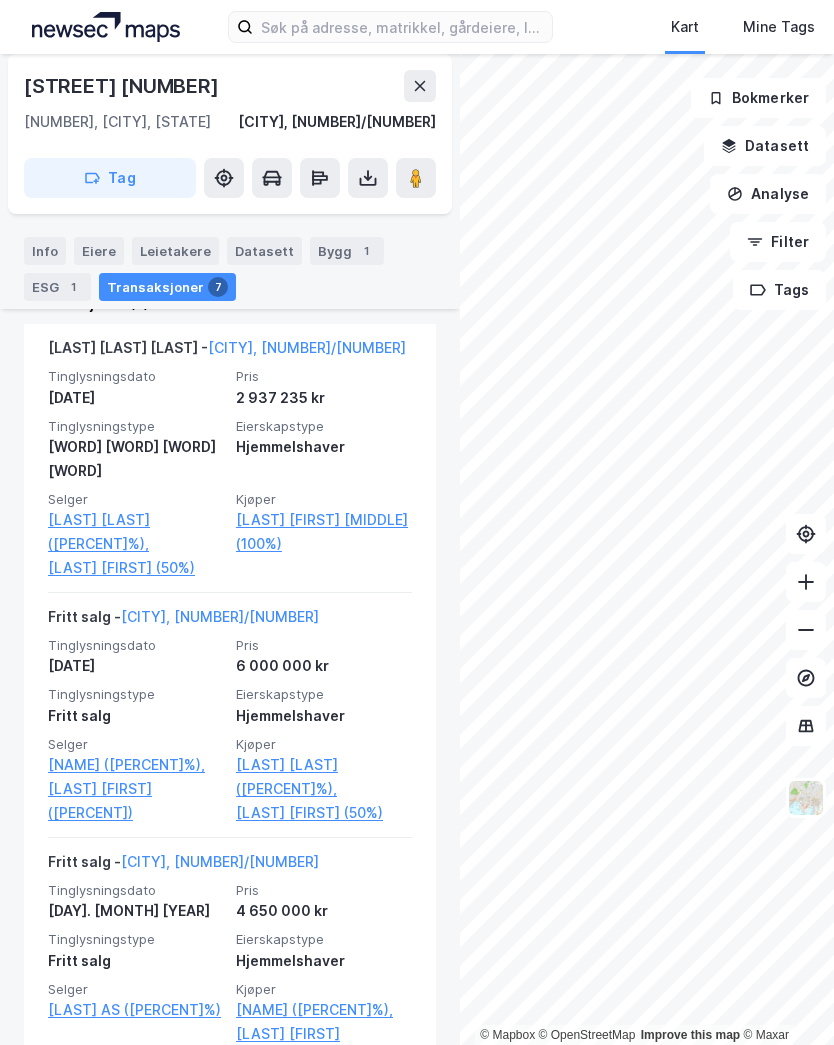 scroll, scrollTop: 486, scrollLeft: 0, axis: vertical 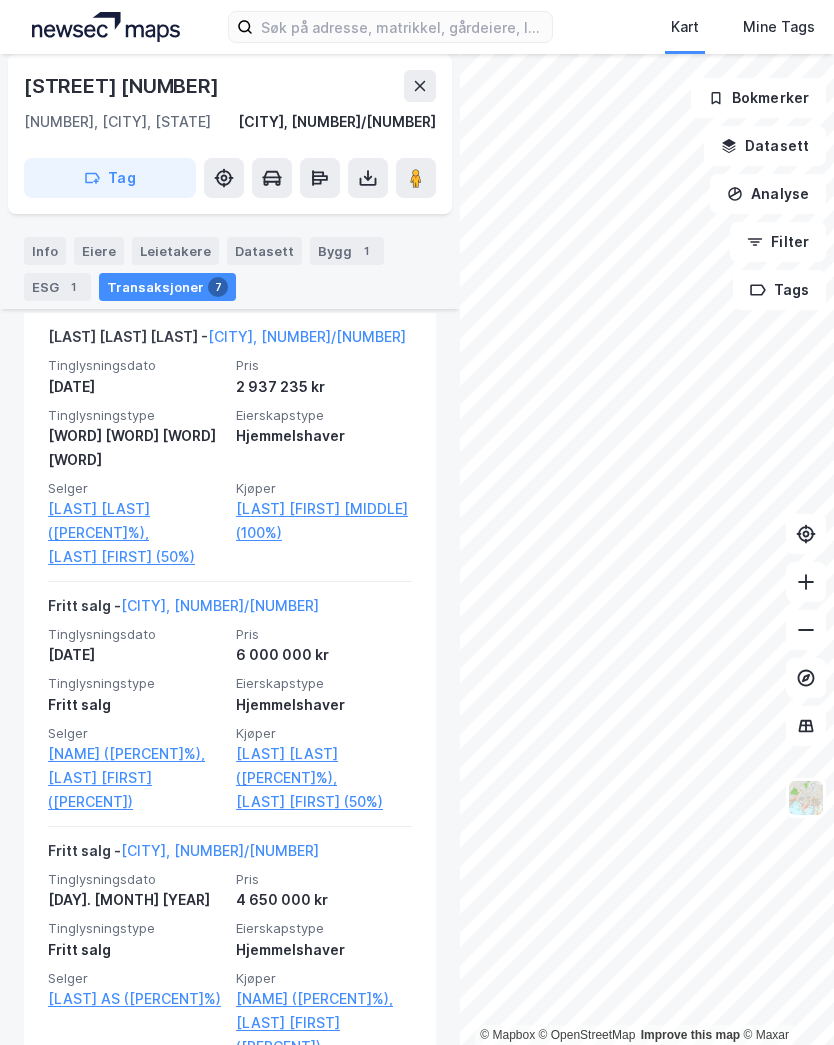 click 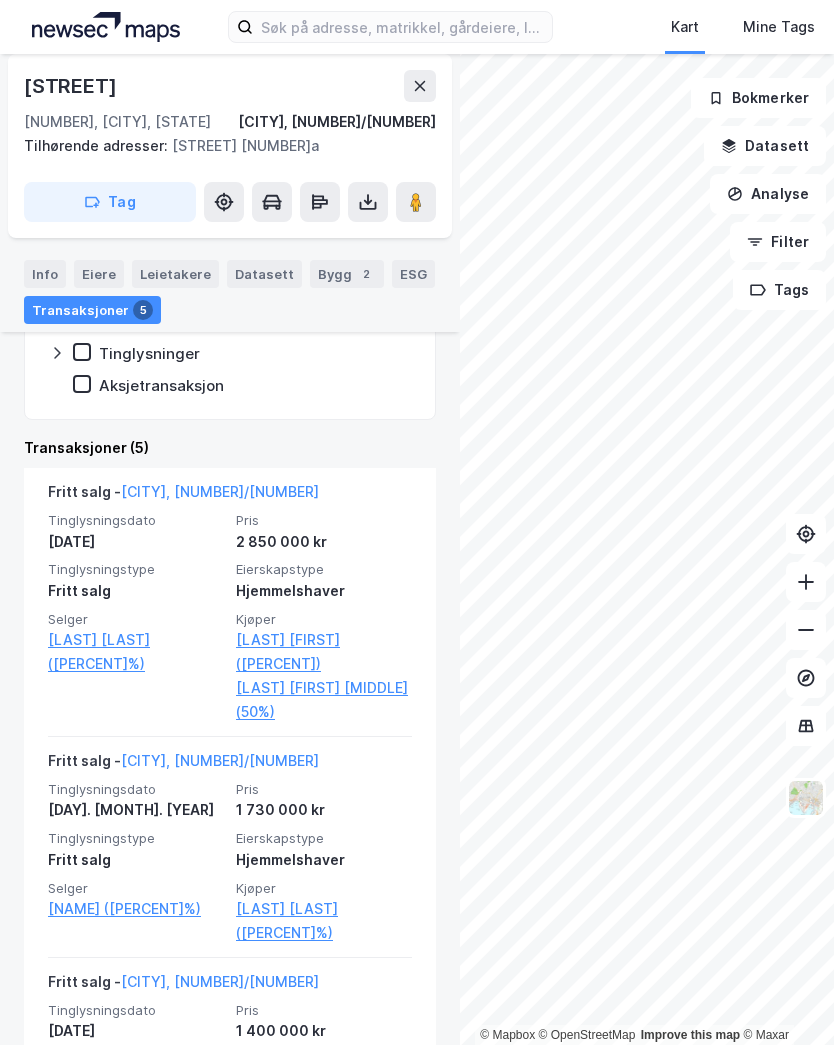 scroll, scrollTop: 397, scrollLeft: 0, axis: vertical 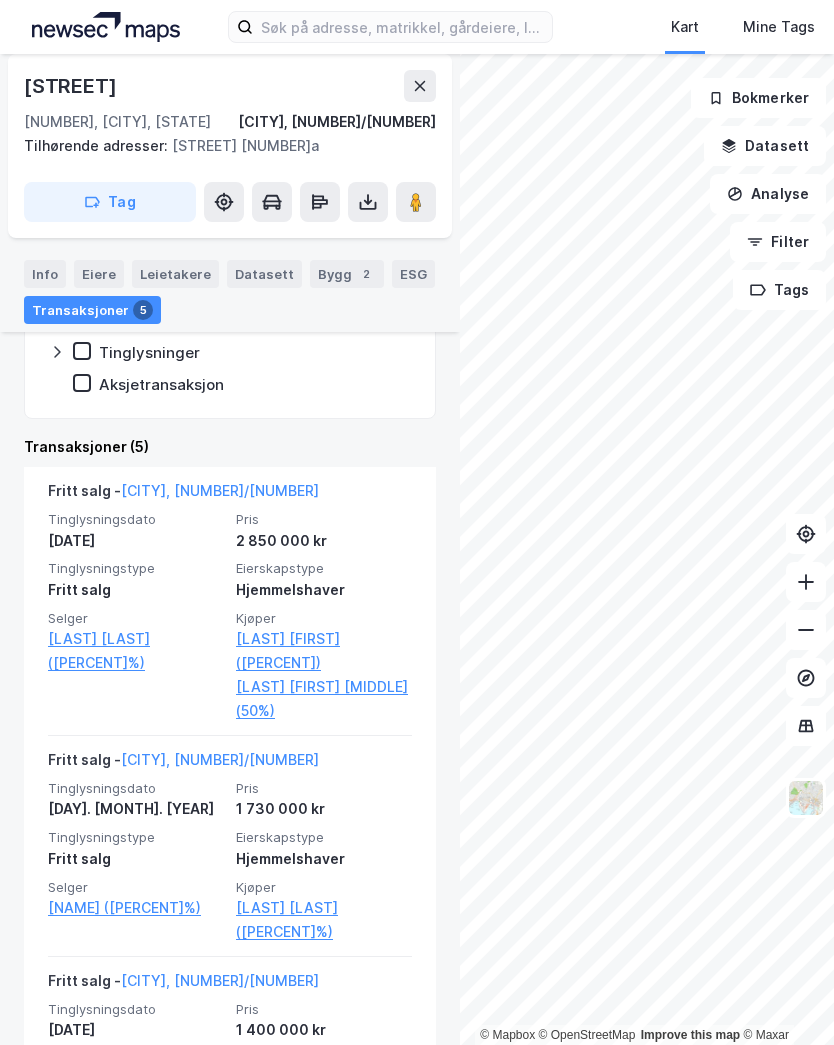 click 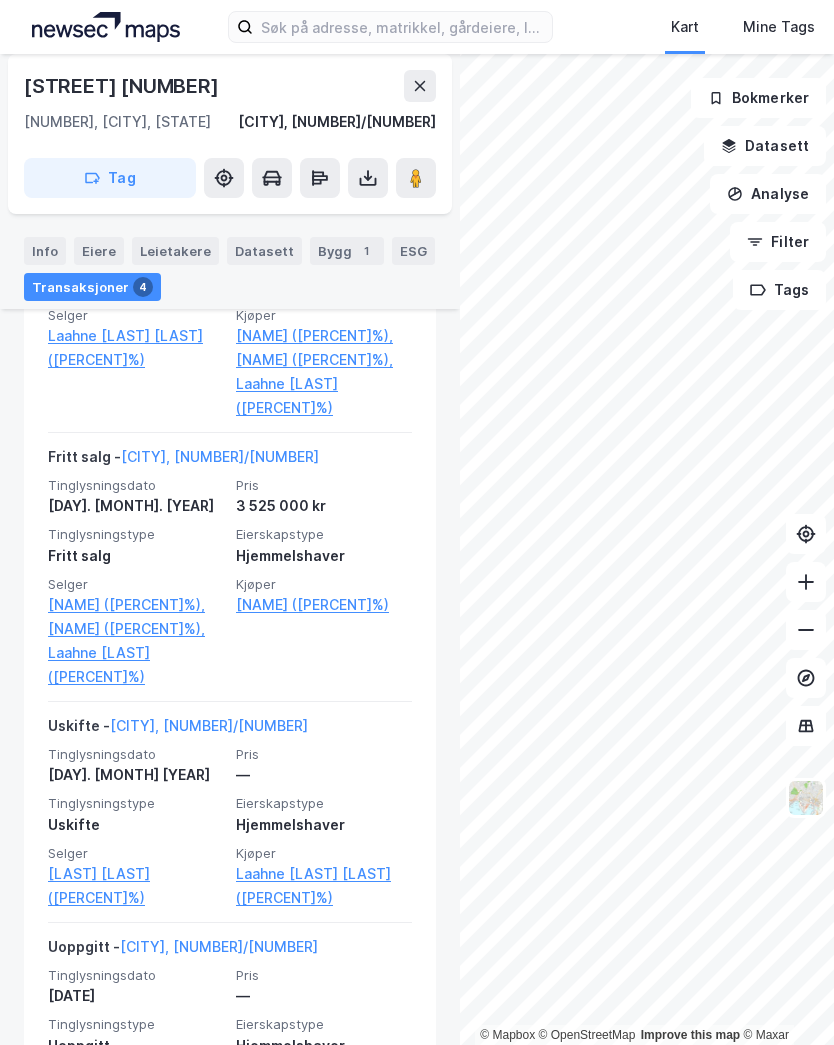 scroll, scrollTop: 634, scrollLeft: 0, axis: vertical 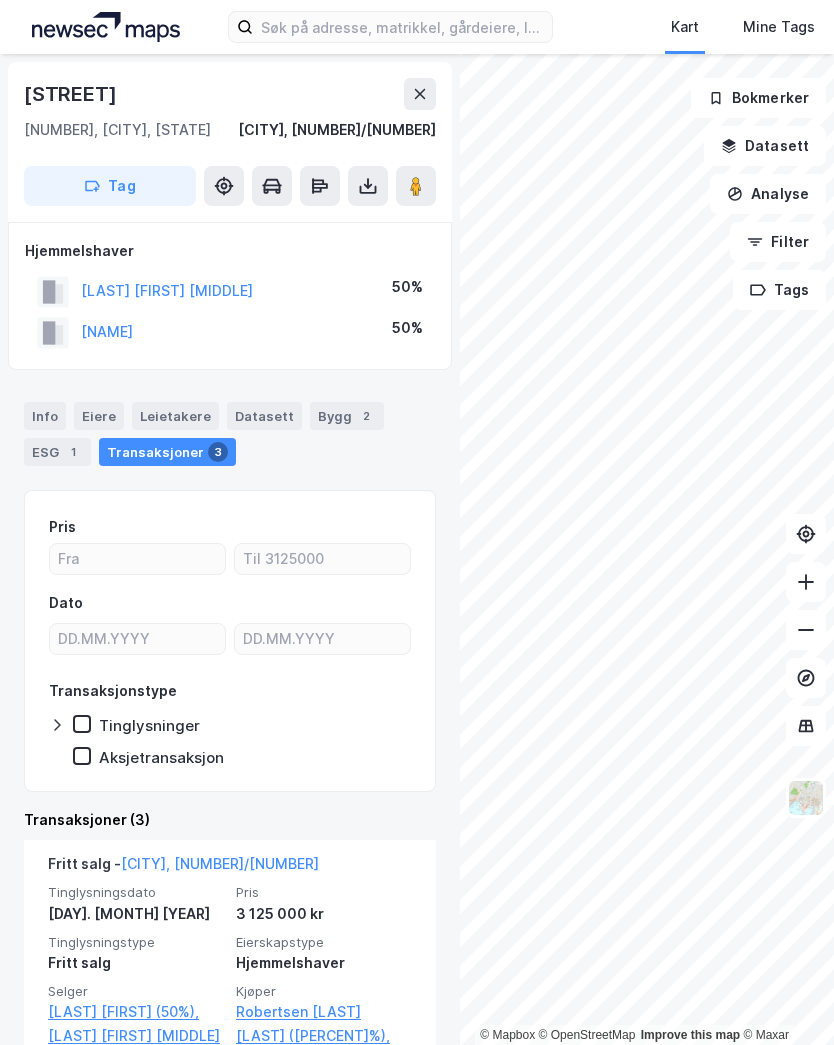 click at bounding box center [420, 94] 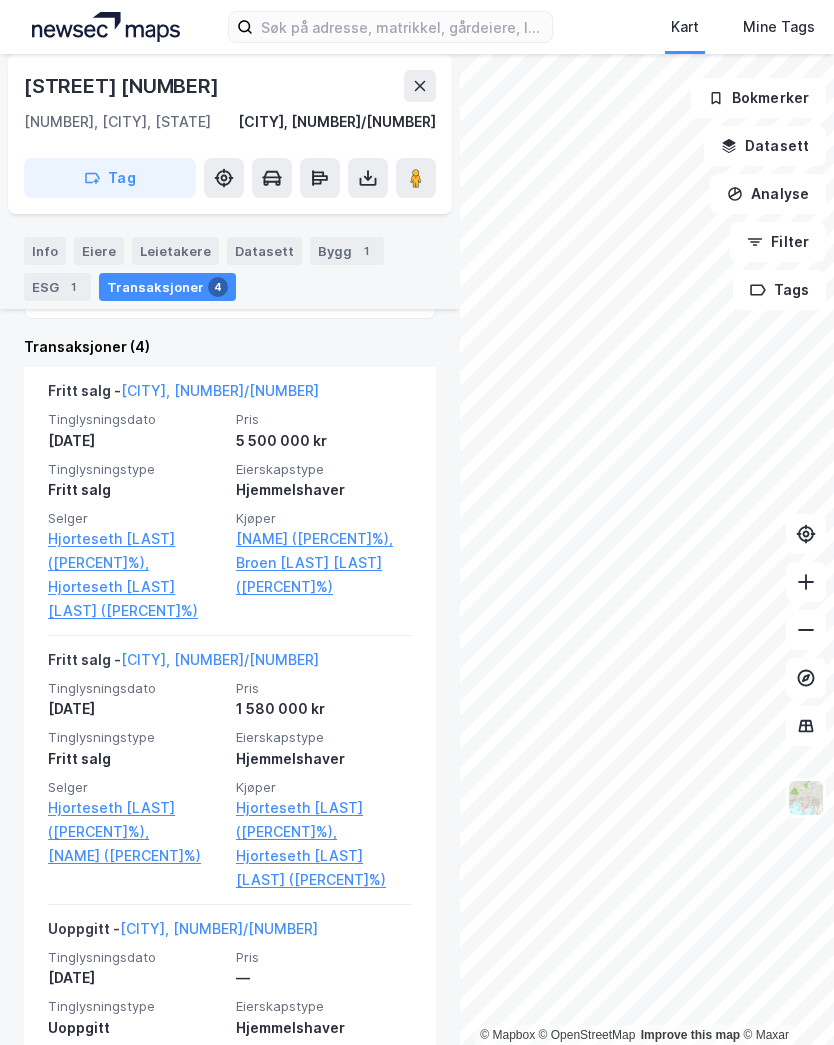 scroll, scrollTop: 408, scrollLeft: 0, axis: vertical 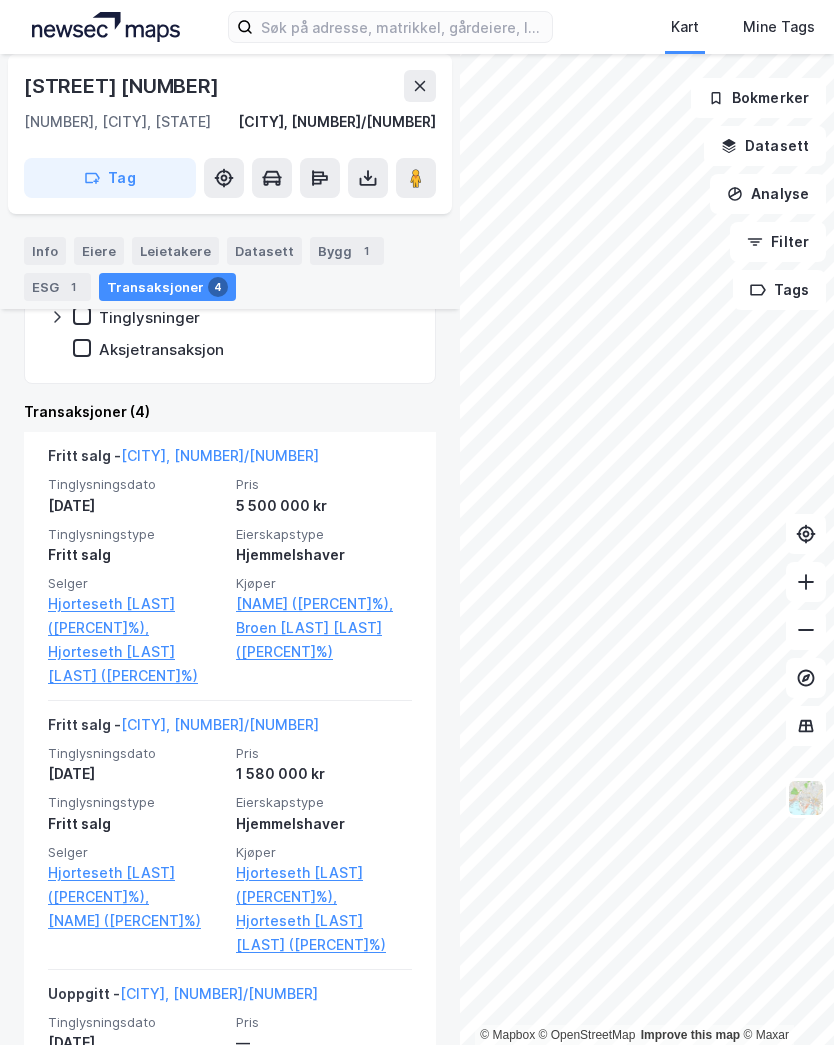 click at bounding box center [420, 86] 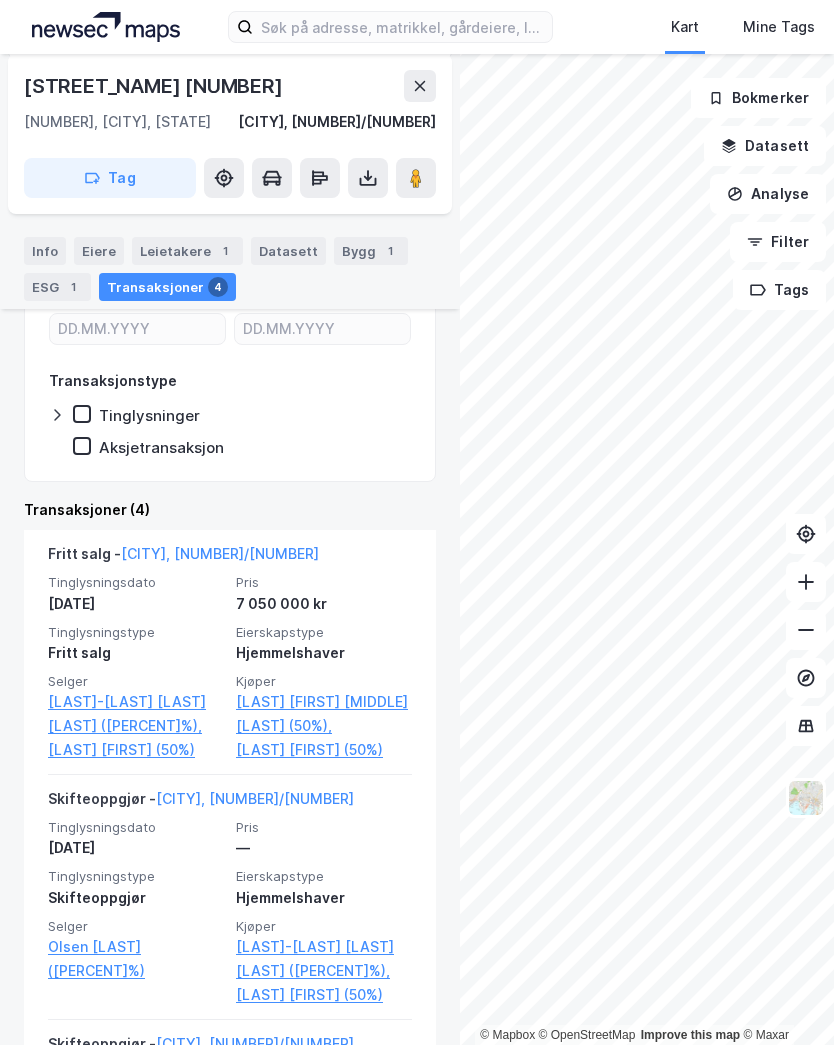 scroll, scrollTop: 311, scrollLeft: 0, axis: vertical 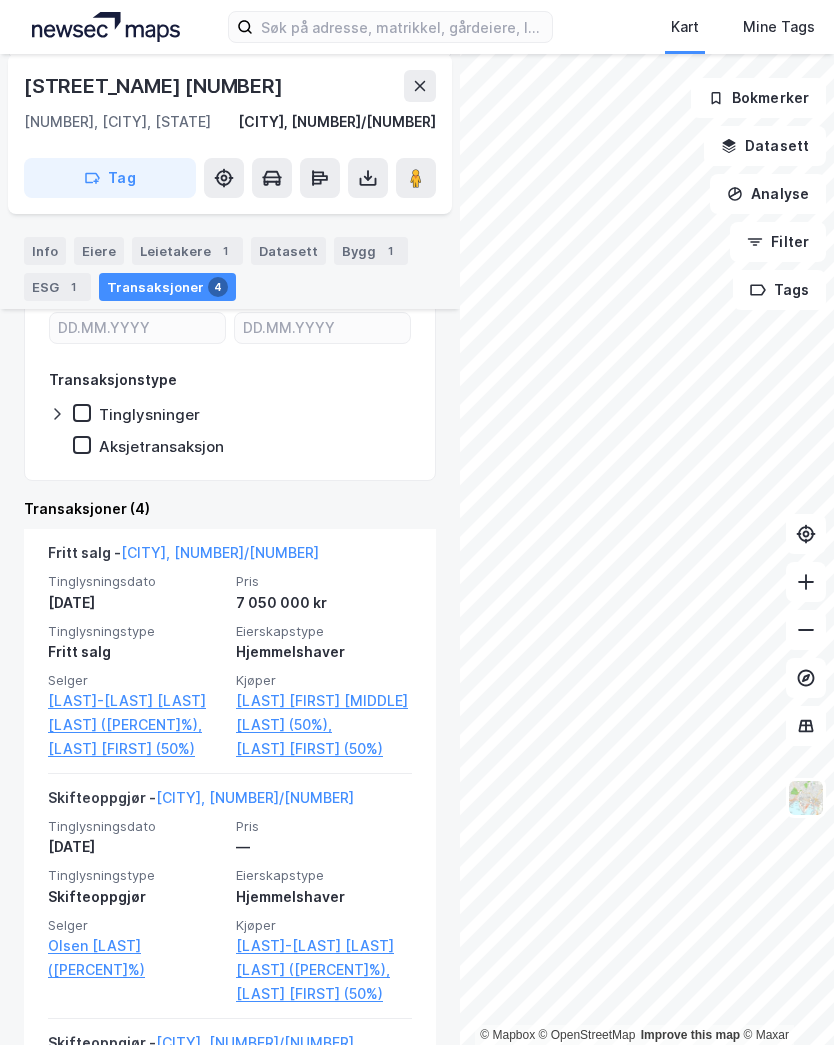 click at bounding box center (420, 86) 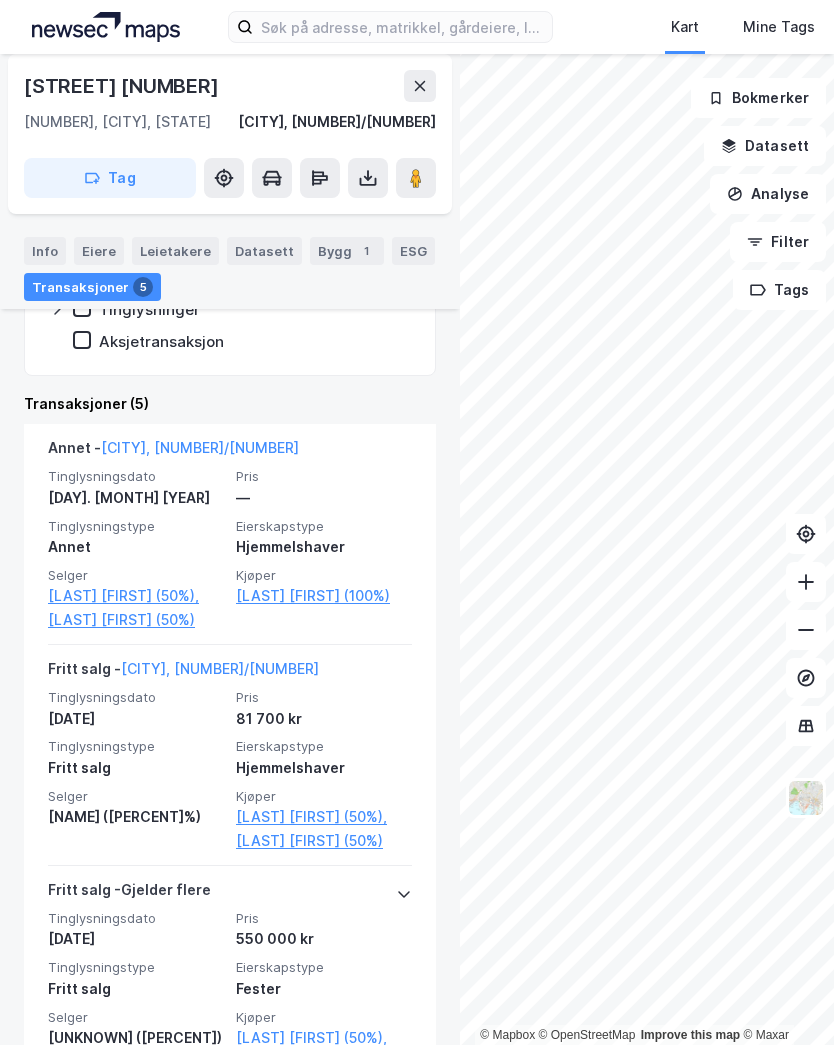 scroll, scrollTop: 0, scrollLeft: 0, axis: both 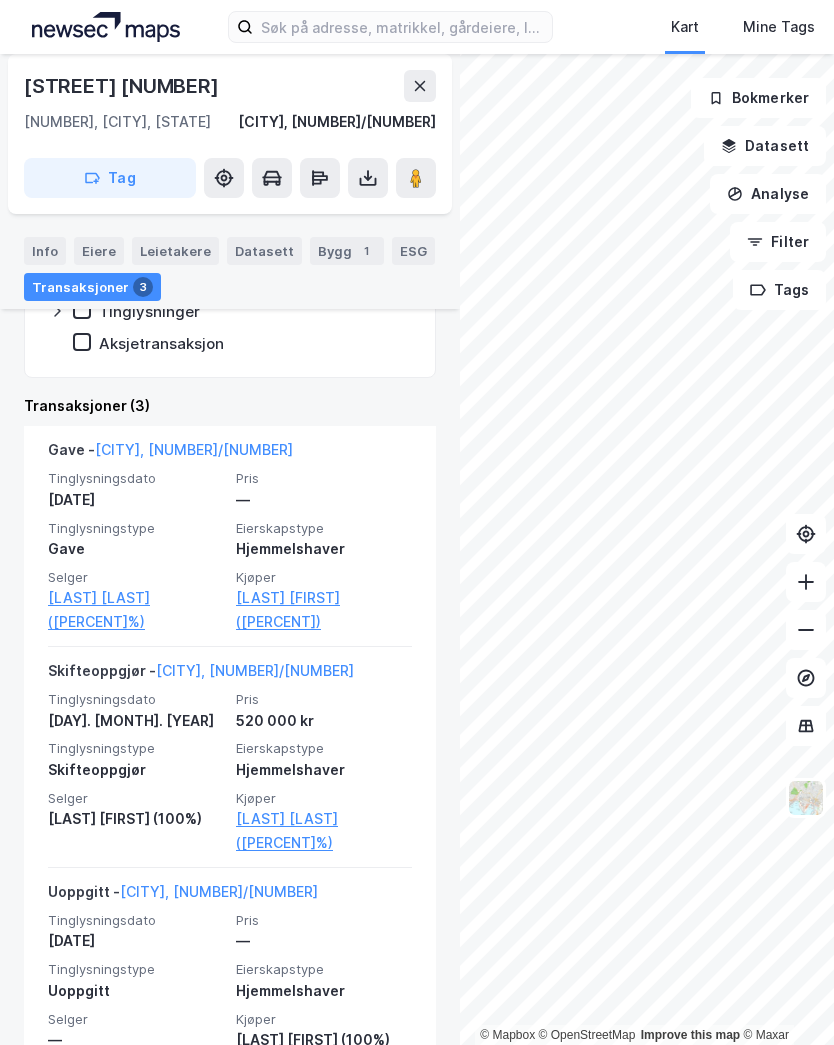 click at bounding box center (420, 86) 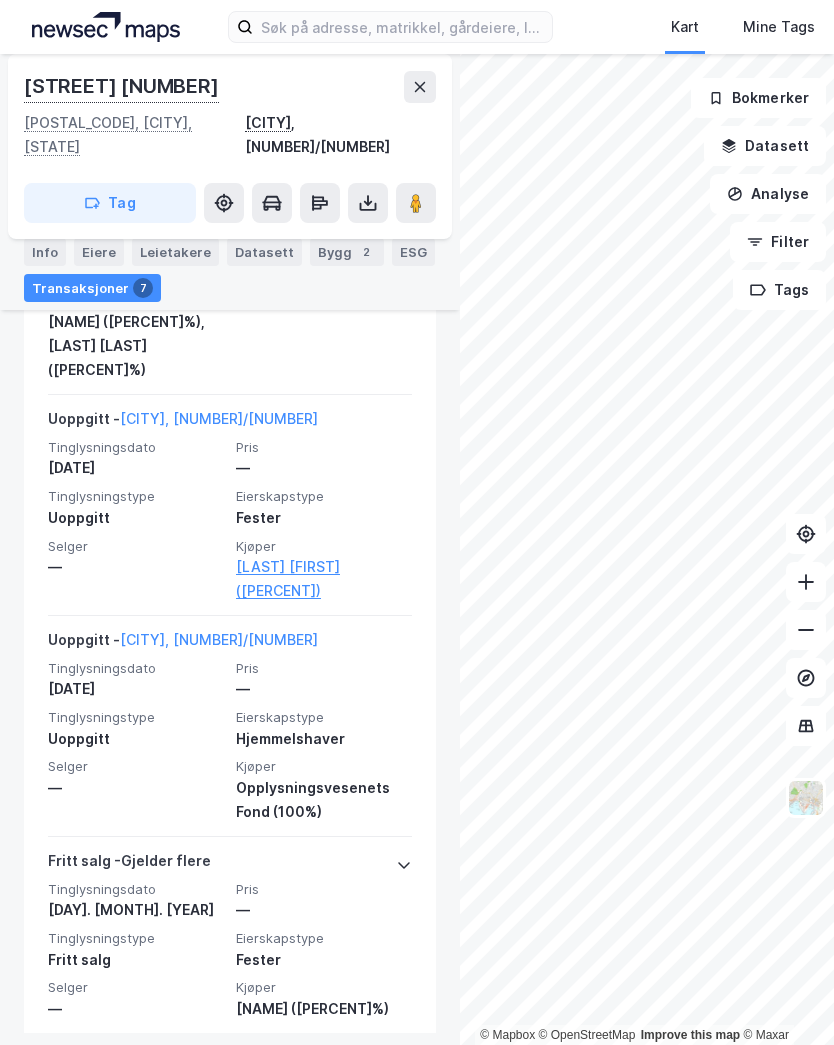 scroll, scrollTop: 1413, scrollLeft: 0, axis: vertical 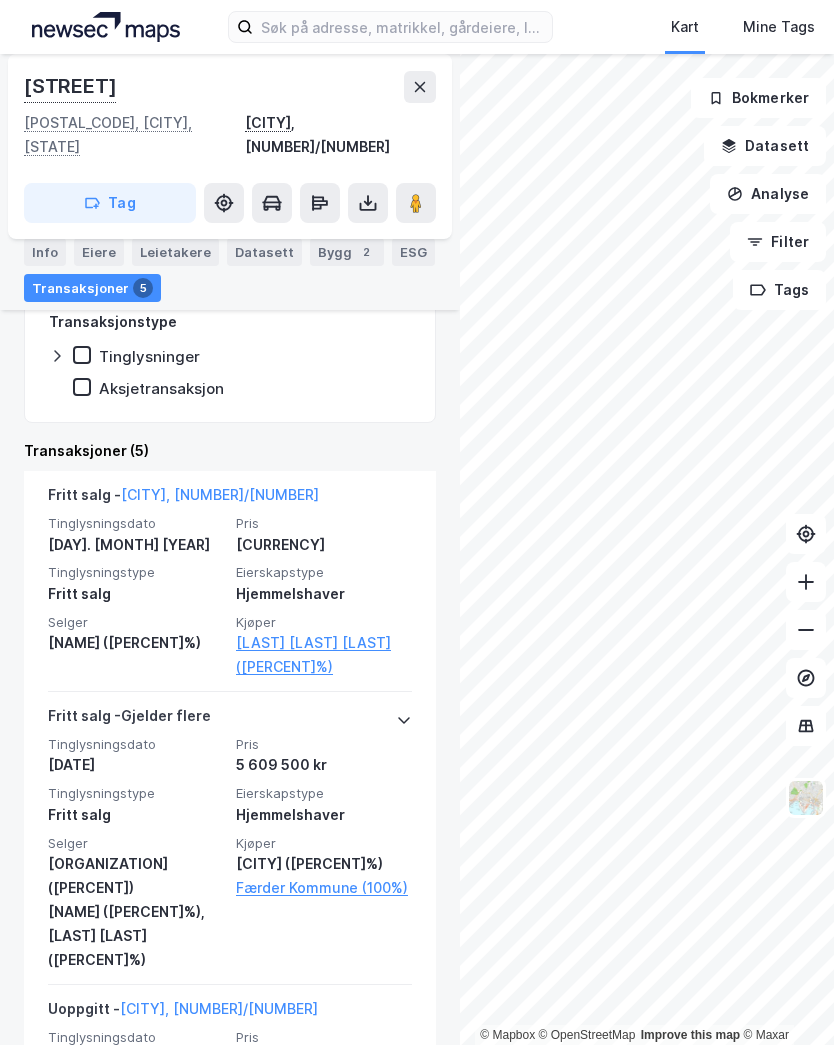 click on "[LAST] [LAST] [LAST] ([PERCENT]%)" at bounding box center [324, 655] 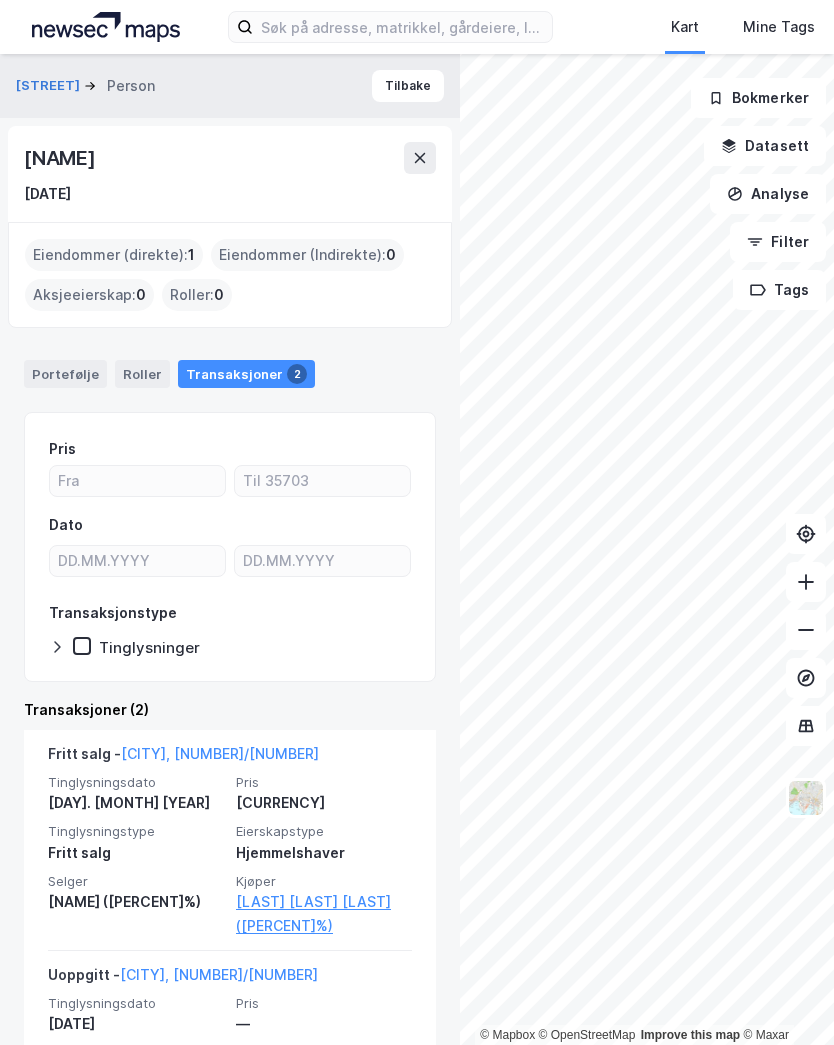 click on "Tilbake" at bounding box center [408, 86] 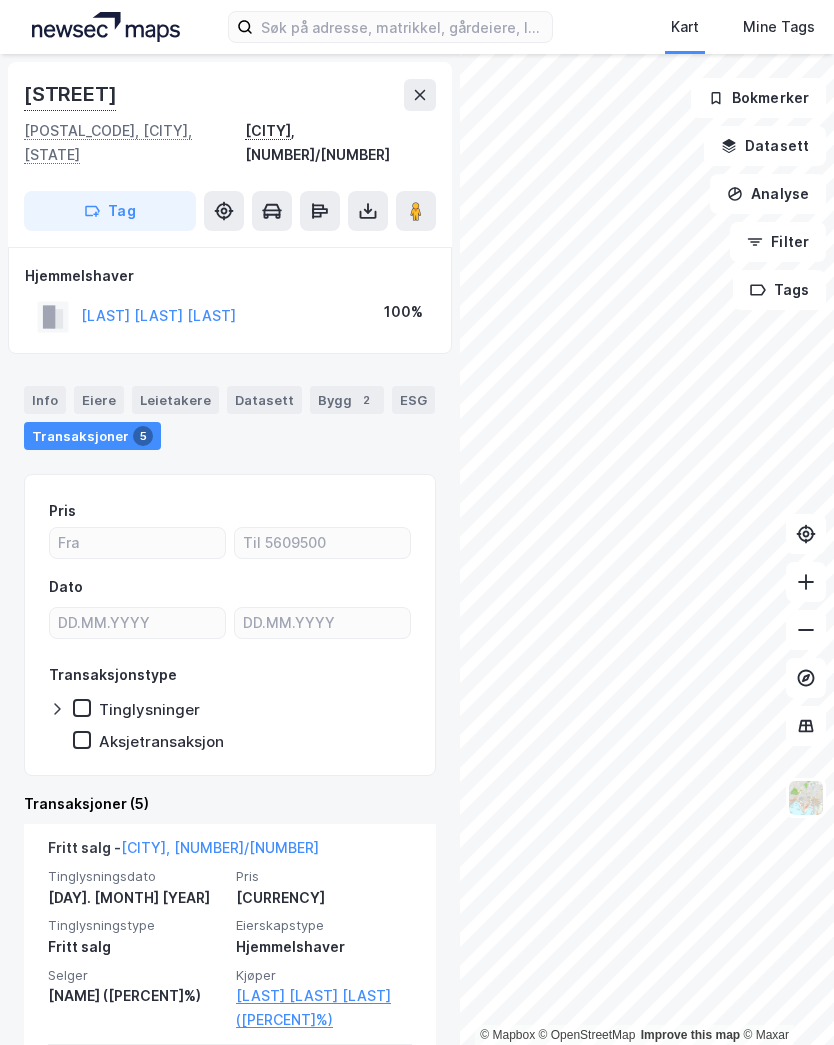click 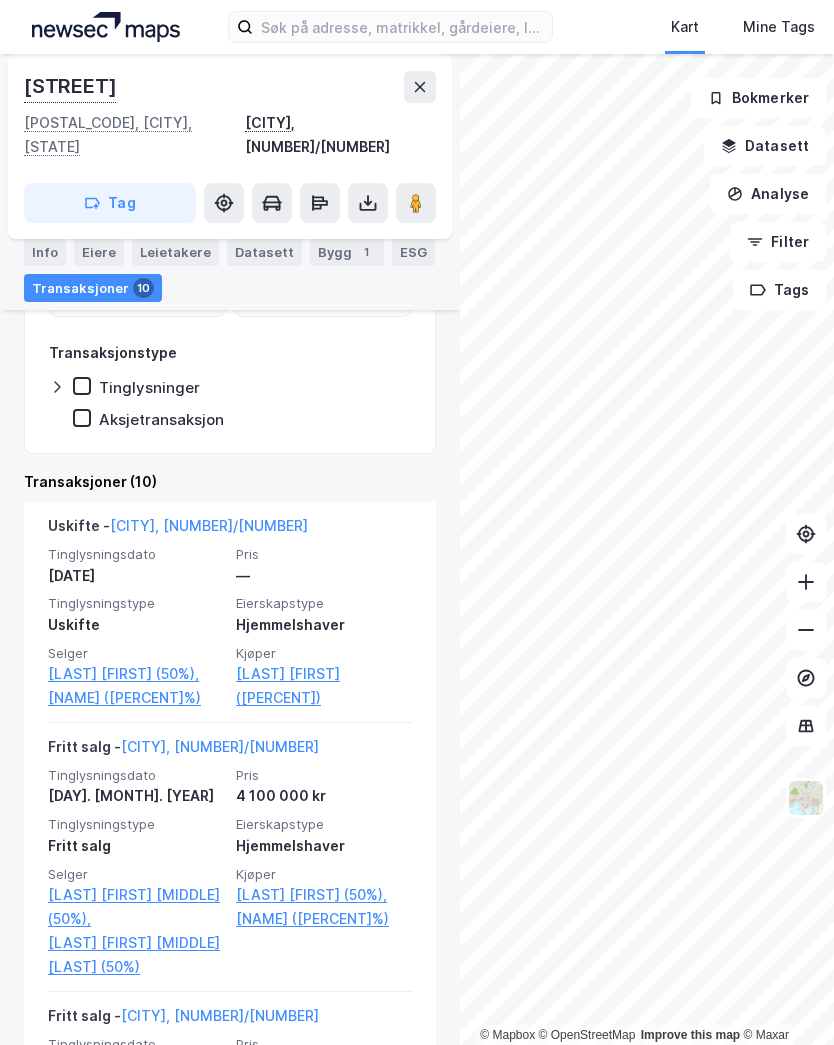 scroll, scrollTop: 320, scrollLeft: 0, axis: vertical 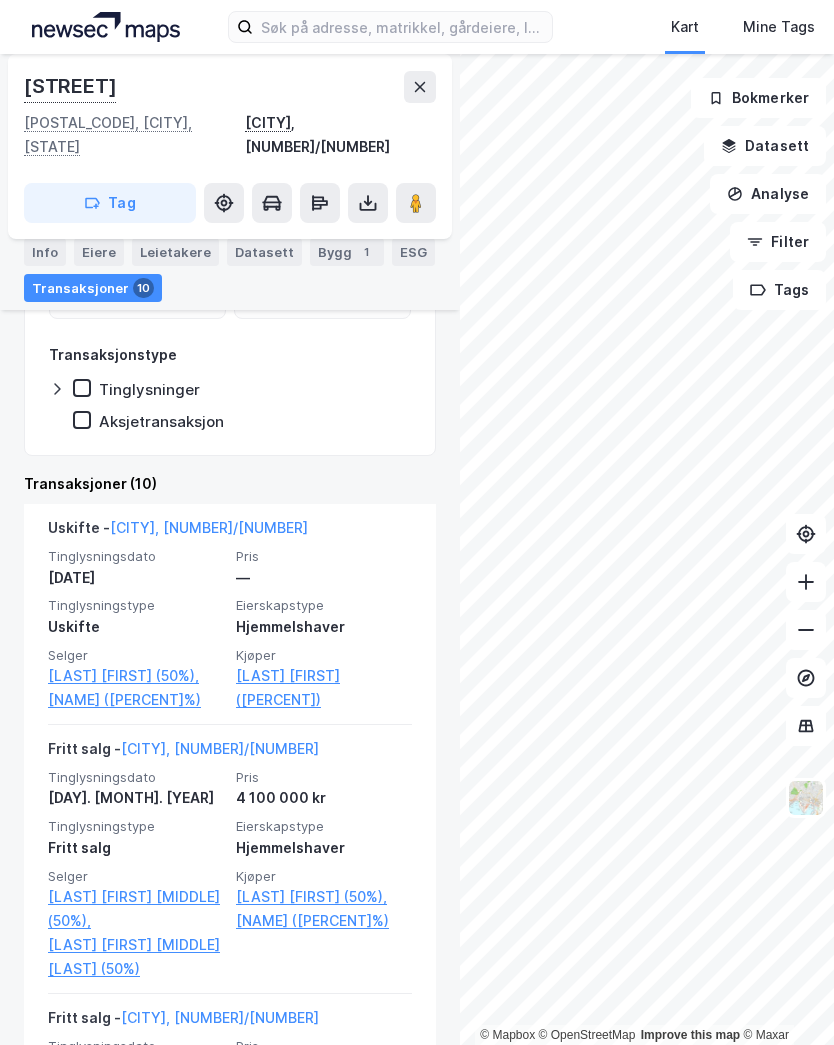 click on "[NAME] ([PERCENT]%)" at bounding box center [136, 700] 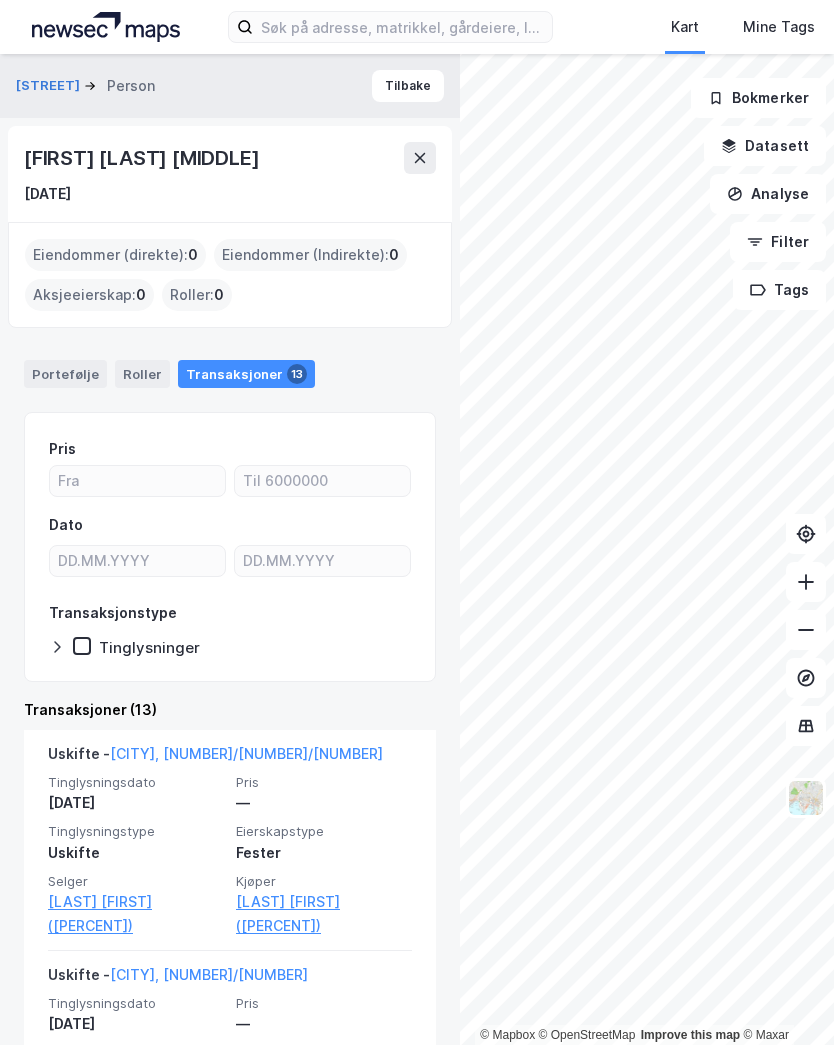 click on "Tilbake" at bounding box center [408, 86] 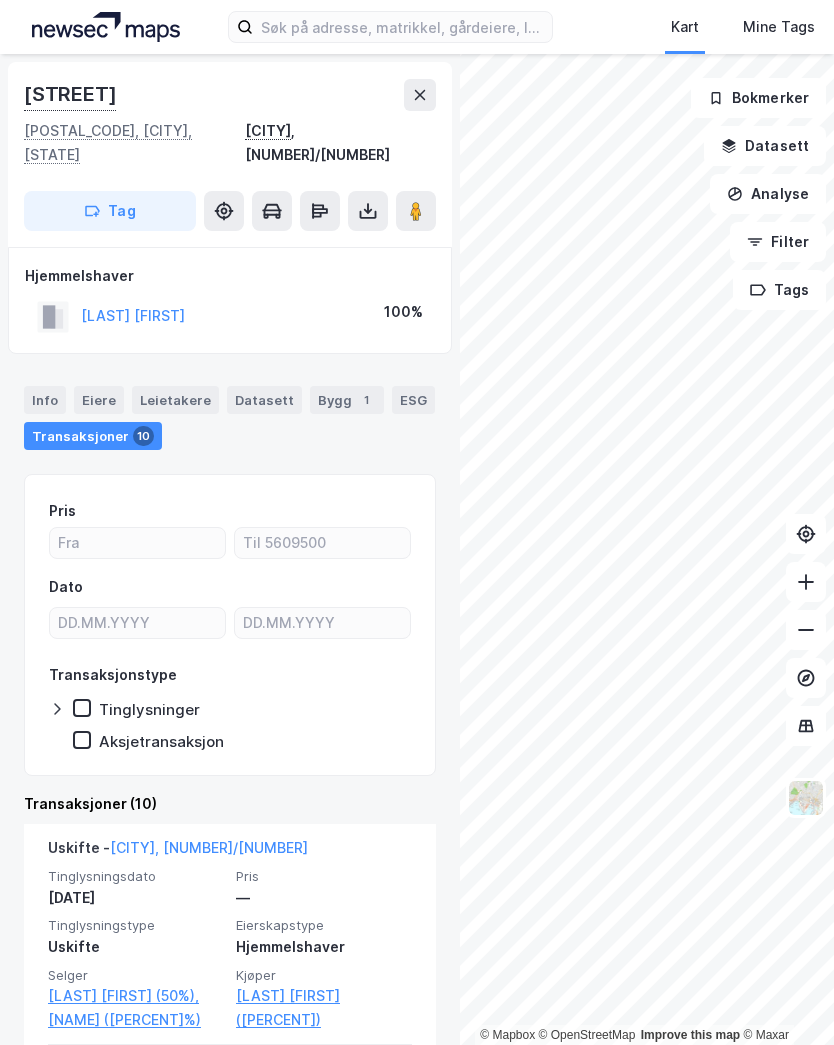 click at bounding box center (420, 95) 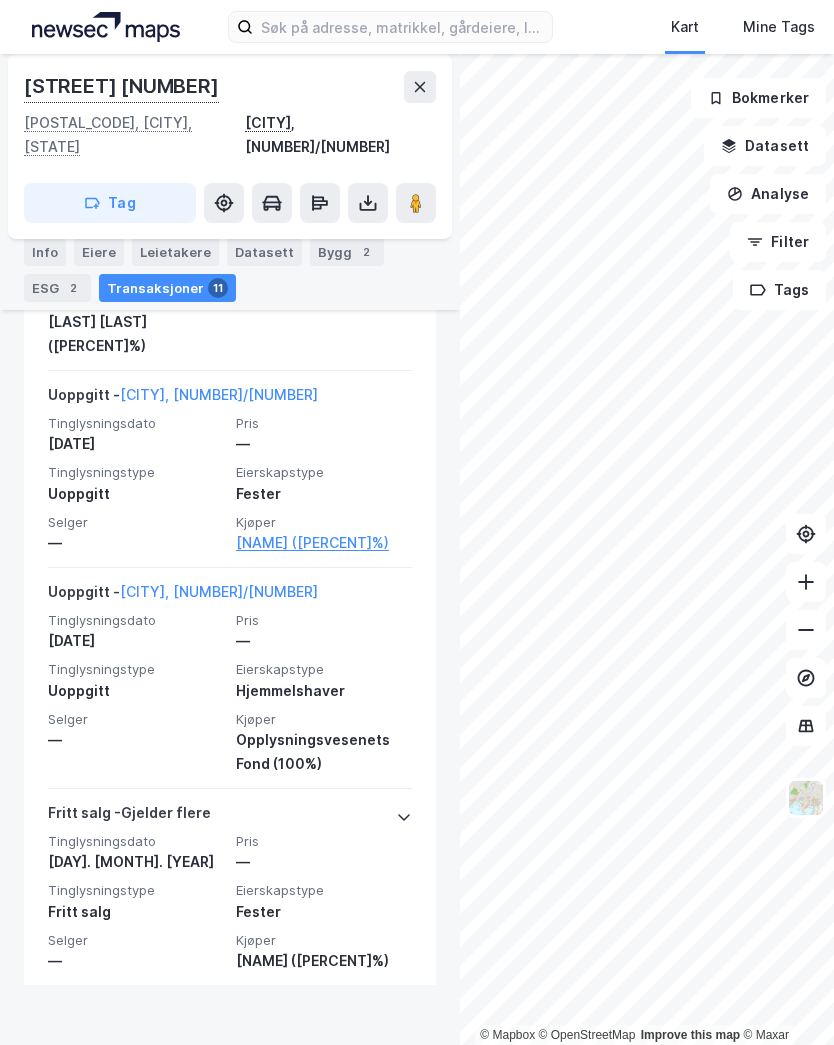 scroll, scrollTop: 2273, scrollLeft: 0, axis: vertical 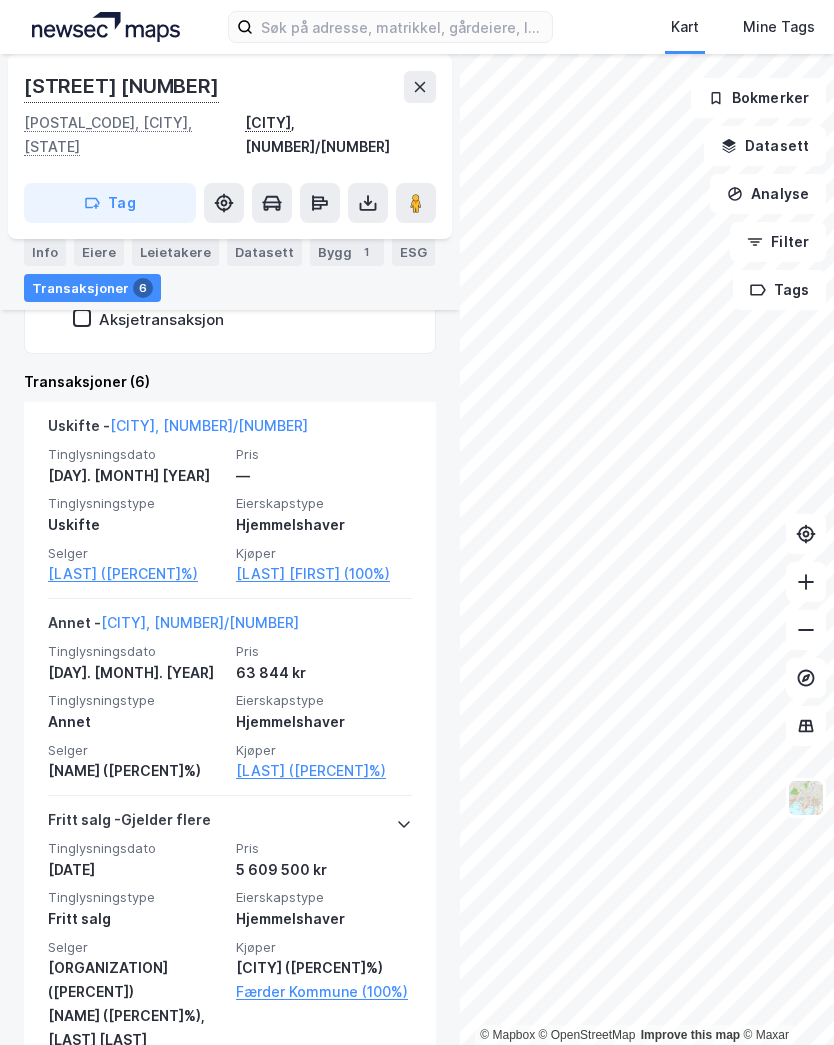 click on "[LAST] ([PERCENT]%)" at bounding box center [136, 574] 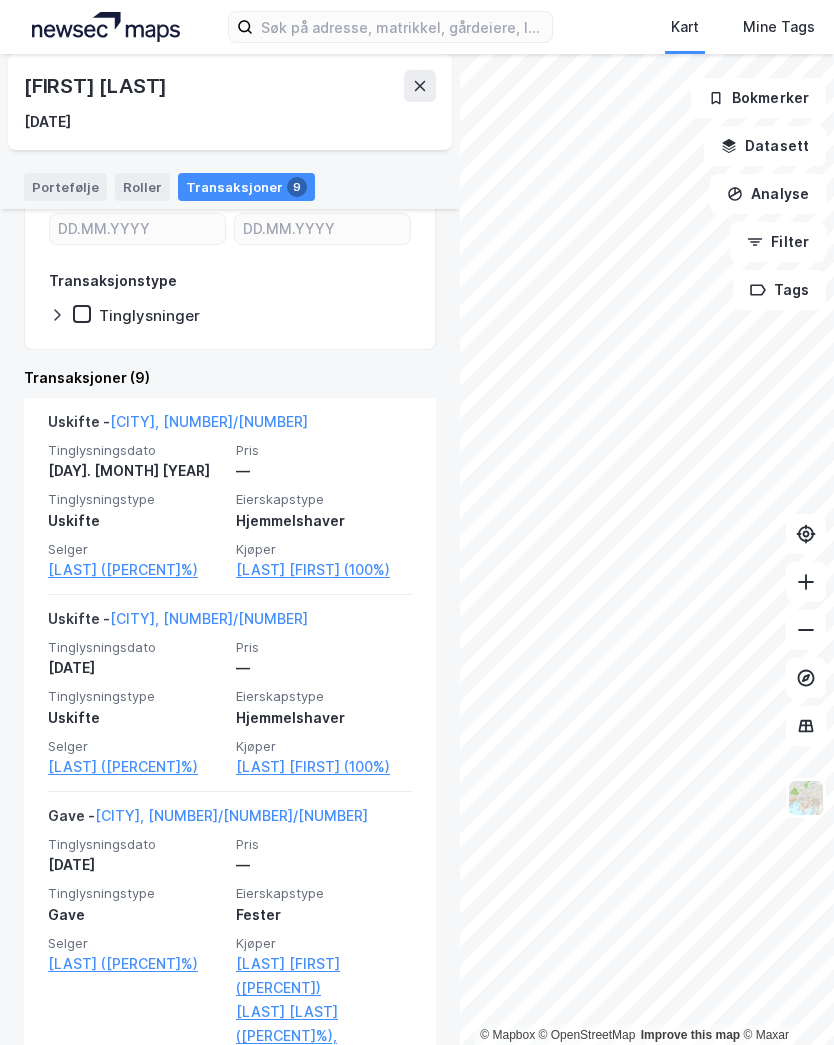 scroll, scrollTop: 319, scrollLeft: 0, axis: vertical 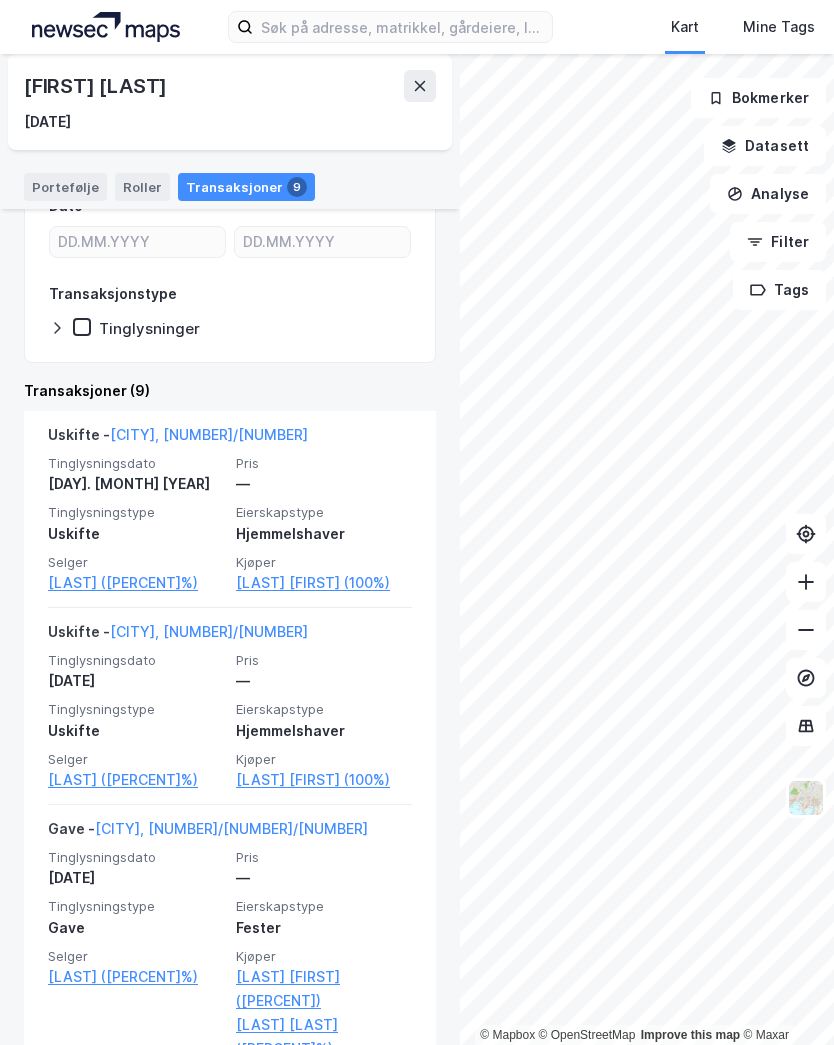 click on "[CITY], [NUMBER]/[NUMBER]" at bounding box center (209, 631) 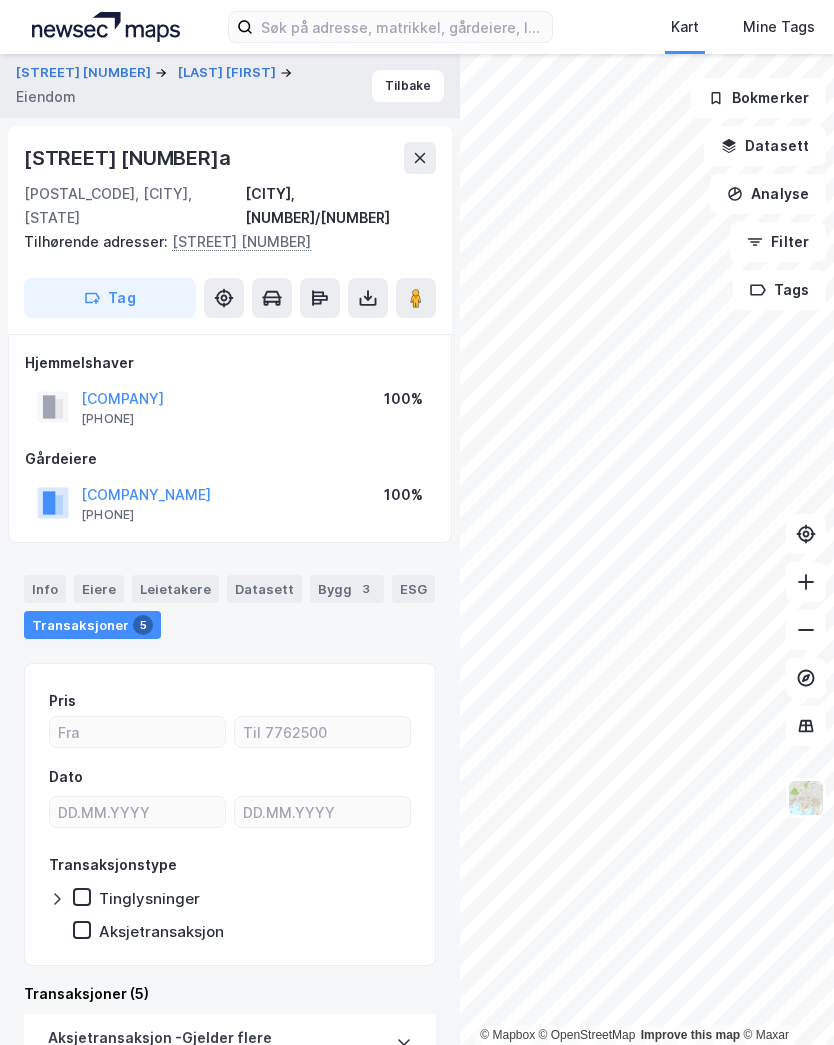 click on "Tilbake" at bounding box center (408, 86) 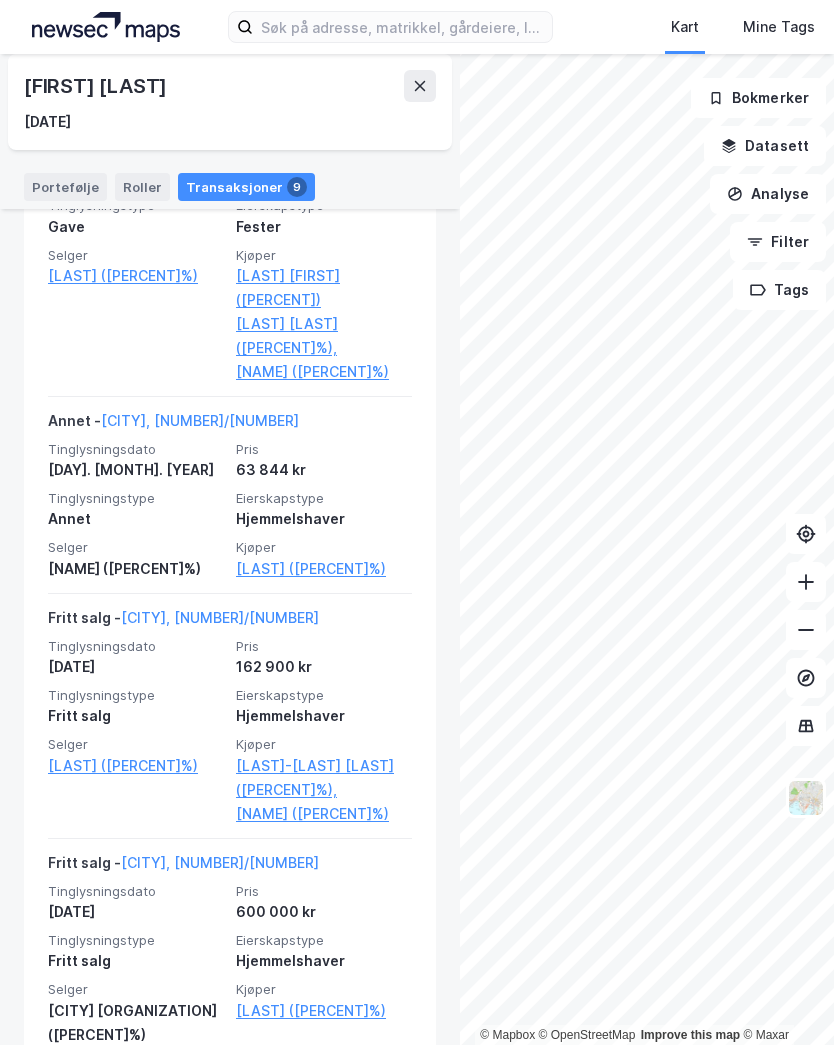 scroll, scrollTop: 1024, scrollLeft: 0, axis: vertical 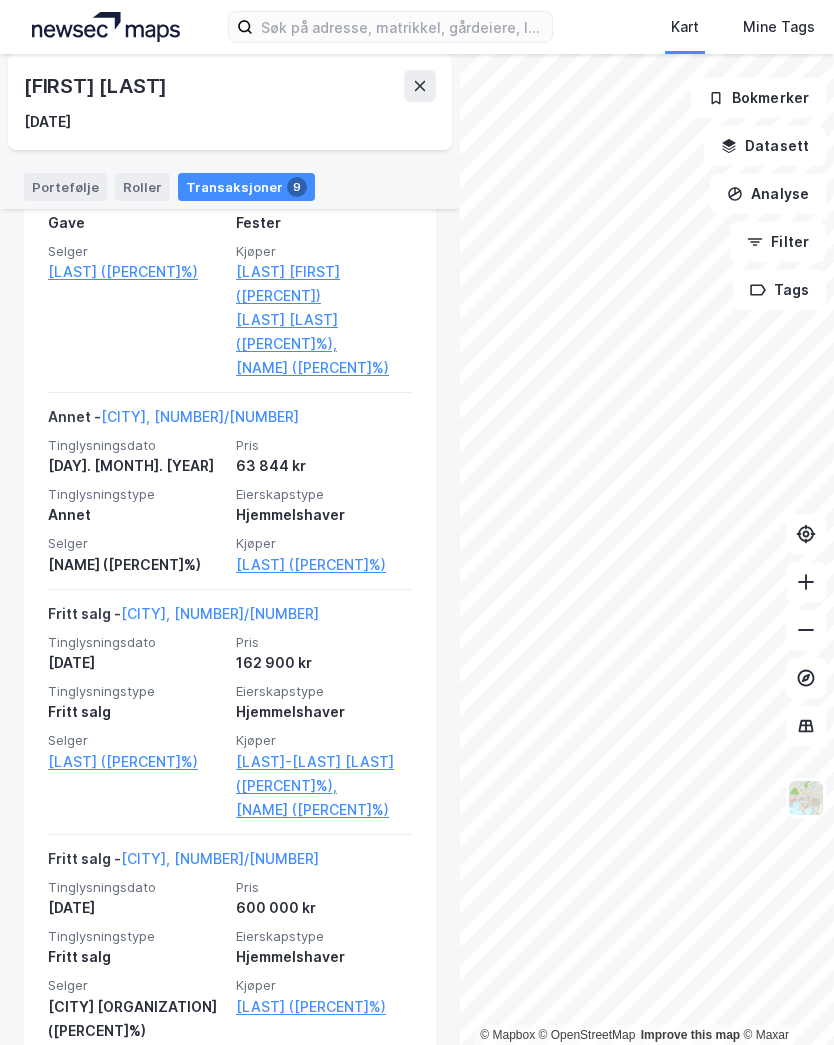 click on "[CITY], [NUMBER]/[NUMBER]" at bounding box center (220, 613) 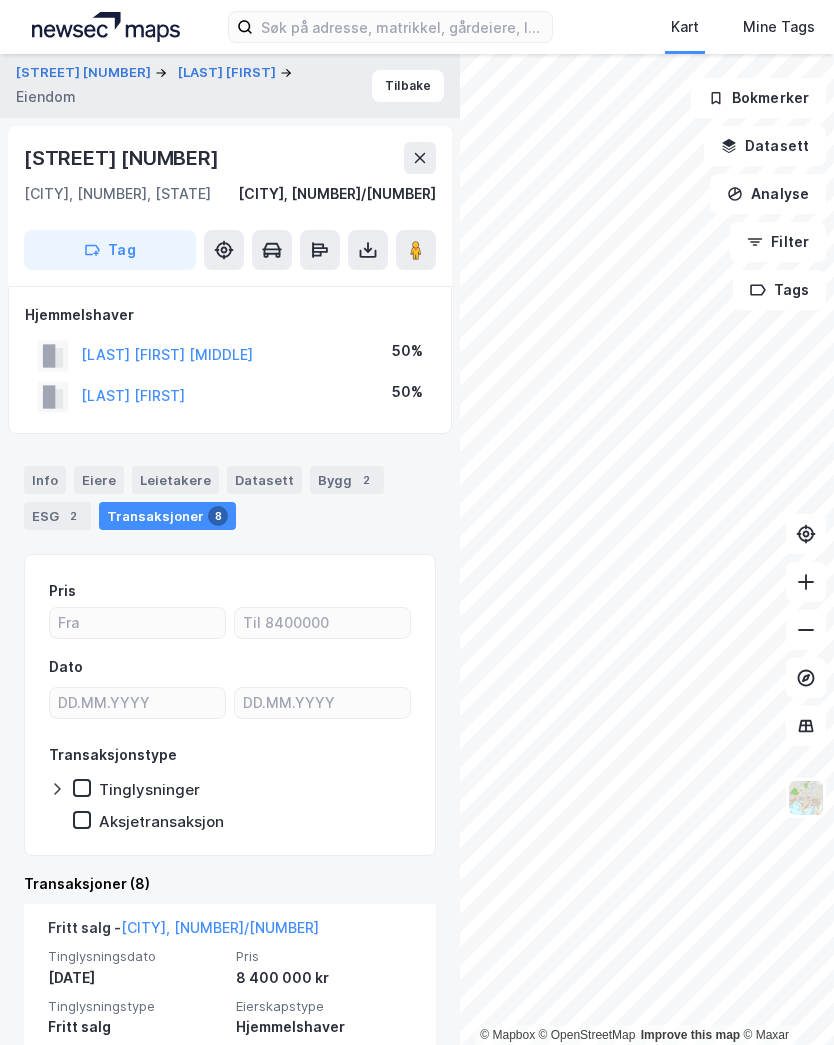 click on "Tilbake" at bounding box center [408, 86] 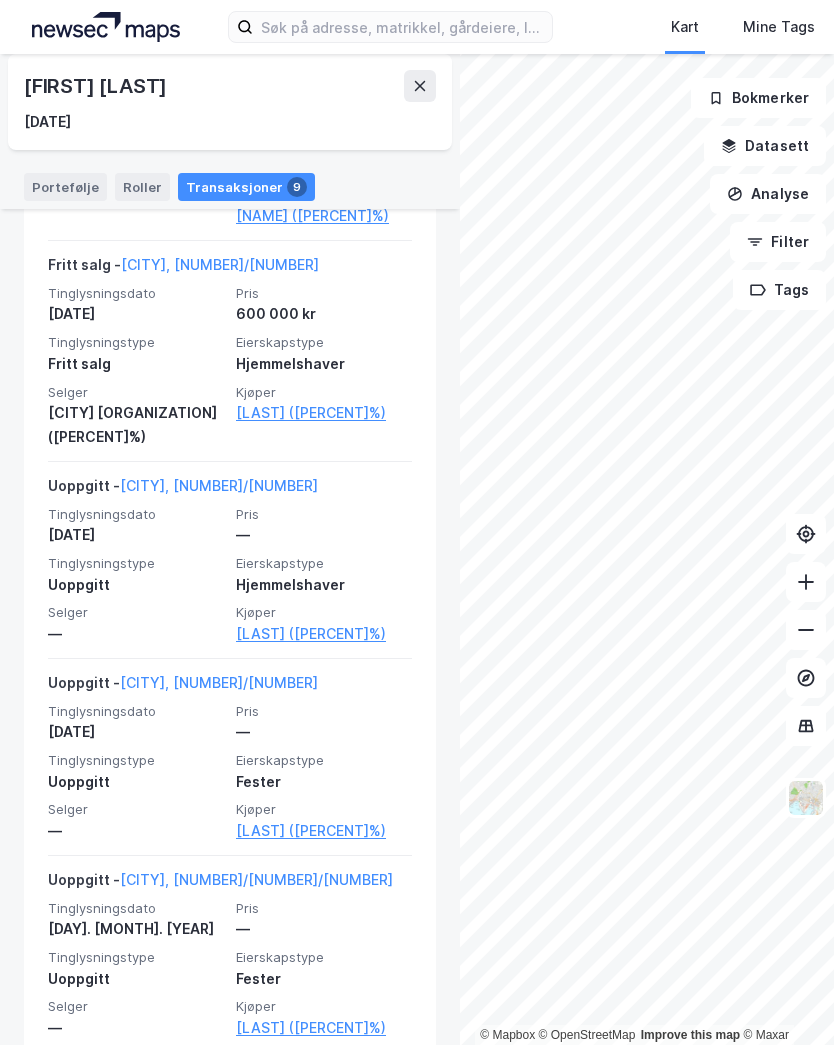 scroll, scrollTop: 1593, scrollLeft: 0, axis: vertical 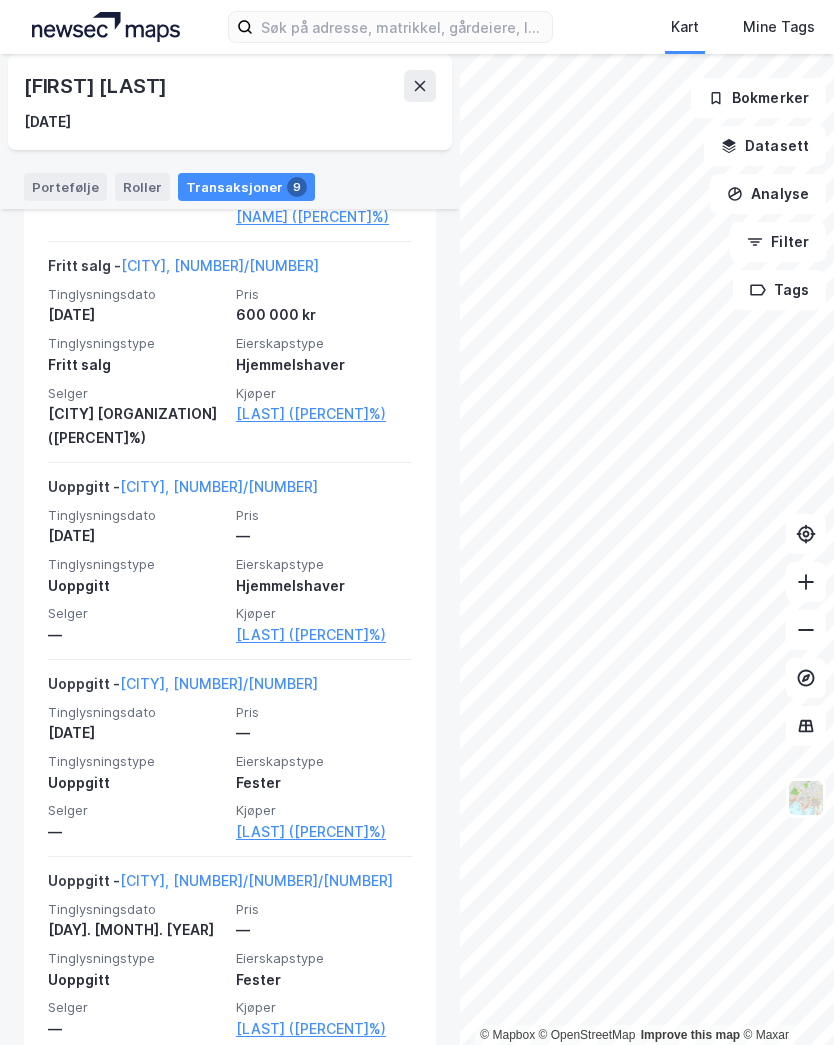 click on "[CITY], [NUMBER]/[NUMBER]" at bounding box center (219, 486) 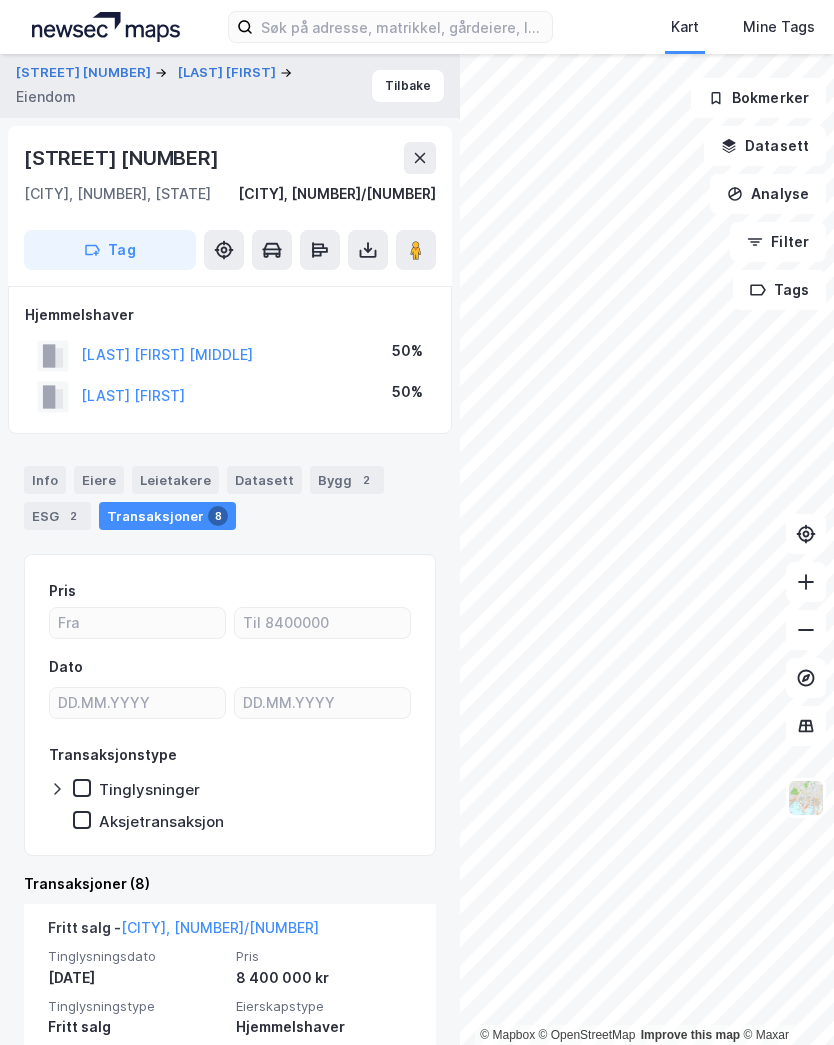 click on "Tilbake" at bounding box center (408, 86) 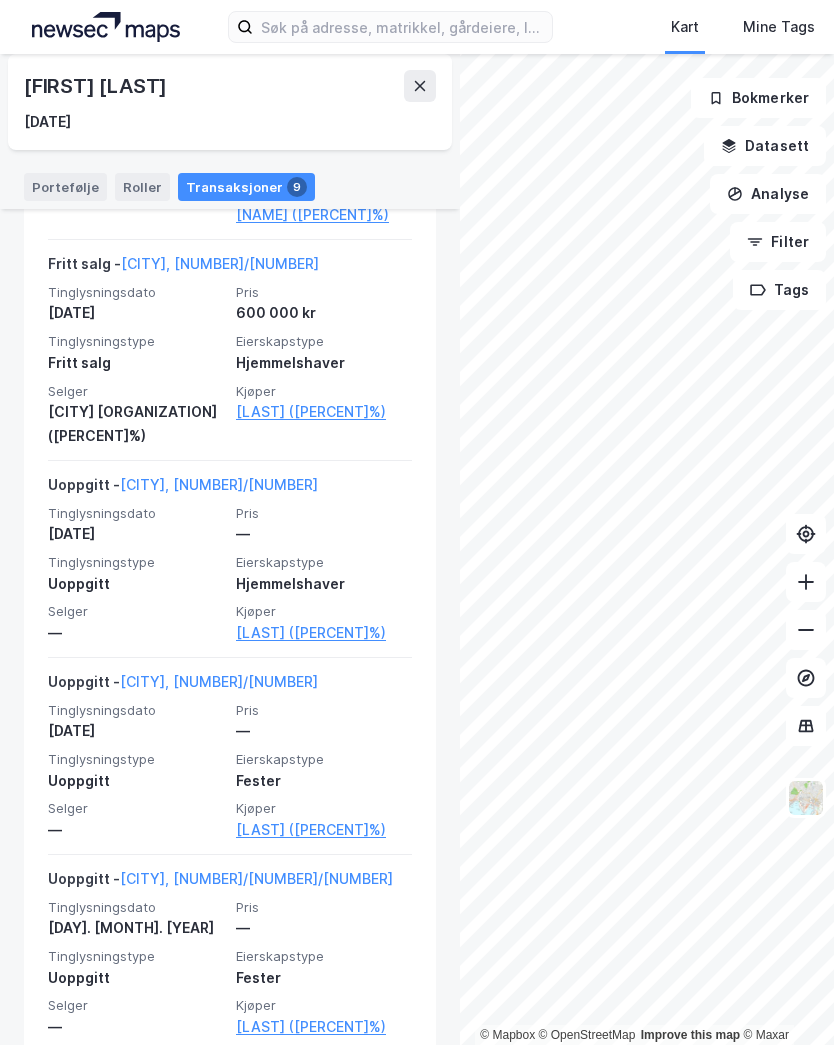 scroll, scrollTop: 1593, scrollLeft: 0, axis: vertical 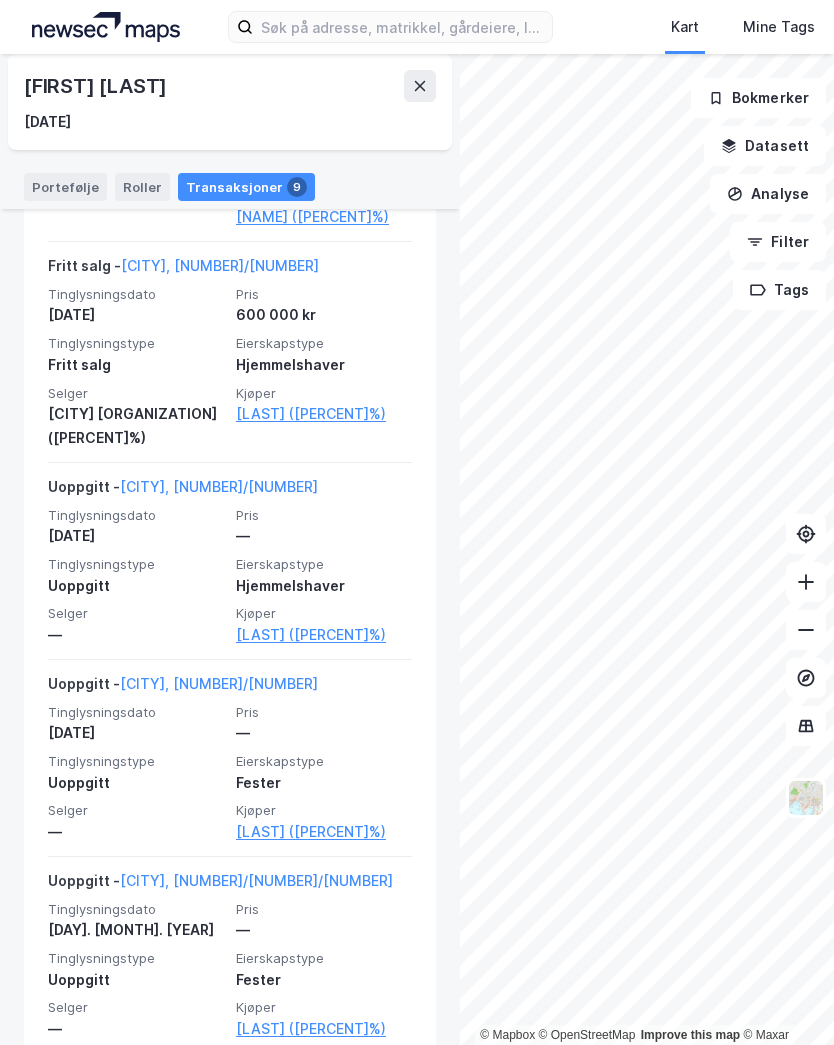 click on "[CITY], [NUMBER]/[NUMBER]" at bounding box center (219, 486) 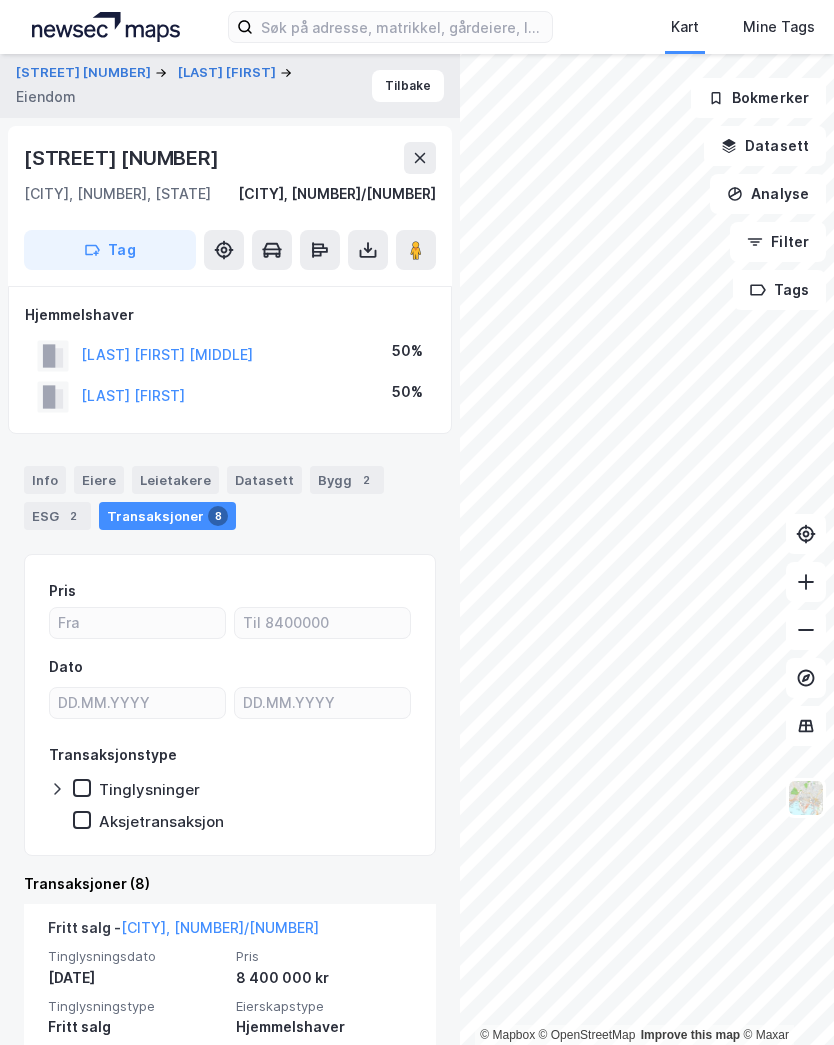 click on "Tilbake" at bounding box center (408, 86) 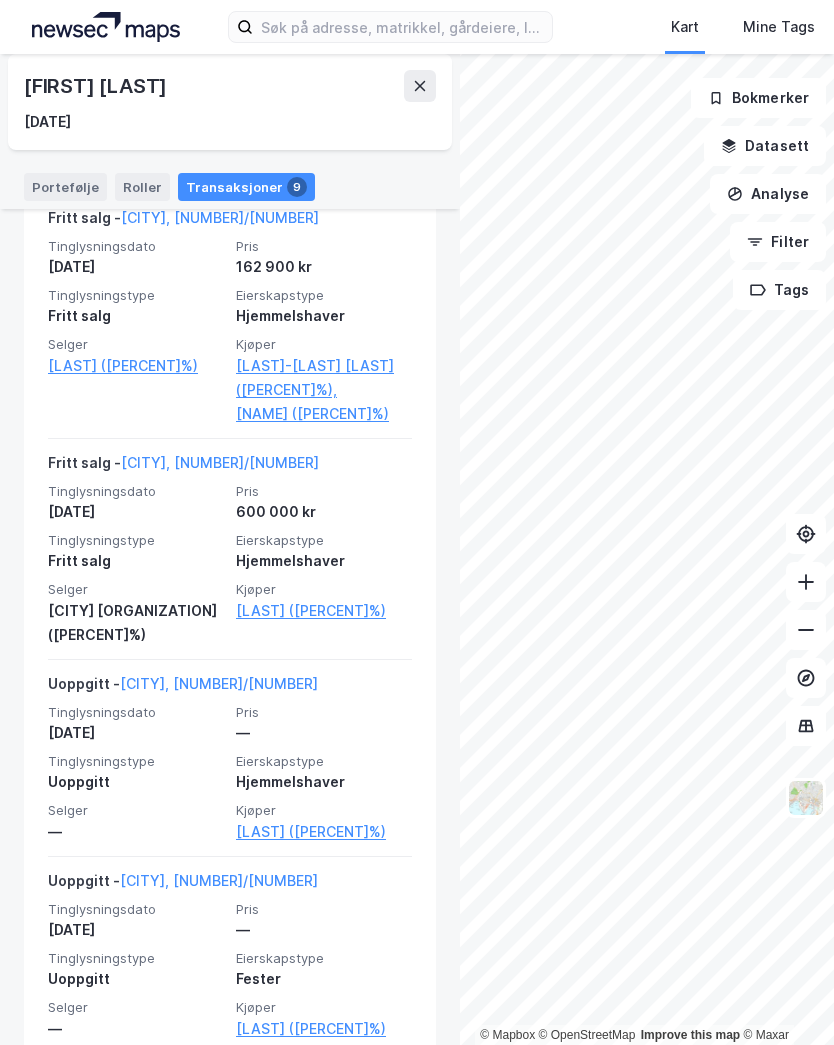 scroll, scrollTop: 1406, scrollLeft: 0, axis: vertical 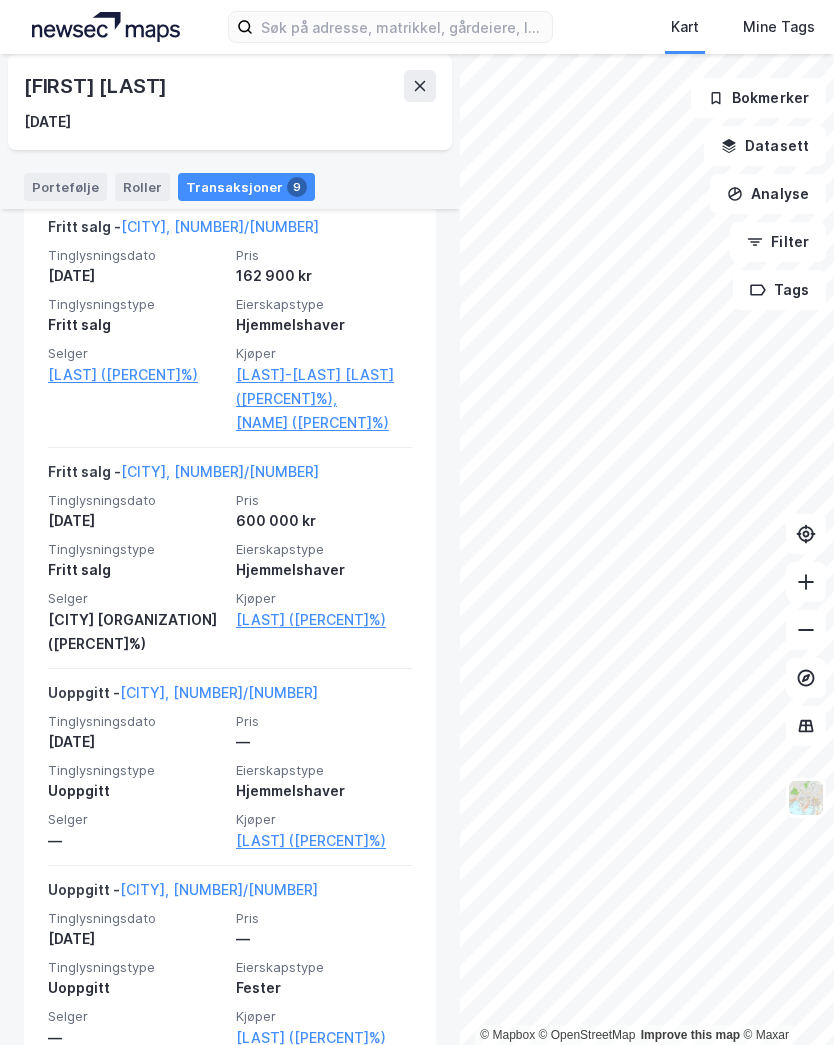 click on "[CITY], [NUMBER]/[NUMBER]" at bounding box center (220, 471) 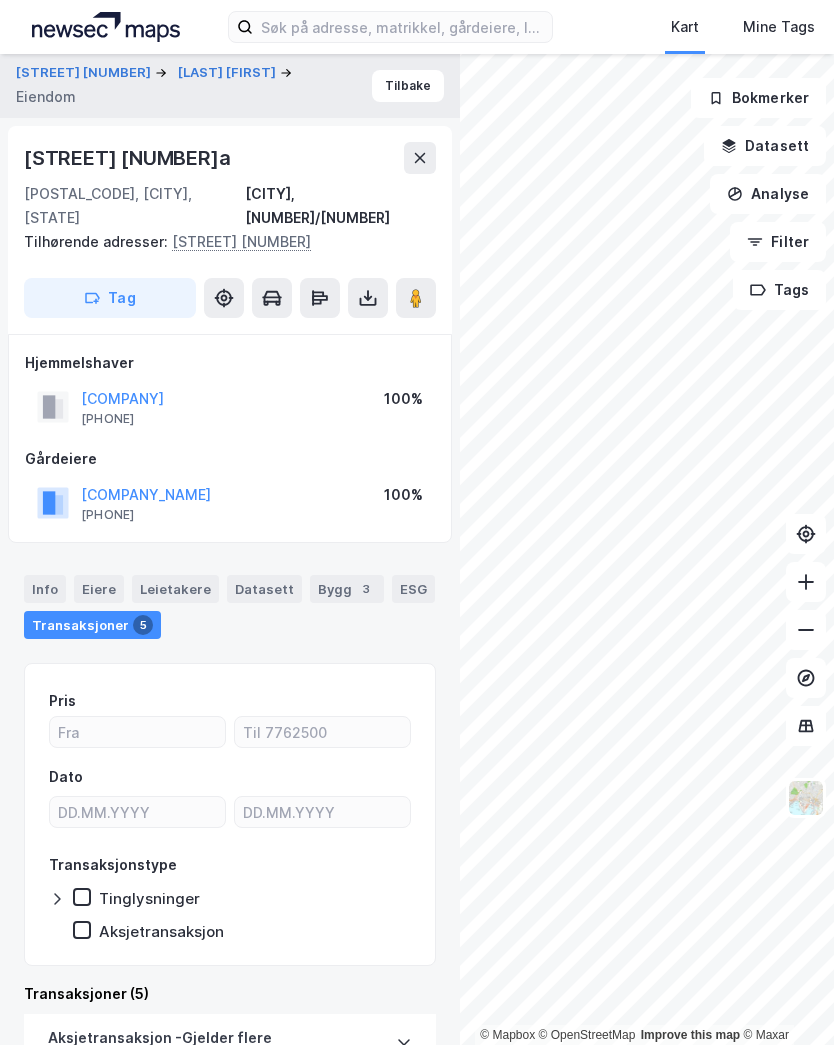 click on "Tilbake" at bounding box center [408, 86] 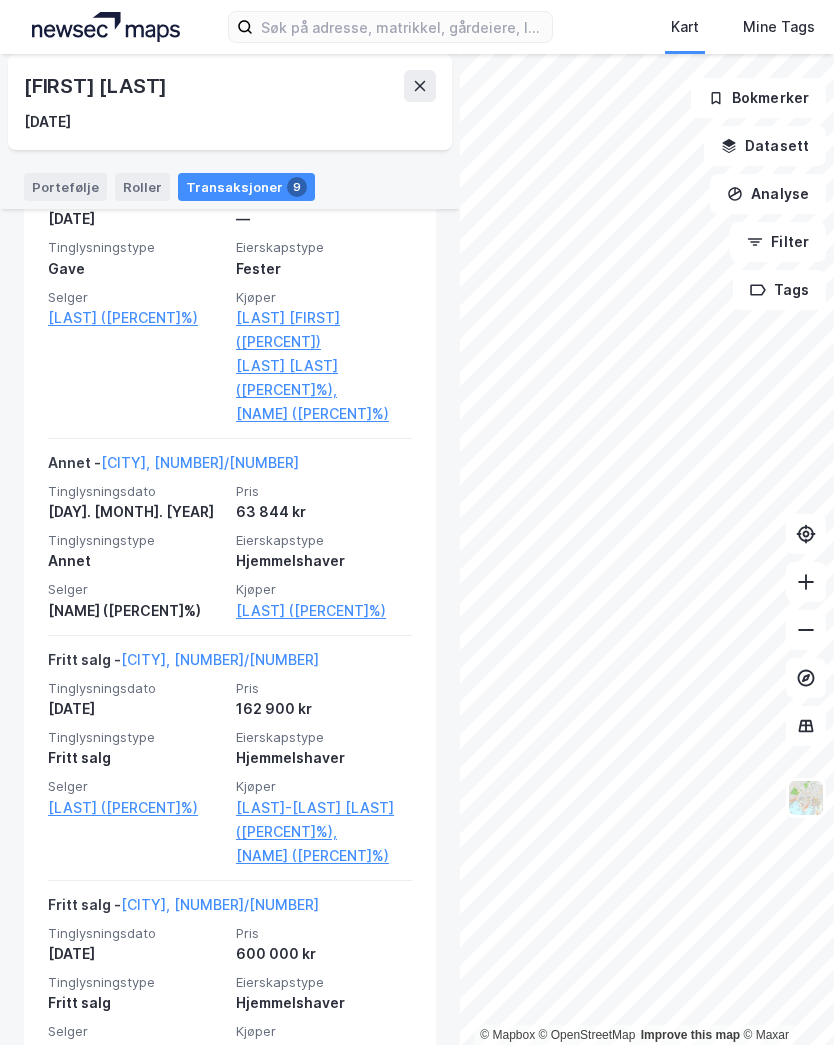 scroll, scrollTop: 972, scrollLeft: 0, axis: vertical 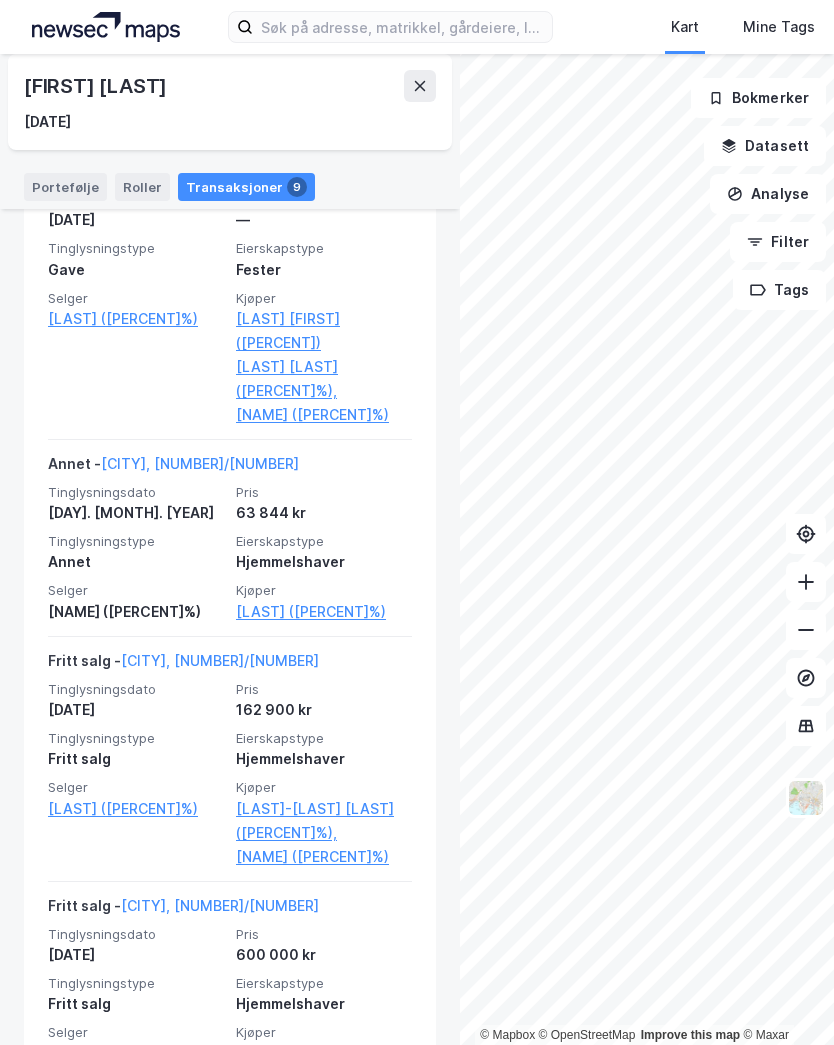 click on "[CITY], [NUMBER]/[NUMBER]" at bounding box center (200, 463) 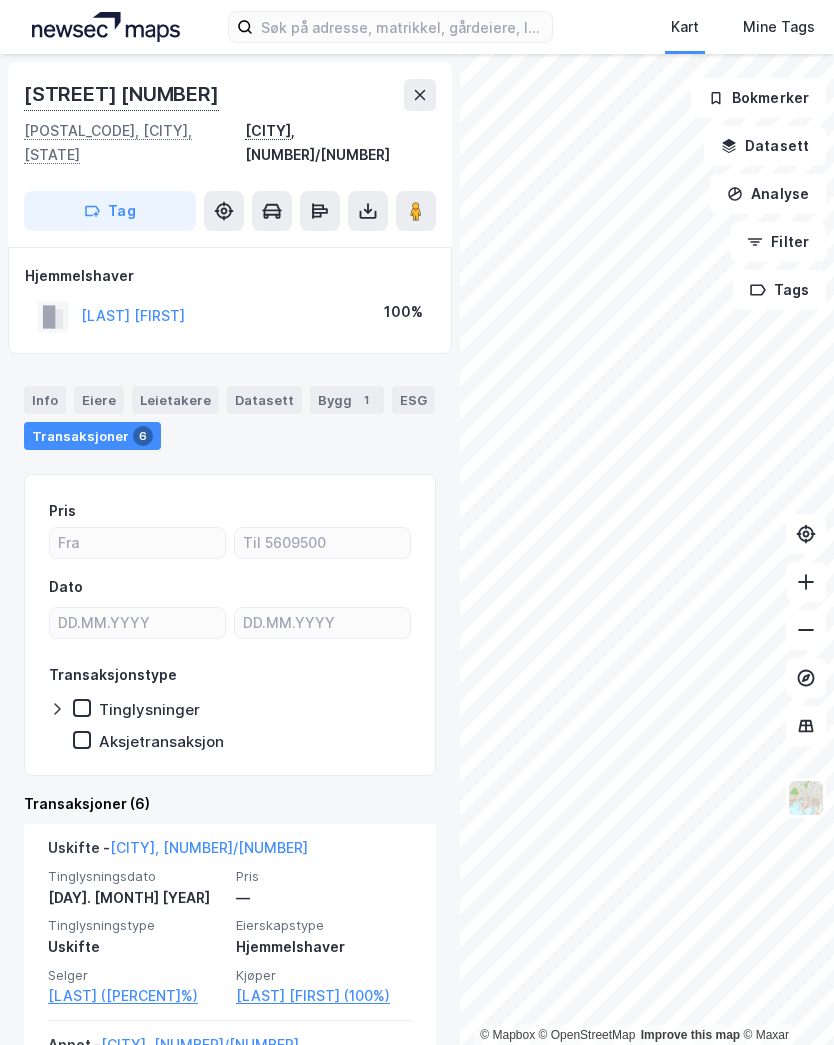 click at bounding box center [420, 95] 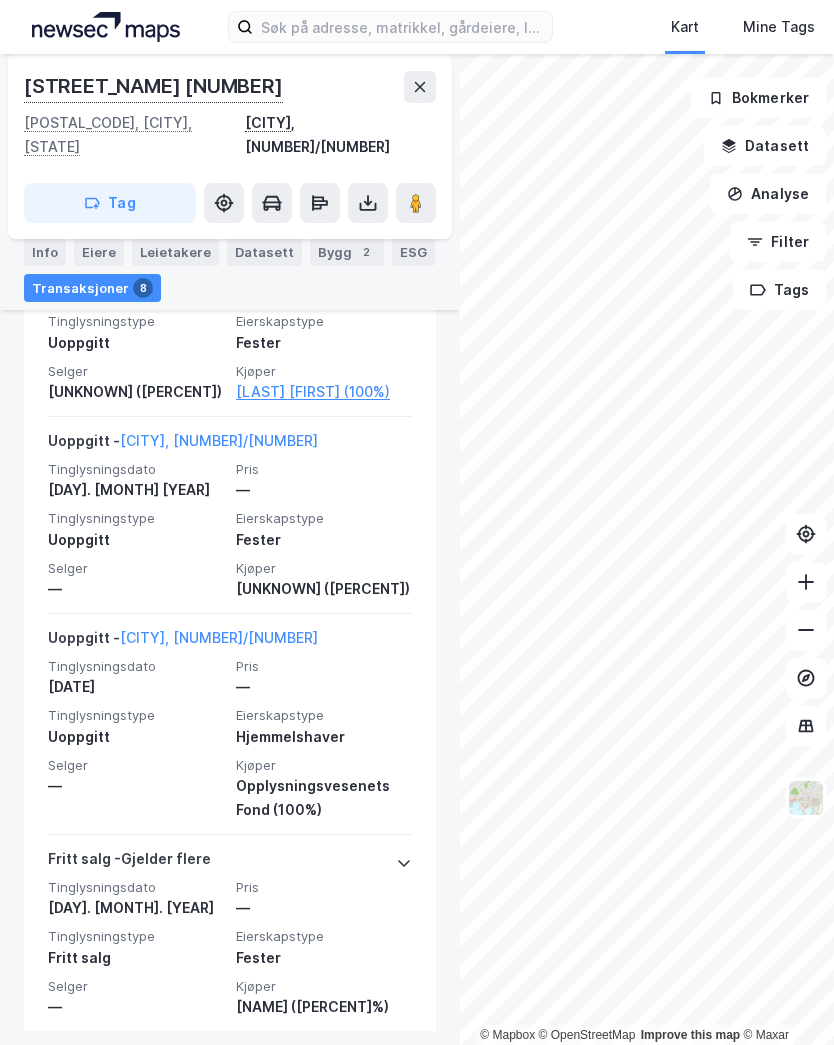 scroll, scrollTop: 1720, scrollLeft: 0, axis: vertical 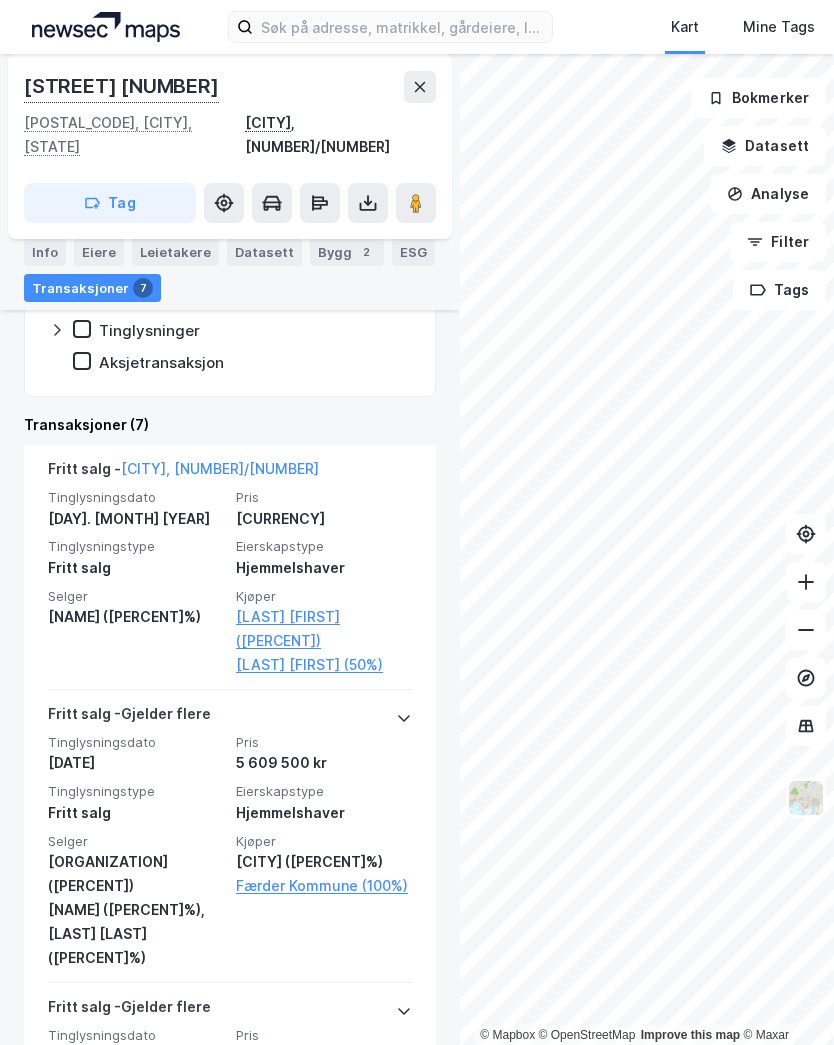 click on "[LAST] [FIRST] (50%)" at bounding box center (324, 665) 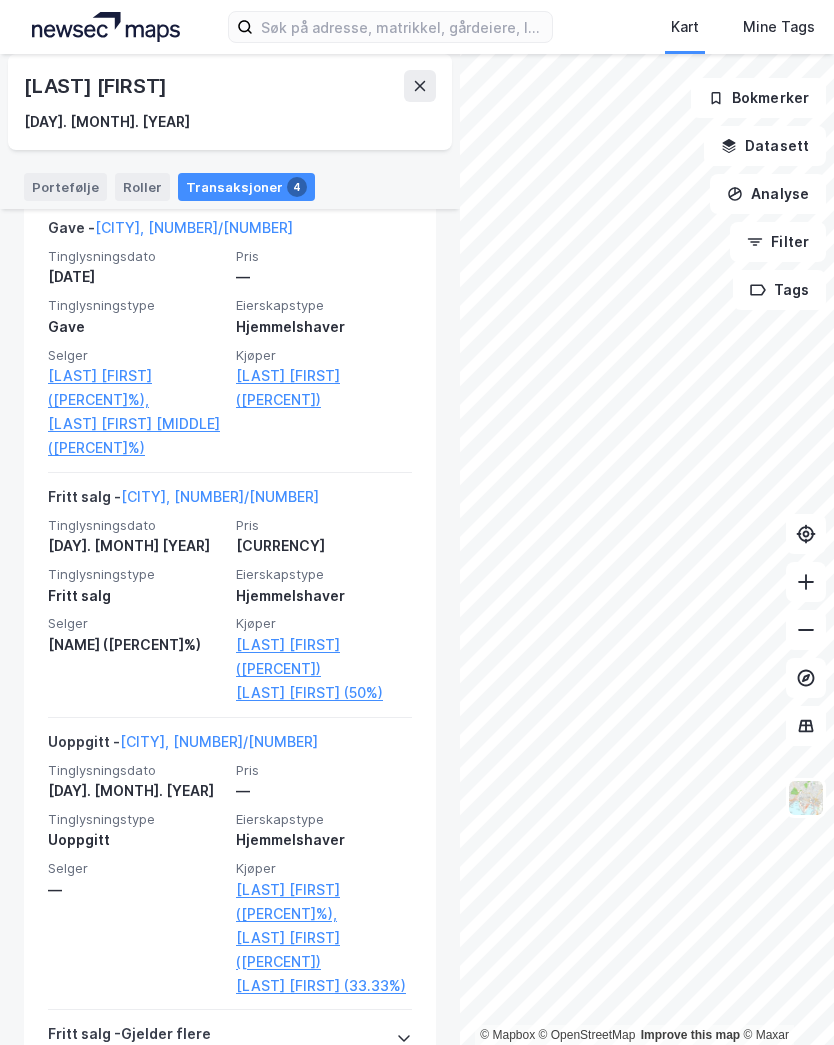 scroll, scrollTop: 509, scrollLeft: 0, axis: vertical 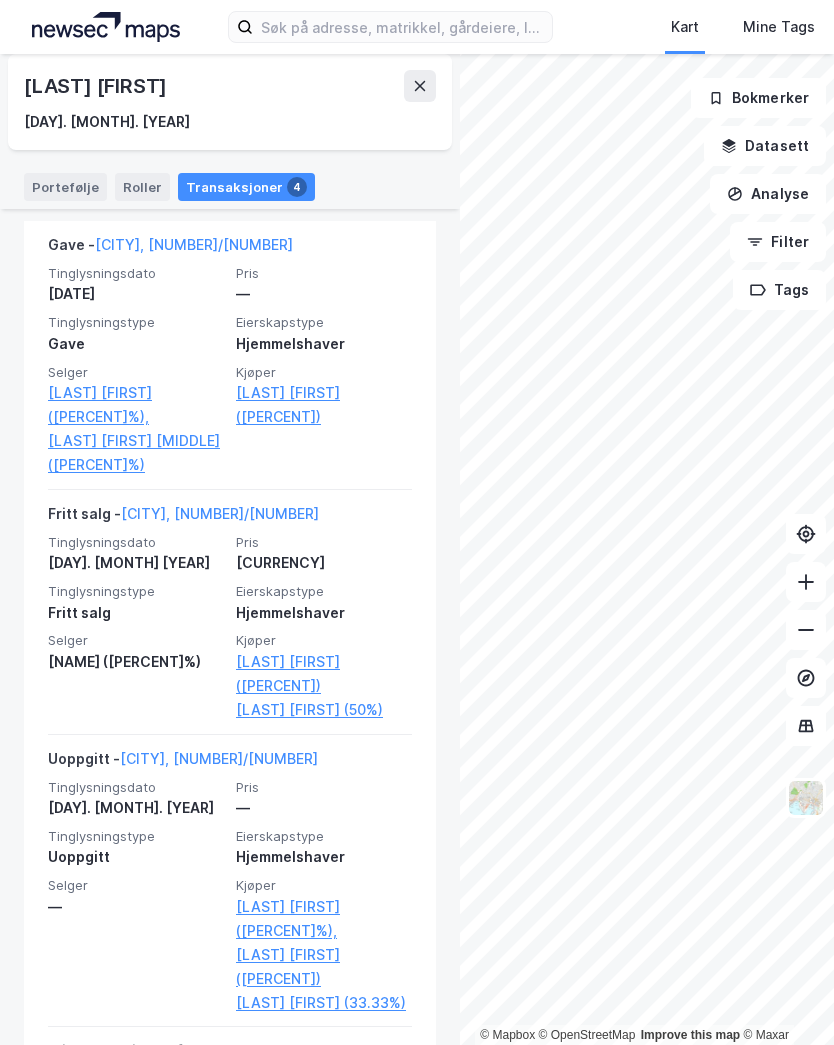 click on "[CITY], [NUMBER]/[NUMBER]" at bounding box center (194, 244) 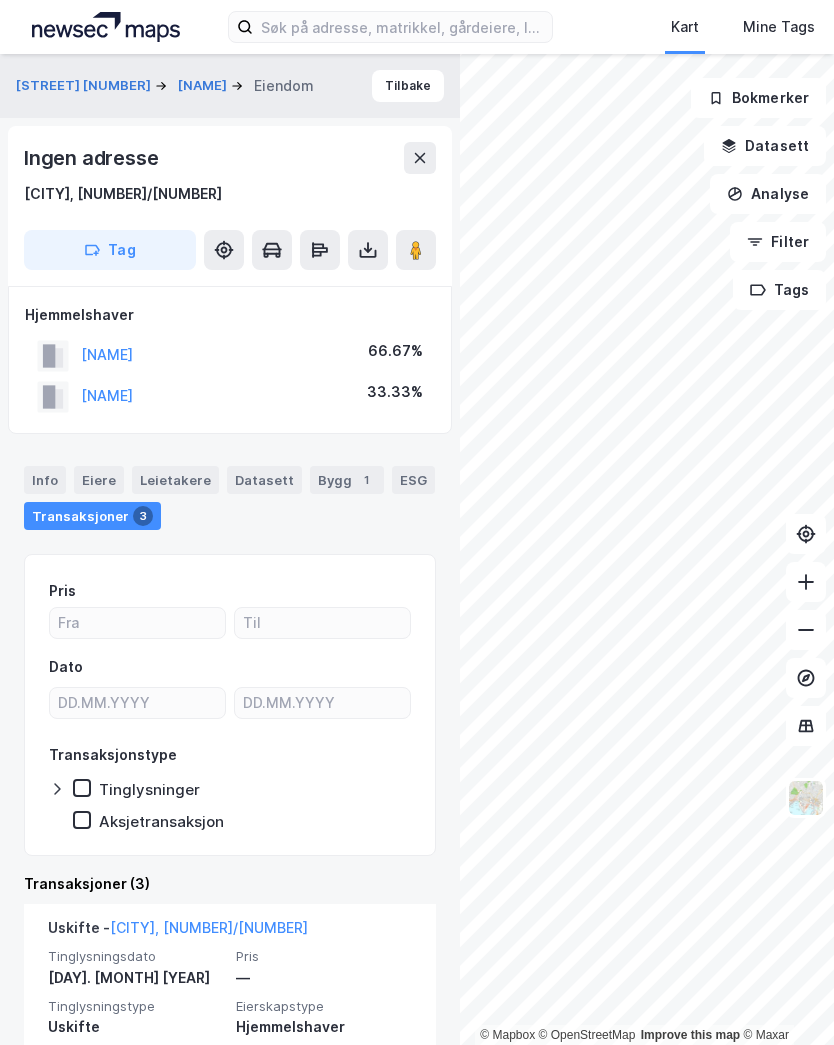 click on "Tilbake" at bounding box center [408, 86] 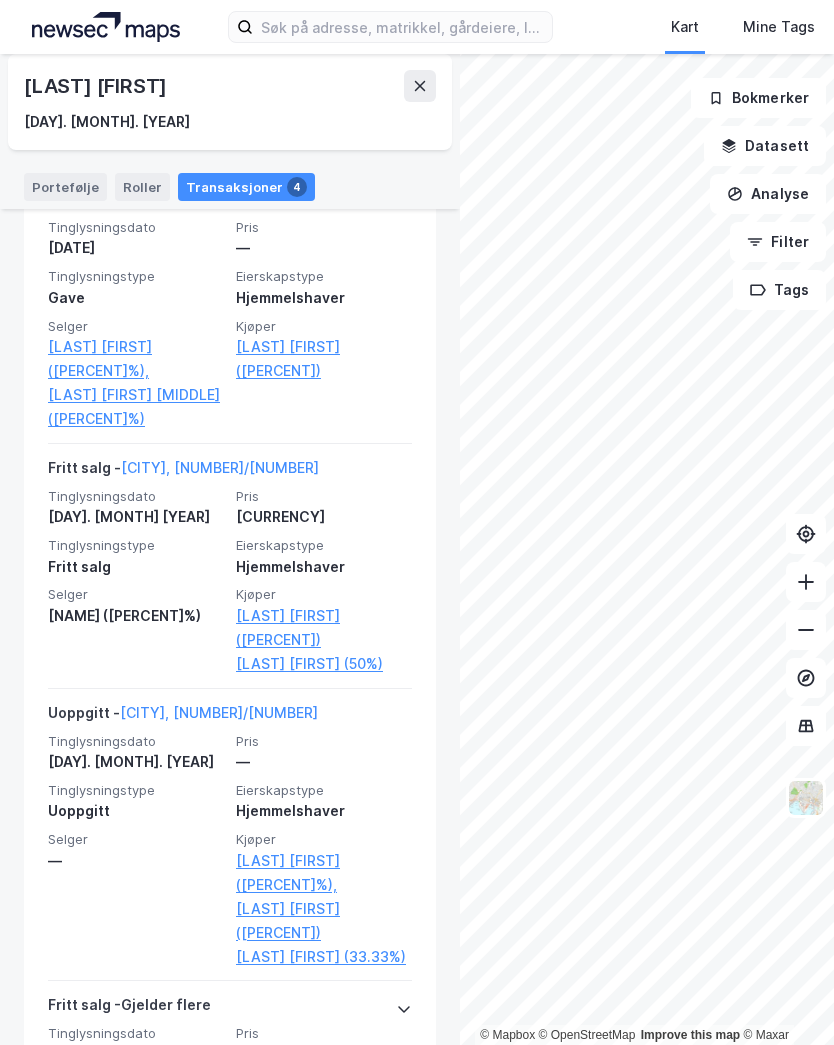 scroll, scrollTop: 557, scrollLeft: 0, axis: vertical 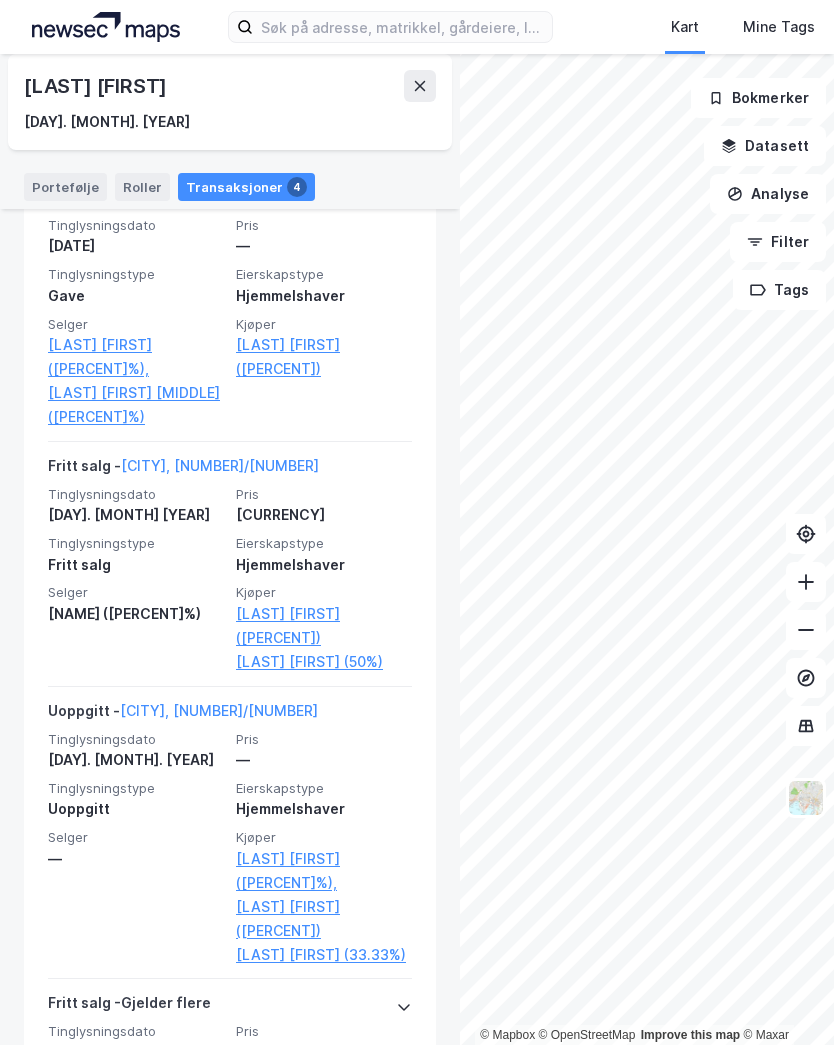 click on "[CITY], [NUMBER]/[NUMBER]" at bounding box center [220, 465] 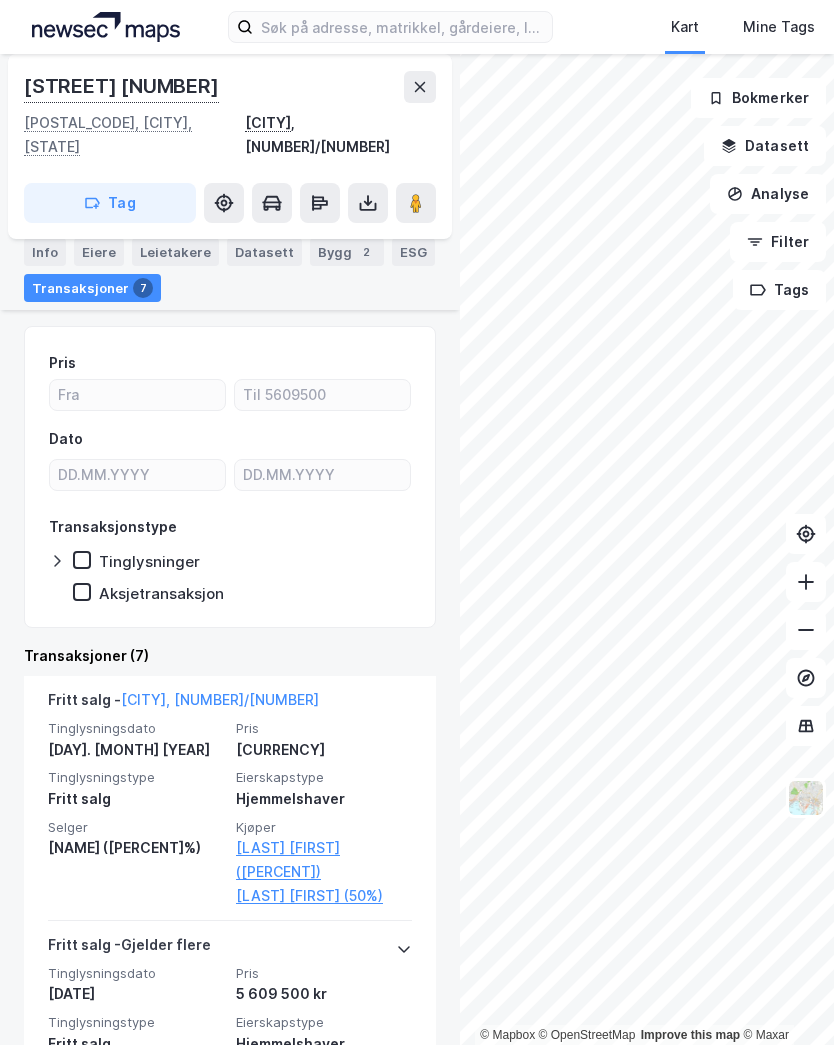 scroll, scrollTop: 184, scrollLeft: 0, axis: vertical 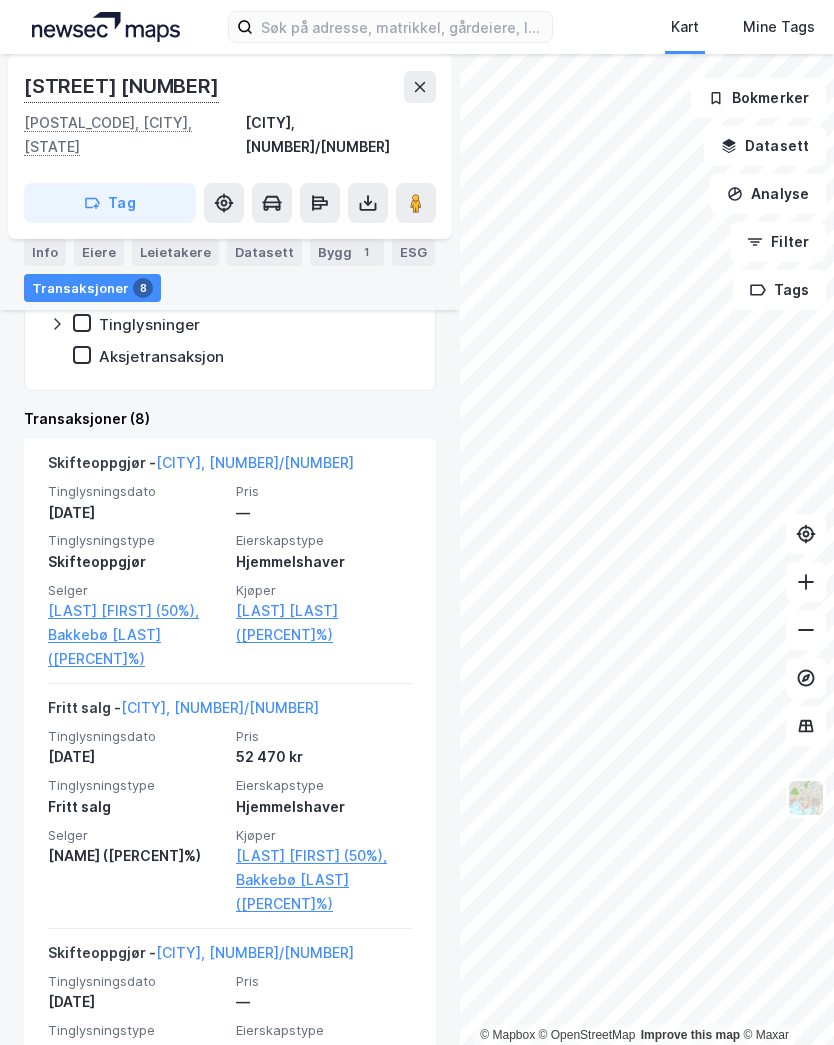 click on "[LAST] [LAST] ([PERCENT]%)" at bounding box center [324, 623] 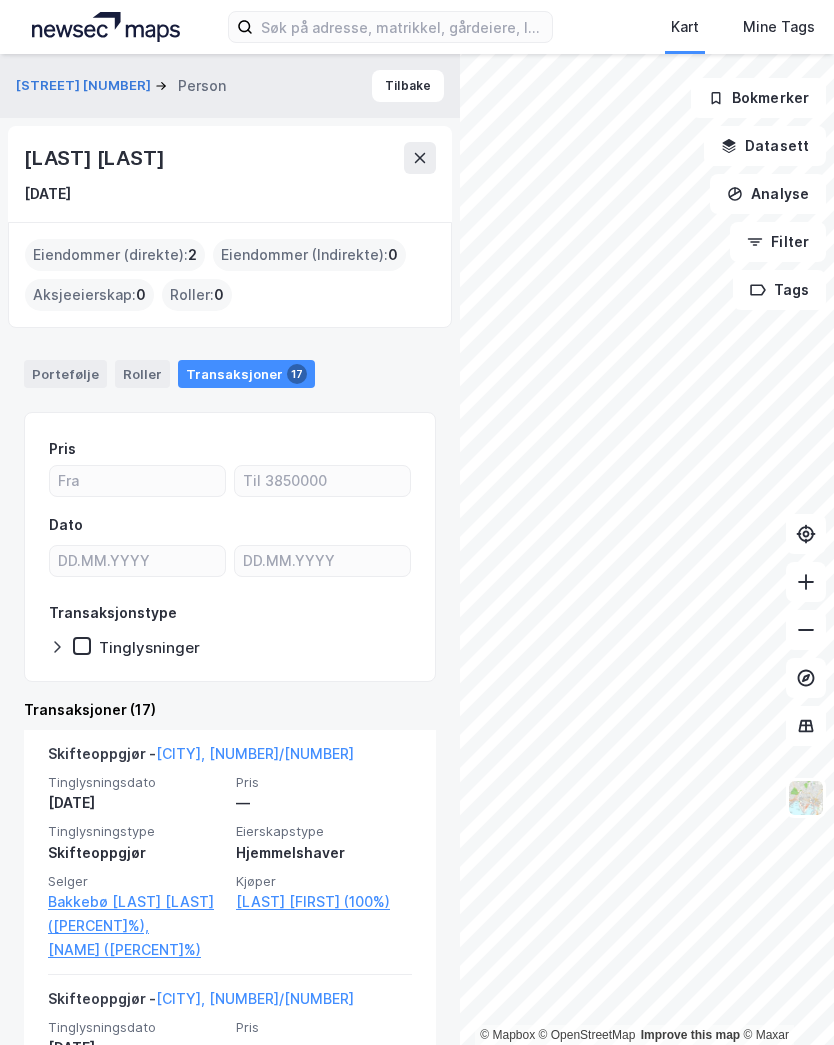 scroll, scrollTop: 0, scrollLeft: 0, axis: both 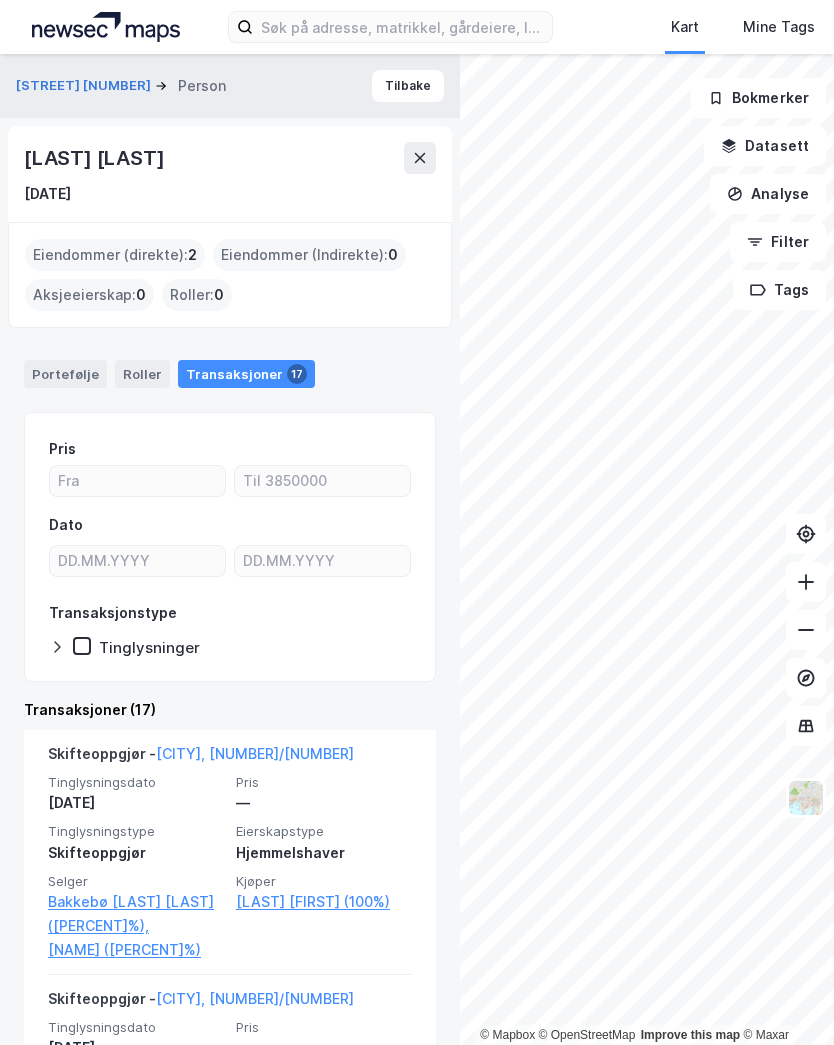 click on "Tilbake" at bounding box center (408, 86) 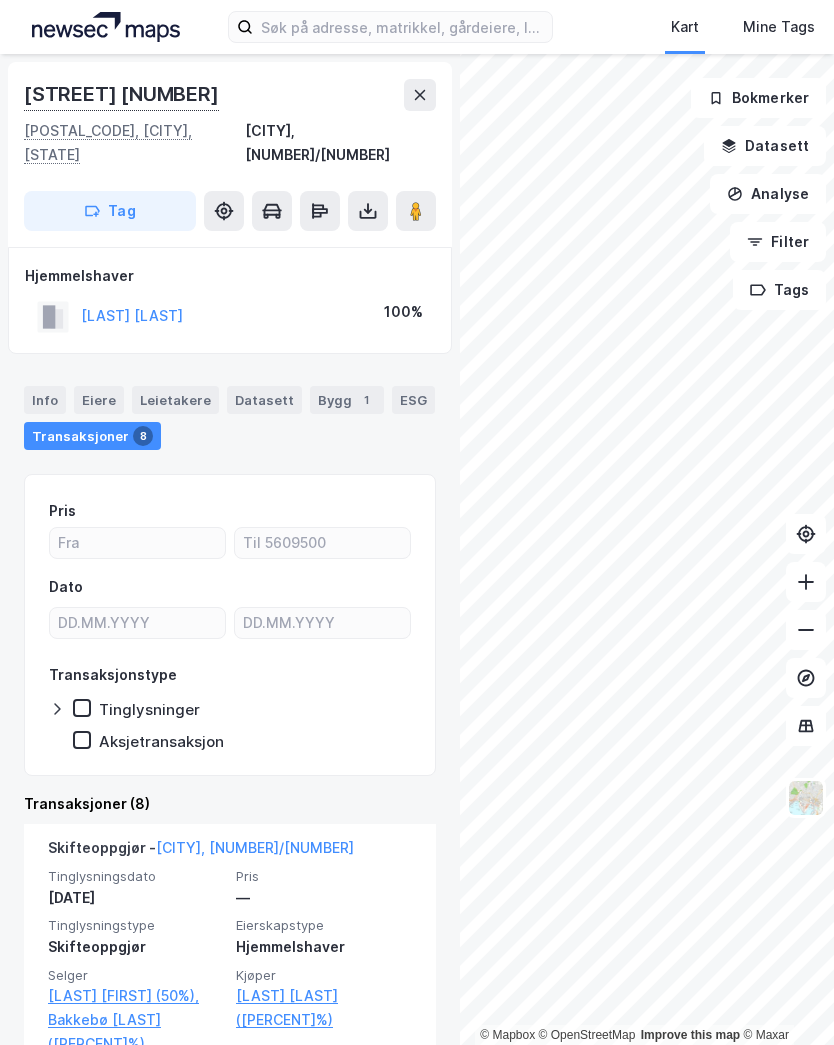 click at bounding box center [420, 95] 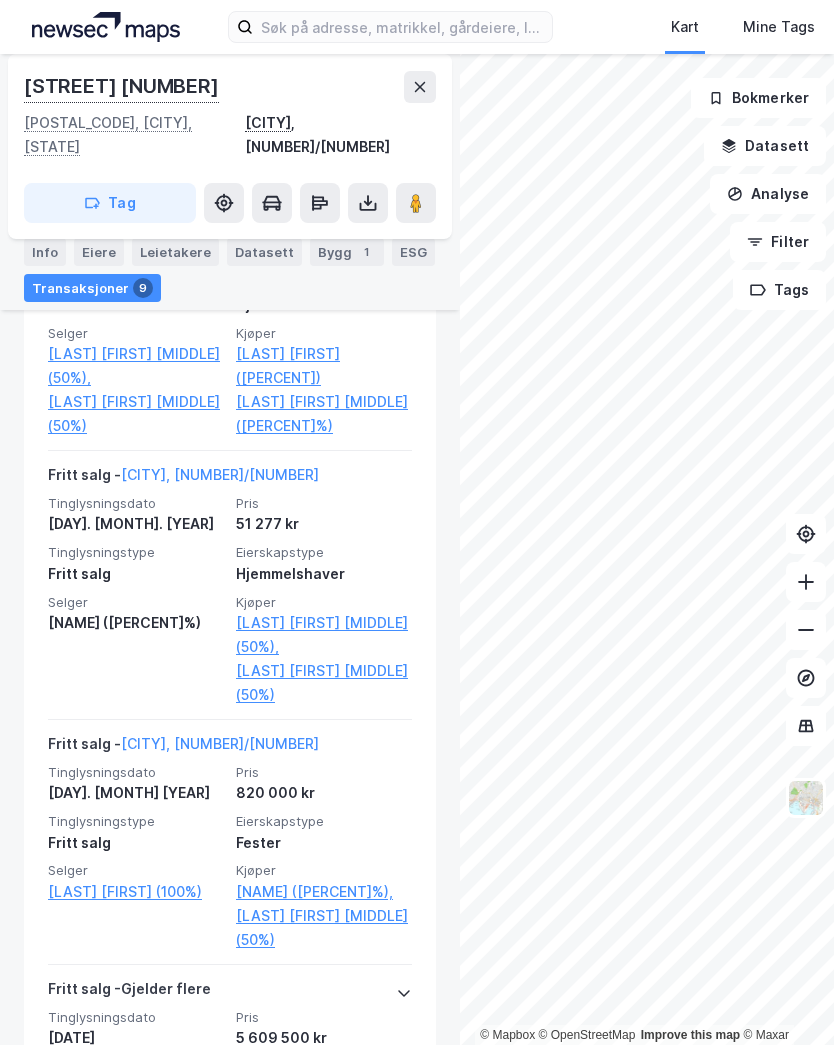 scroll, scrollTop: 686, scrollLeft: 0, axis: vertical 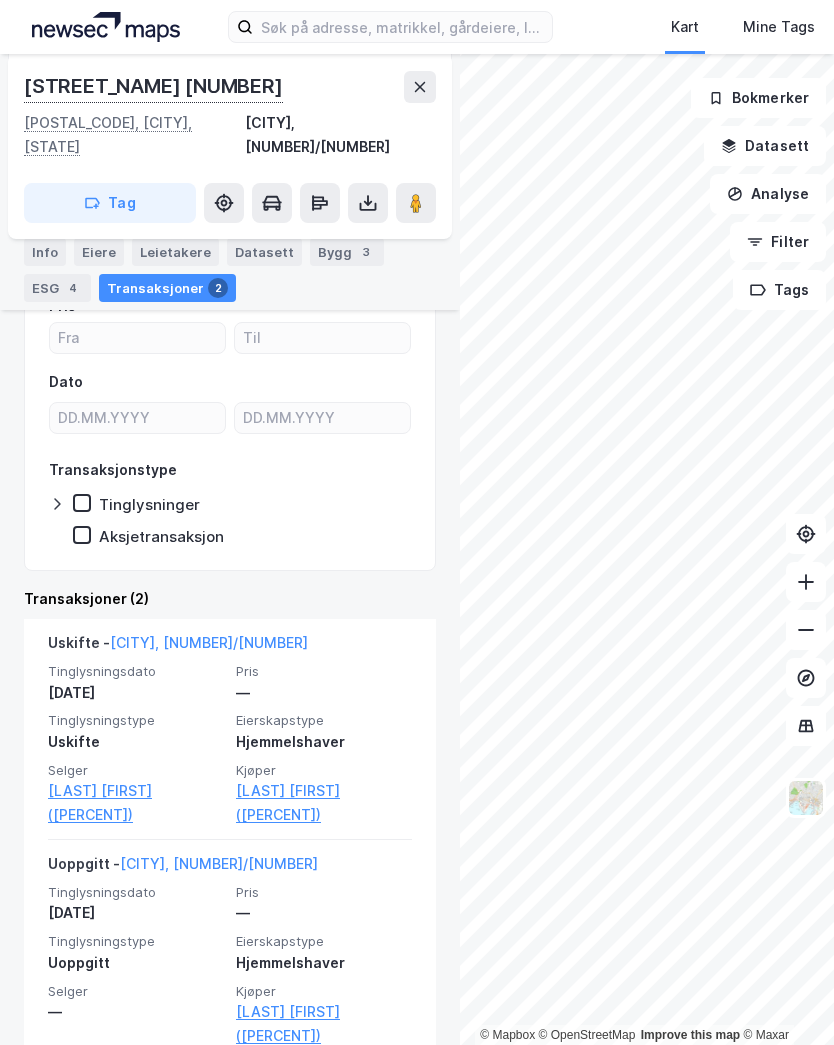 click on "[LAST] [FIRST] ([PERCENT])" at bounding box center [324, 803] 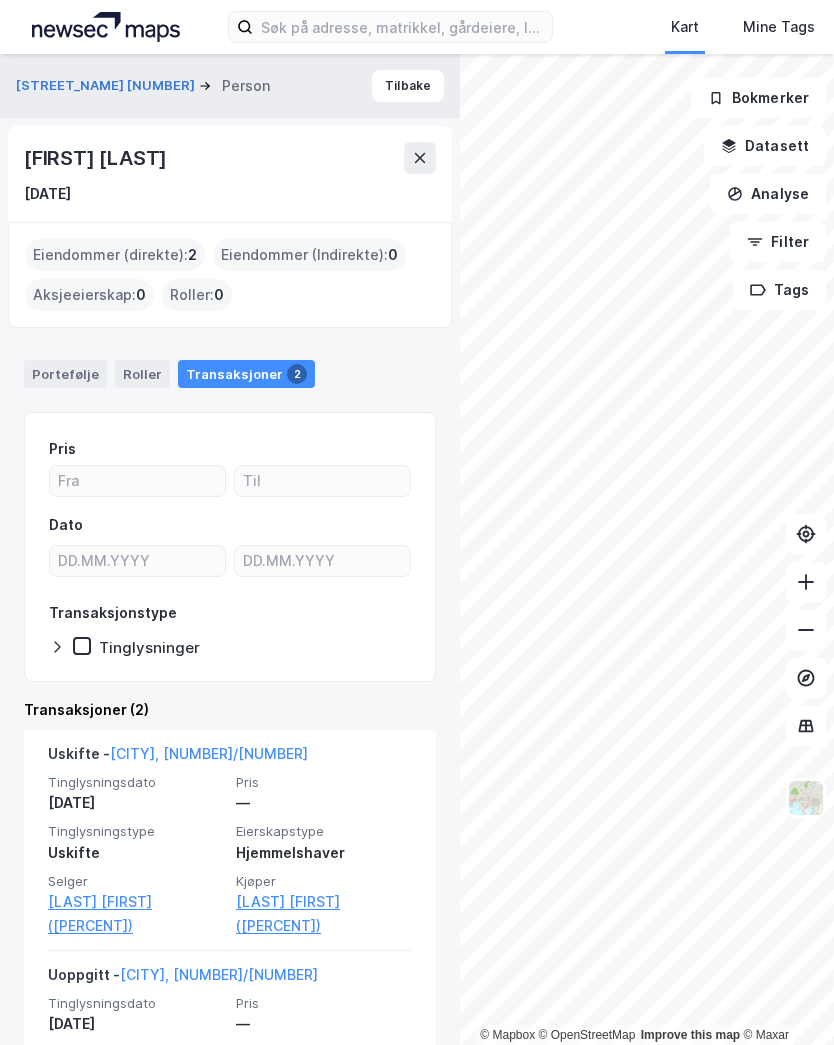 click on "Tilbake" at bounding box center [408, 86] 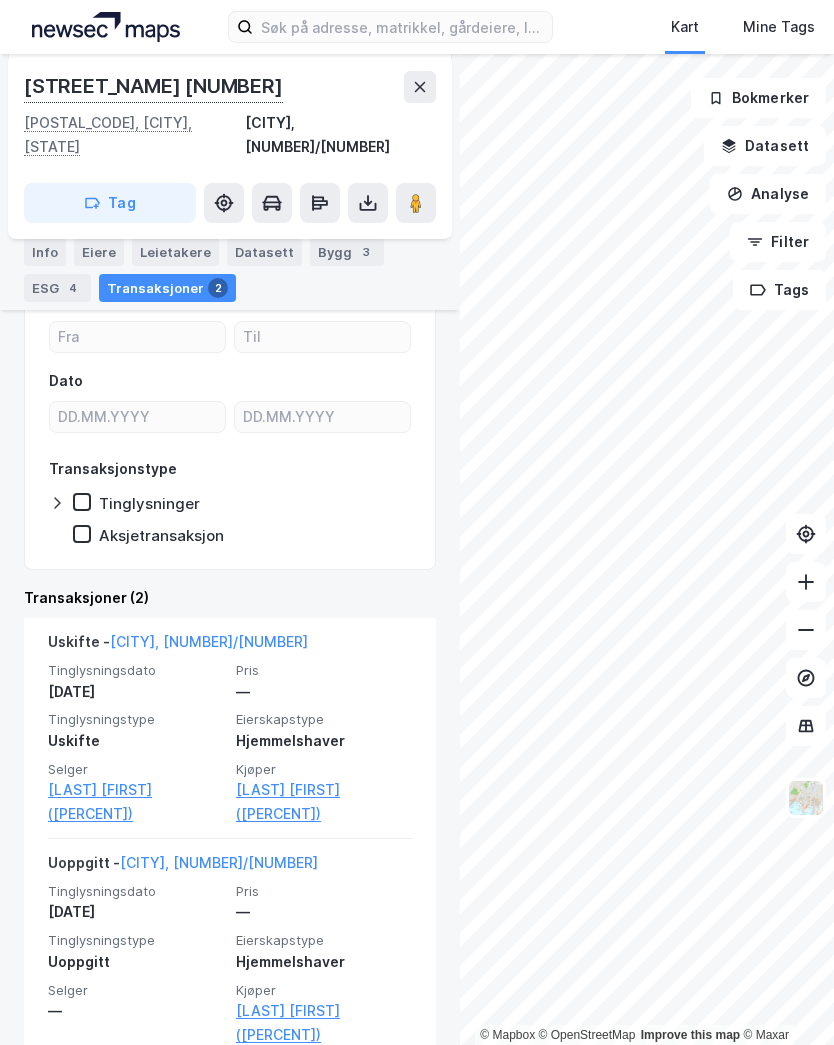 scroll, scrollTop: 205, scrollLeft: 0, axis: vertical 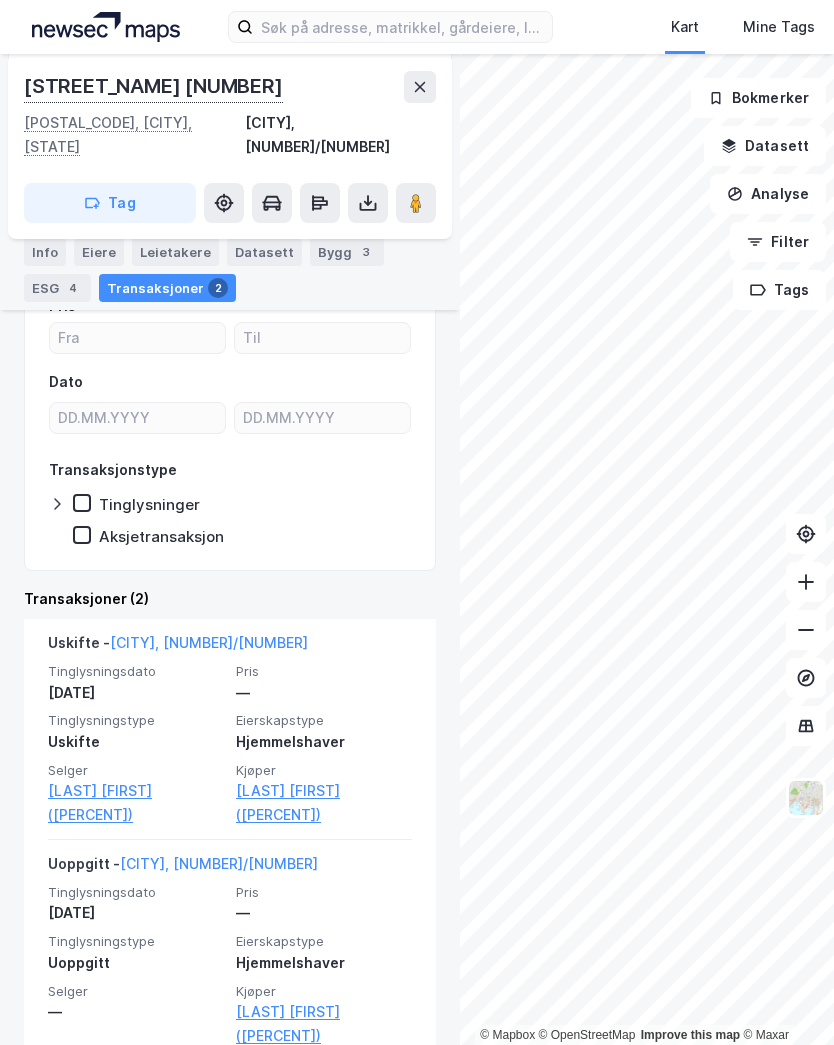 click on "[LAST] [FIRST] ([PERCENT])" at bounding box center (136, 803) 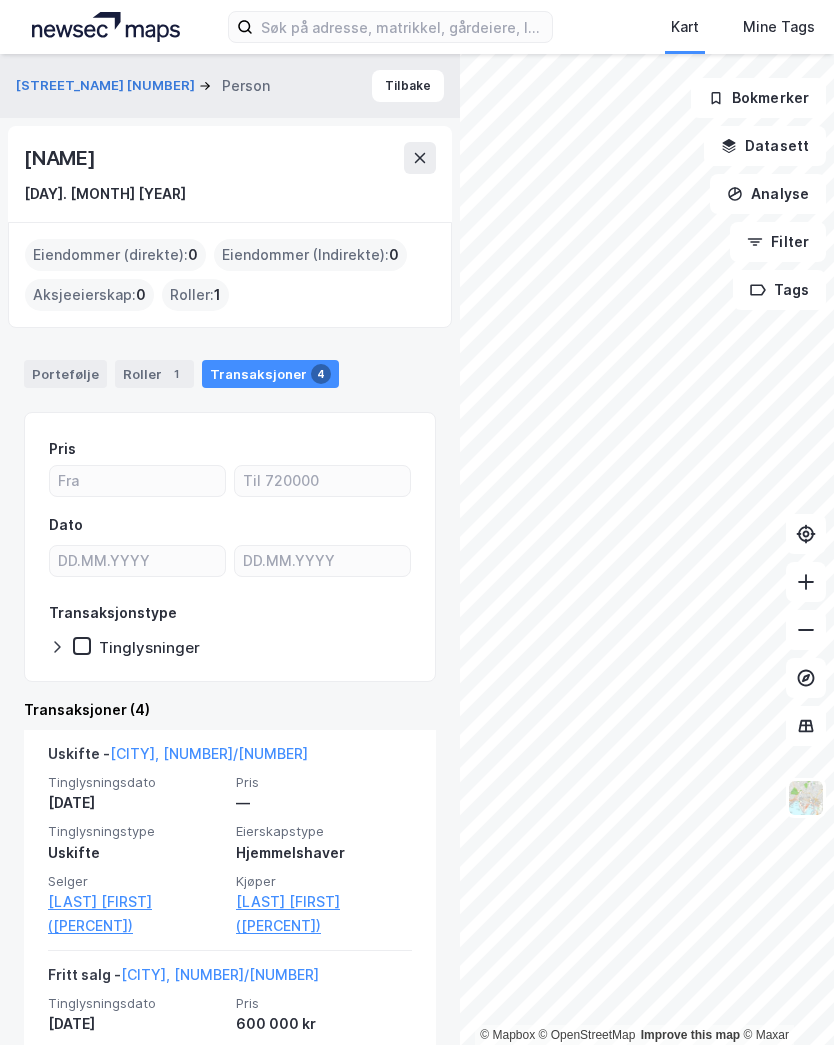 scroll, scrollTop: 0, scrollLeft: 0, axis: both 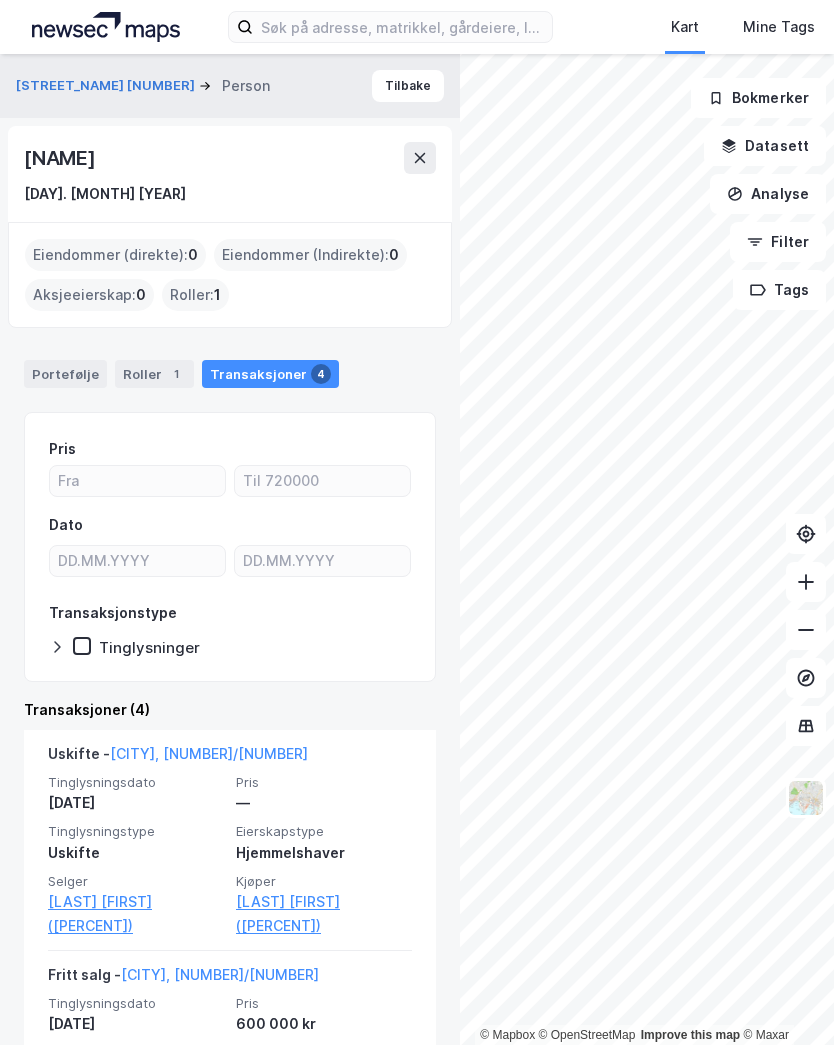 click on "Tilbake" at bounding box center [408, 86] 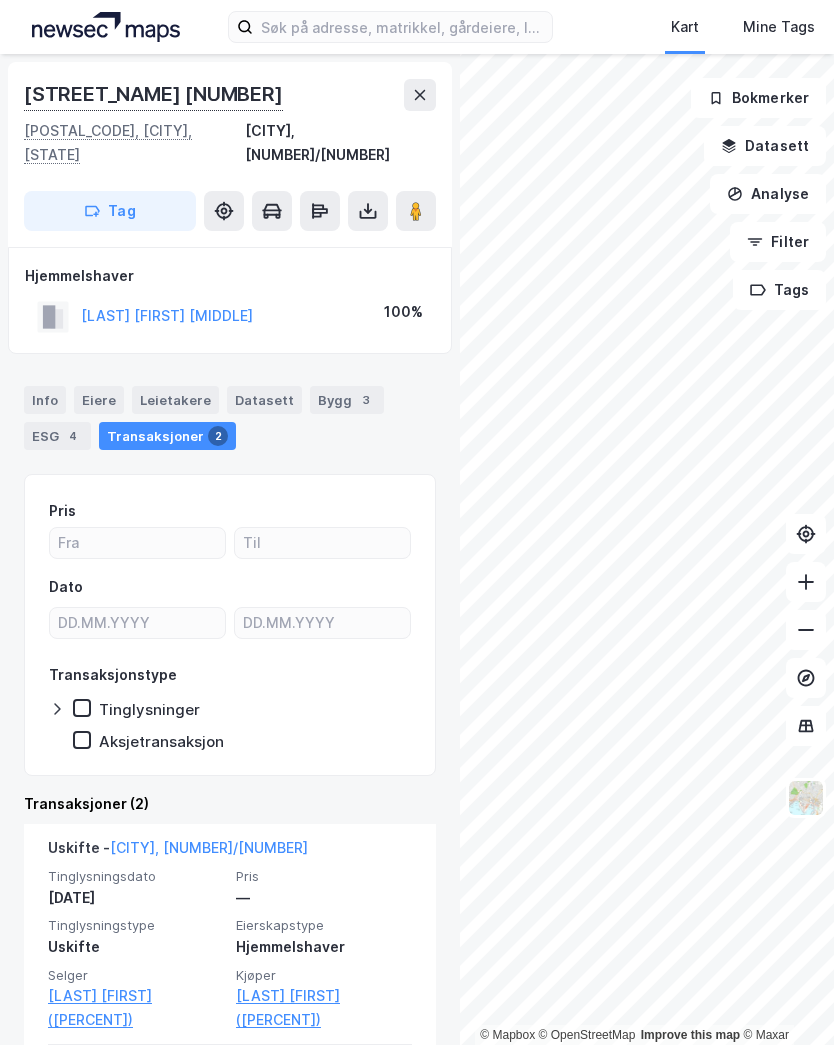 click 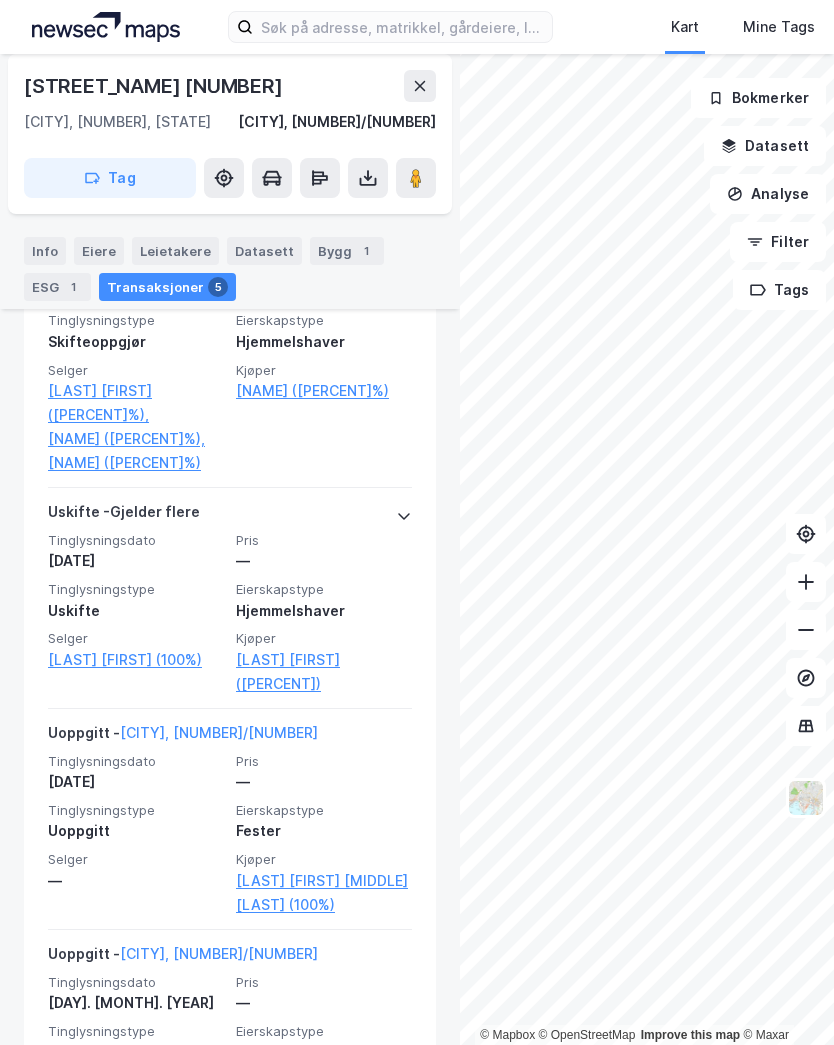 scroll, scrollTop: 937, scrollLeft: 0, axis: vertical 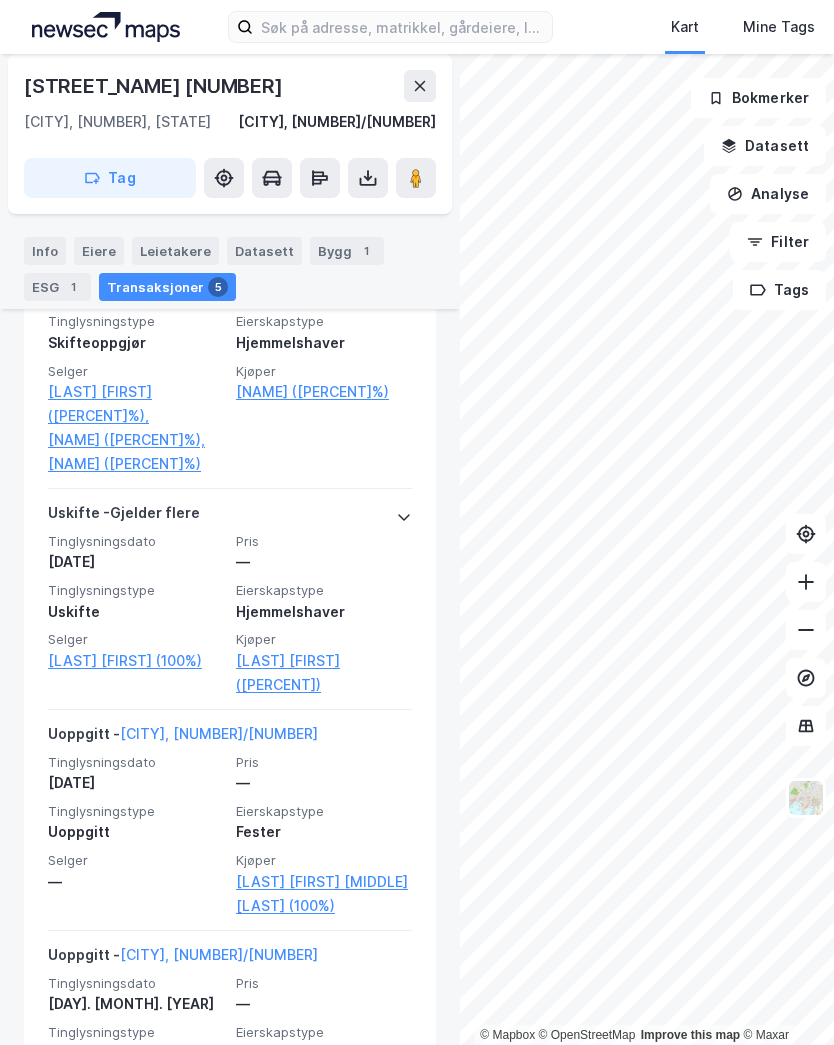 click at bounding box center (420, 86) 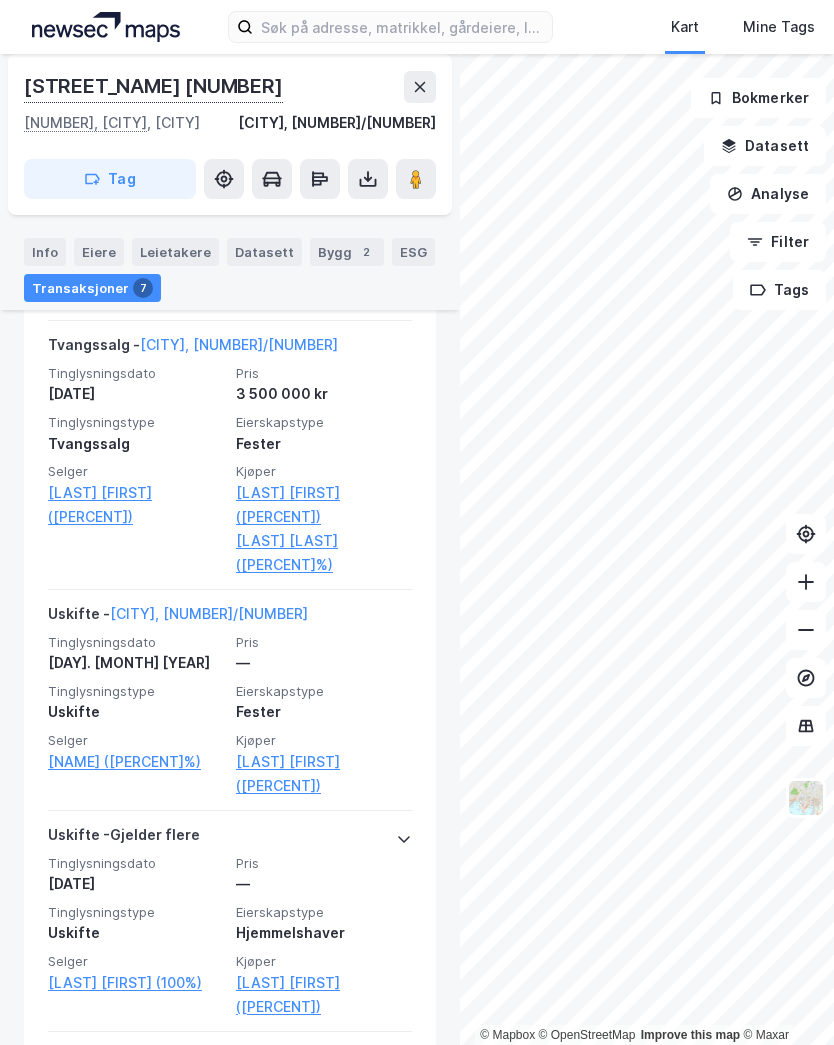 scroll, scrollTop: 1150, scrollLeft: 0, axis: vertical 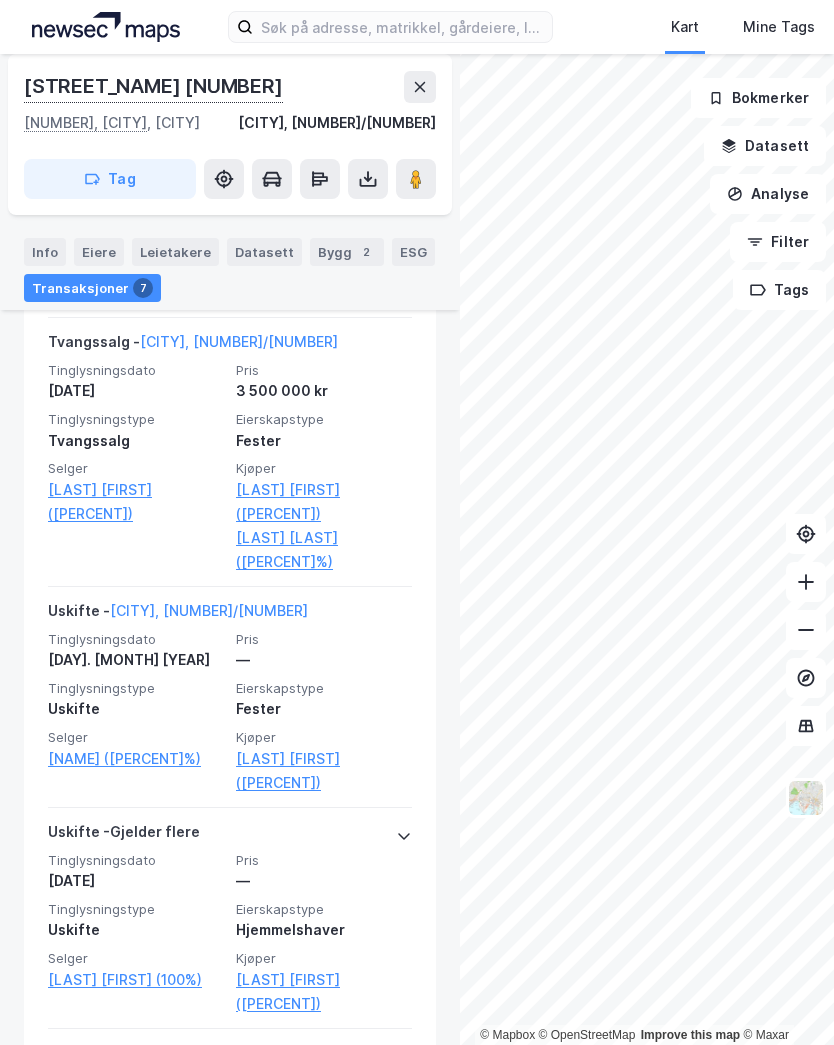 click on "[LAST] [FIRST] ([PERCENT])" at bounding box center [136, 502] 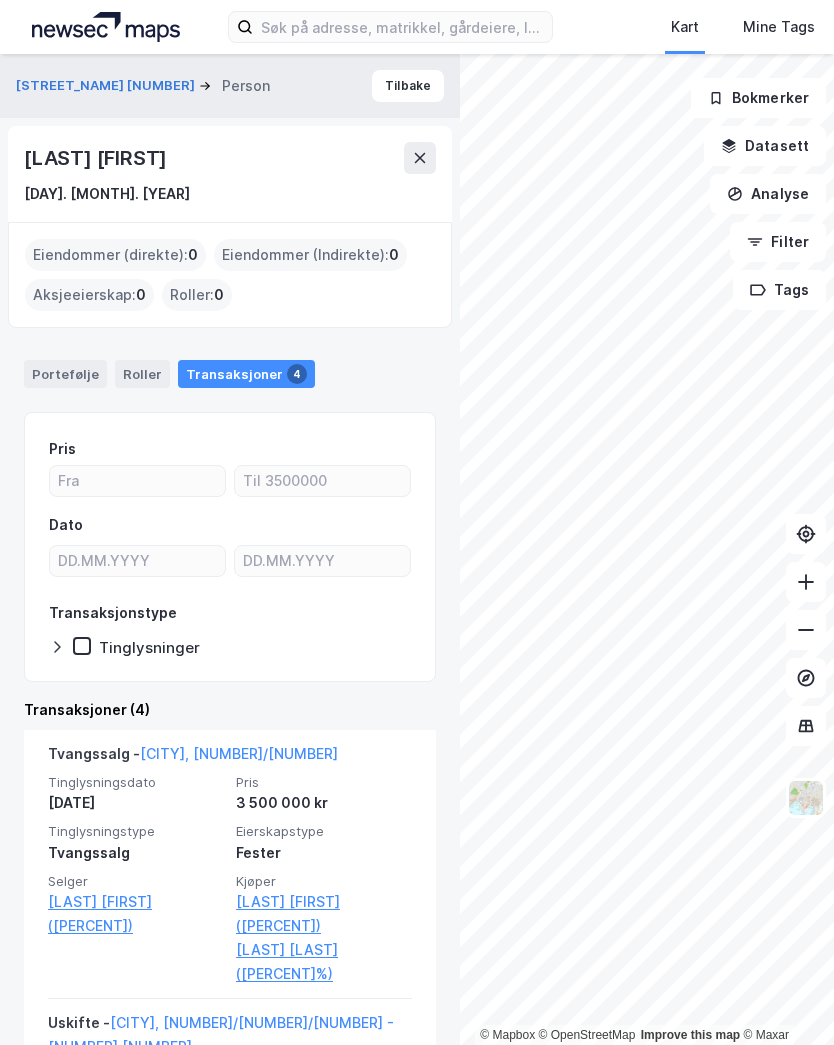 click on "Tilbake" at bounding box center (408, 86) 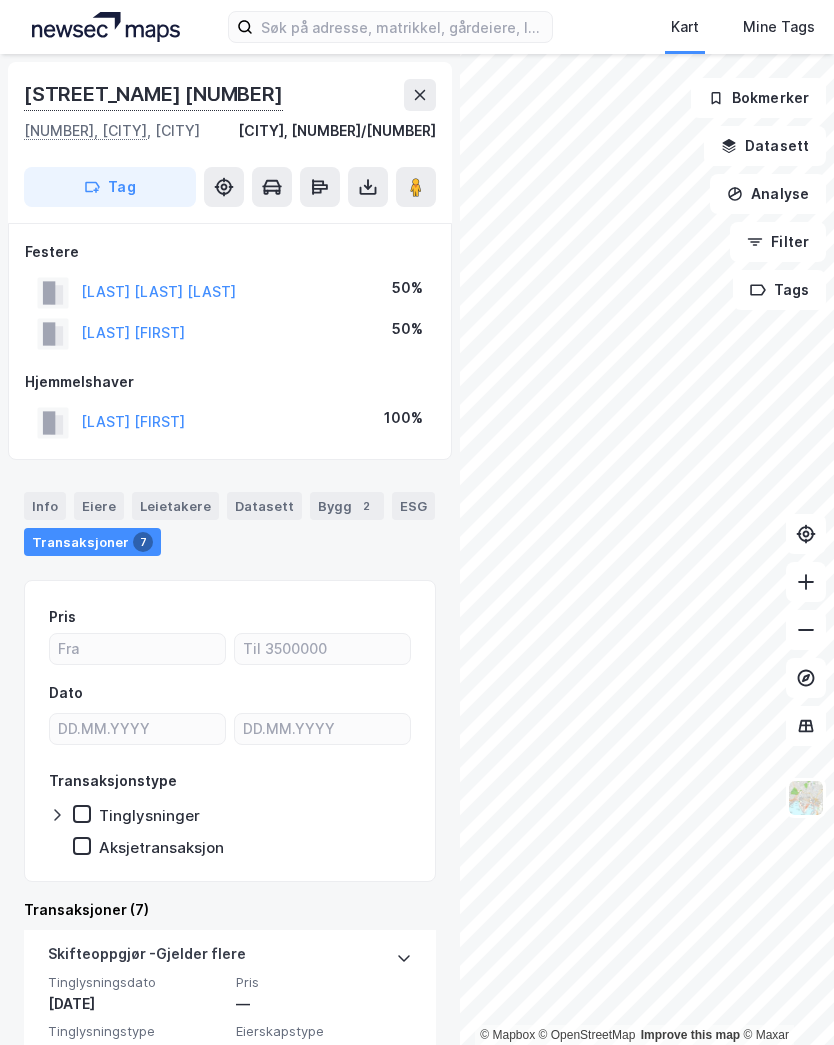 click 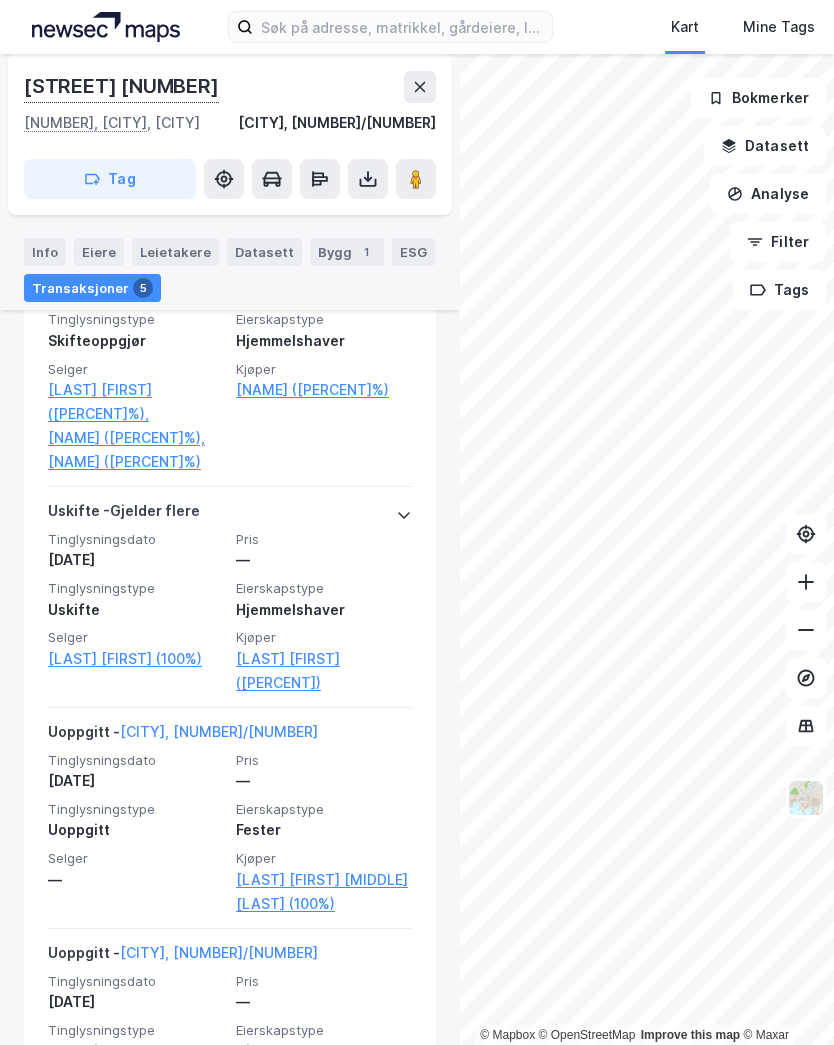 scroll, scrollTop: 938, scrollLeft: 0, axis: vertical 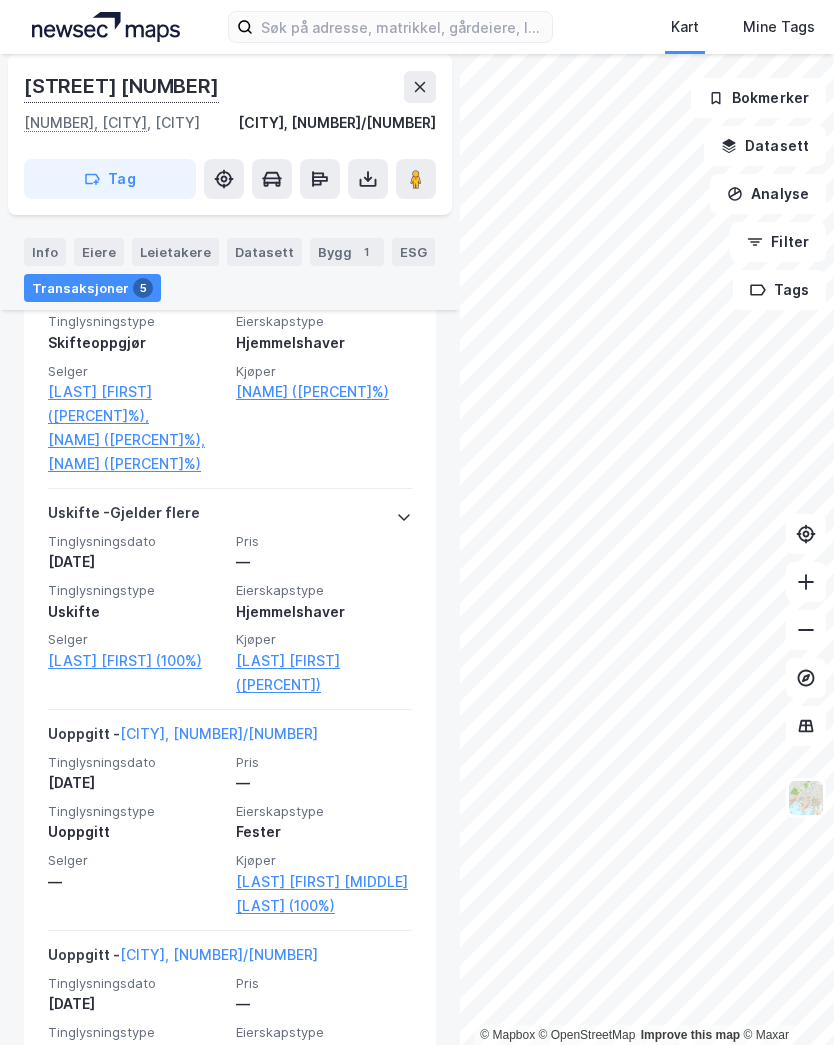 click 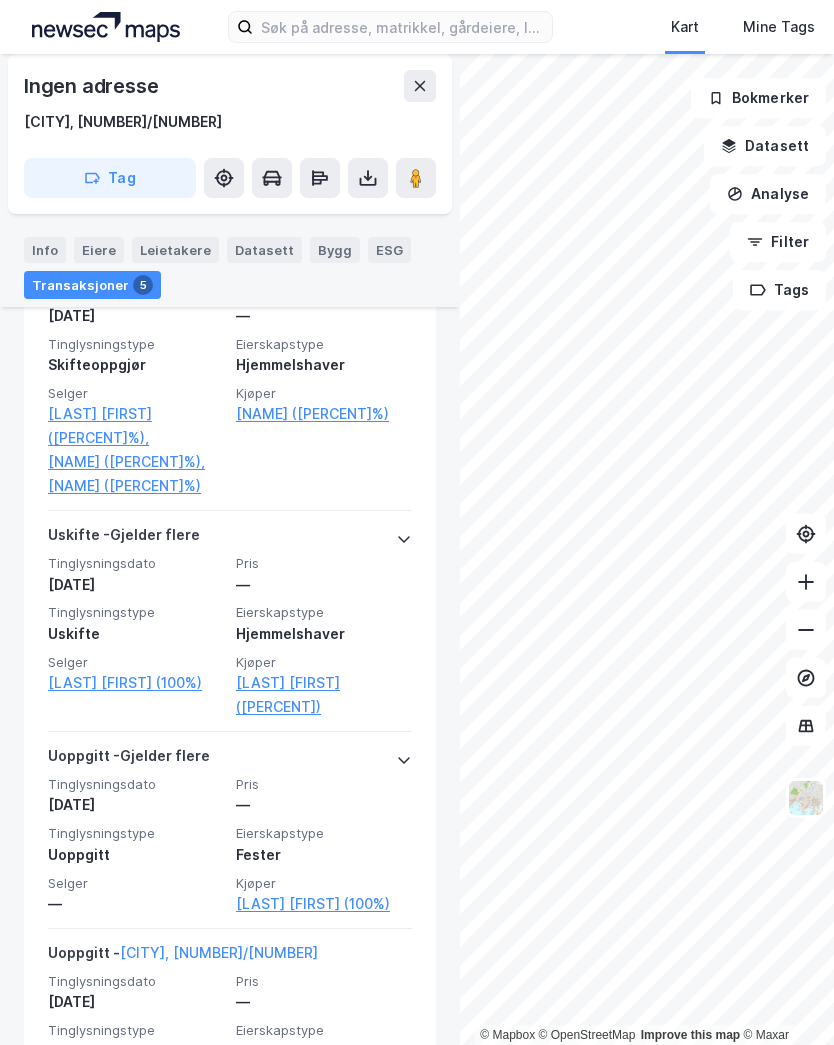scroll, scrollTop: 912, scrollLeft: 0, axis: vertical 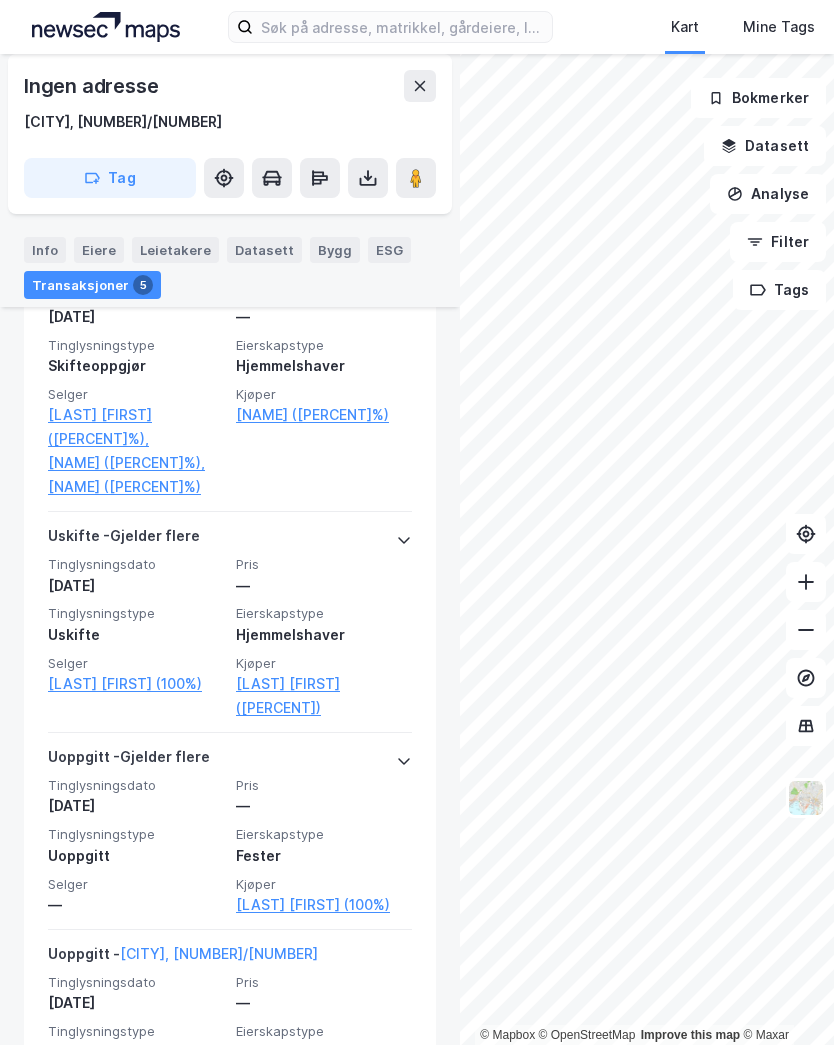 click on "[LAST] [FIRST] (100%)" at bounding box center [324, 905] 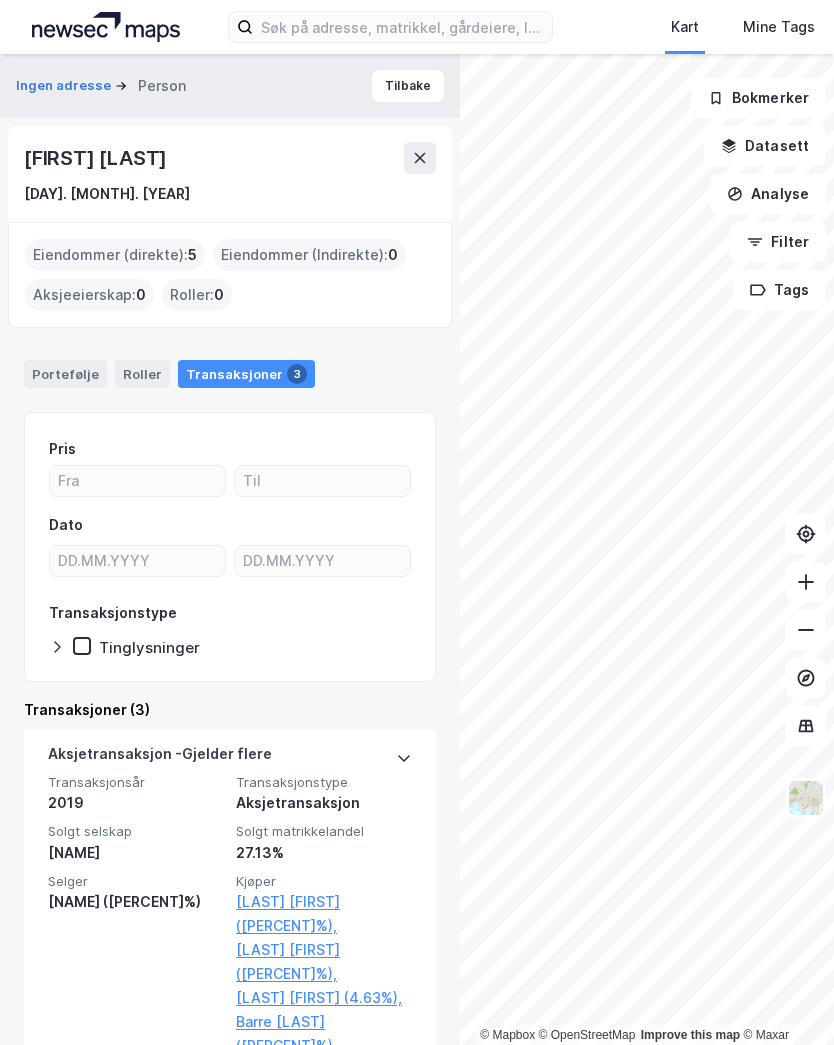 click on "Tilbake" at bounding box center [408, 86] 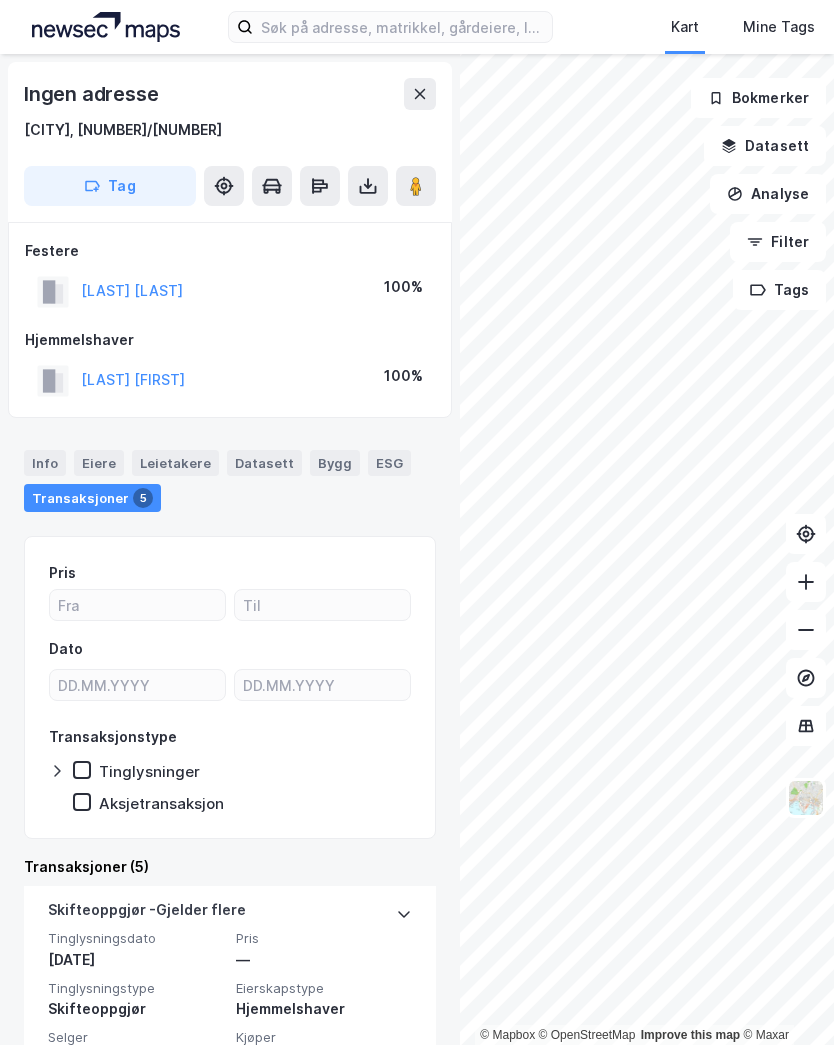 click at bounding box center [420, 94] 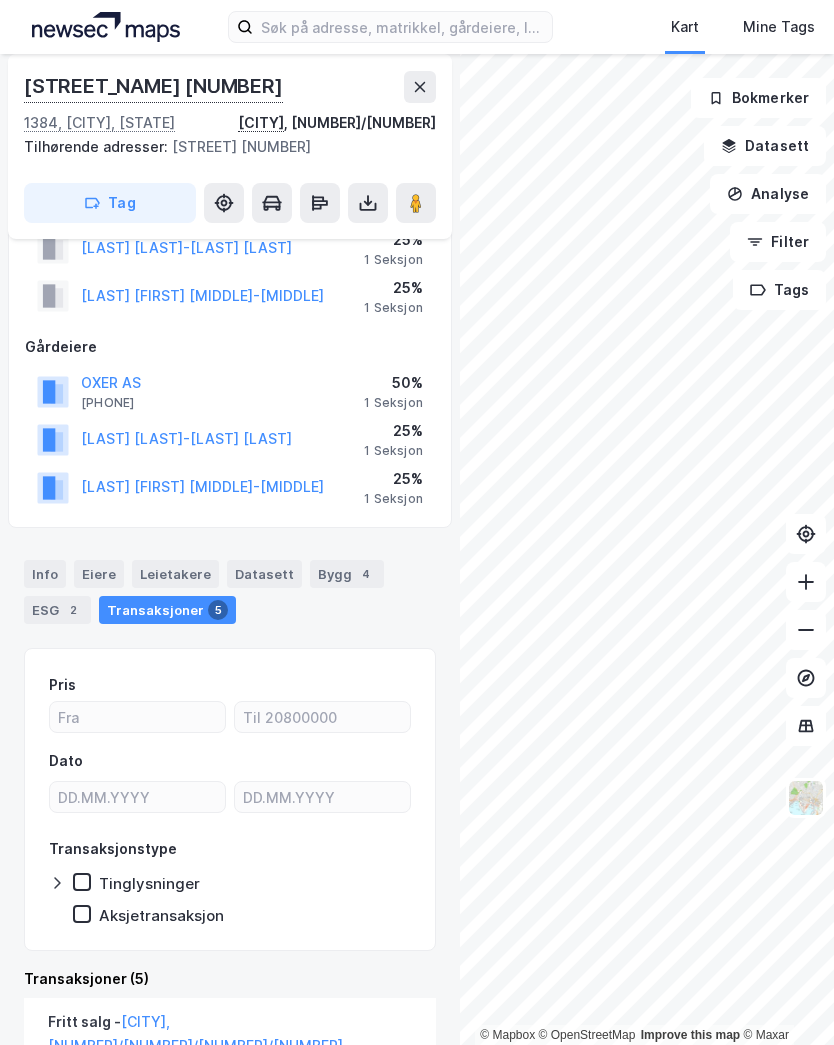 scroll, scrollTop: 125, scrollLeft: 0, axis: vertical 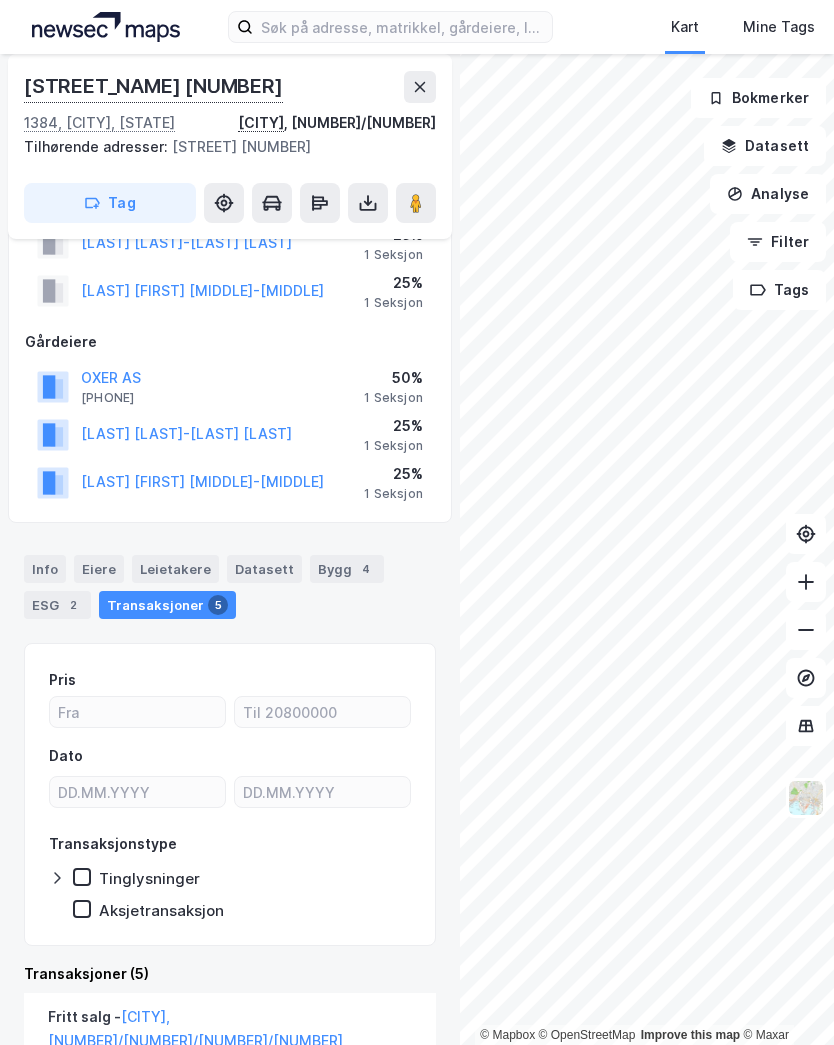 click at bounding box center (420, 87) 